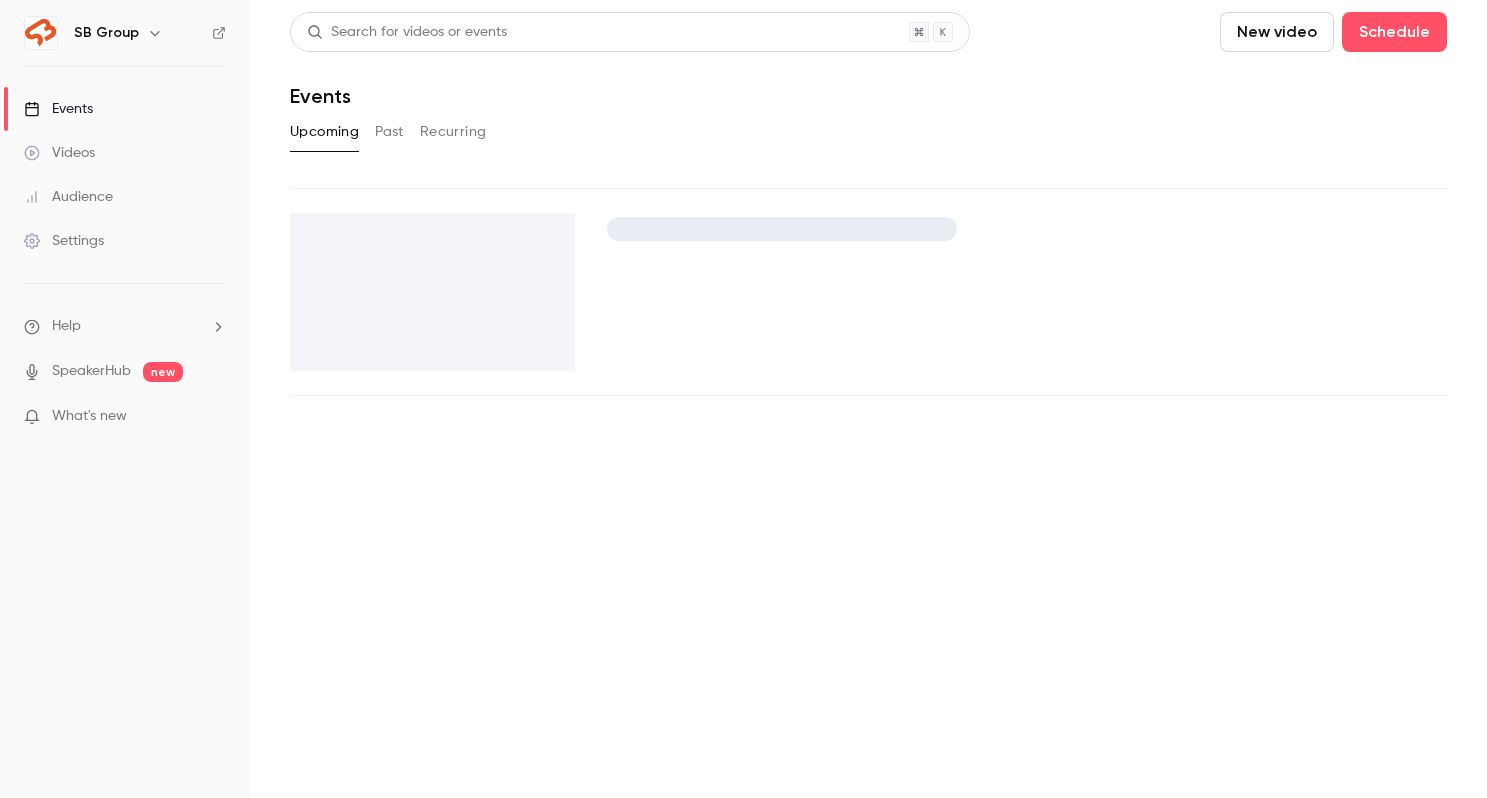 scroll, scrollTop: 0, scrollLeft: 0, axis: both 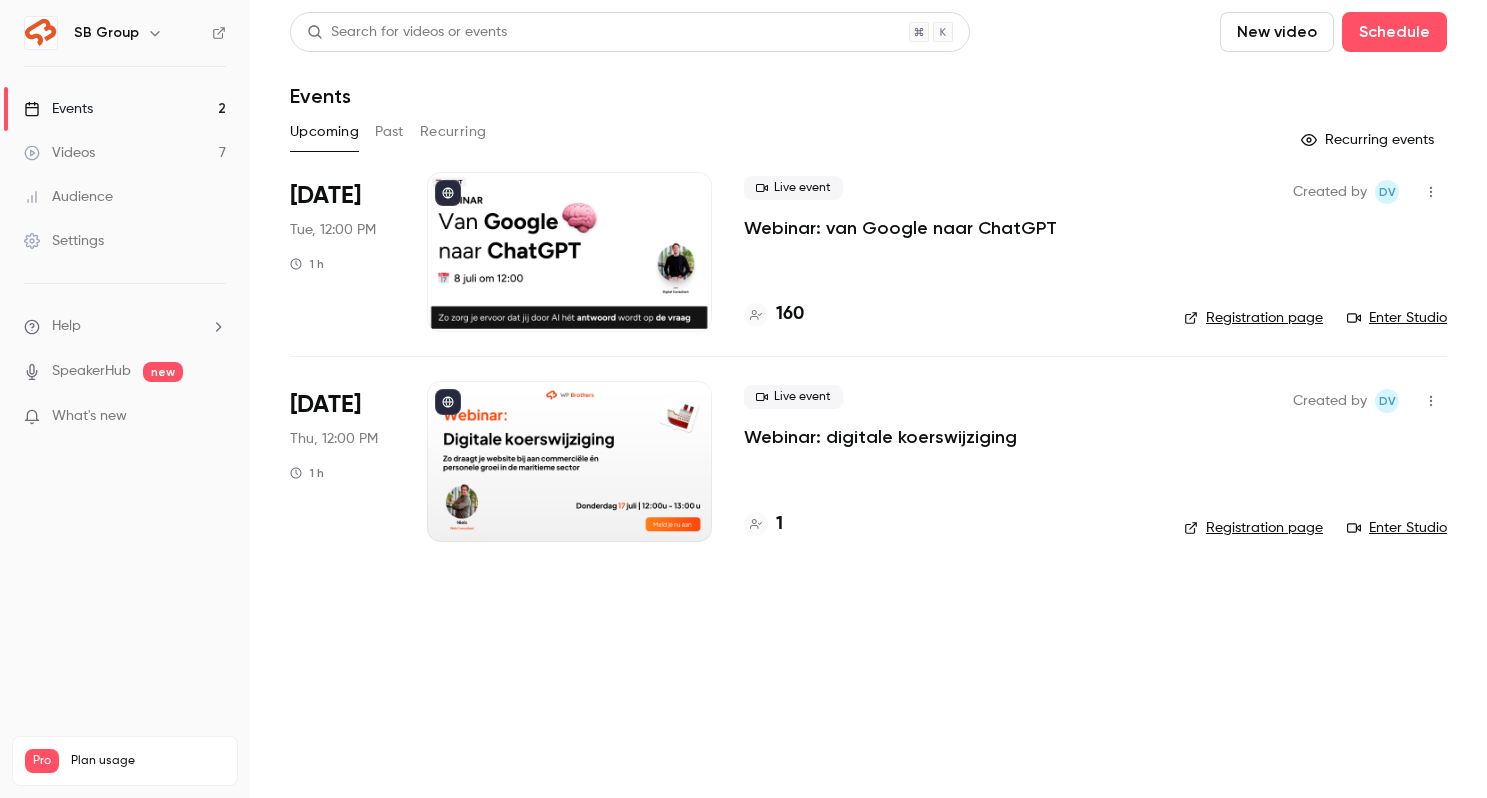 click on "Webinar: van Google naar ChatGPT" at bounding box center (900, 228) 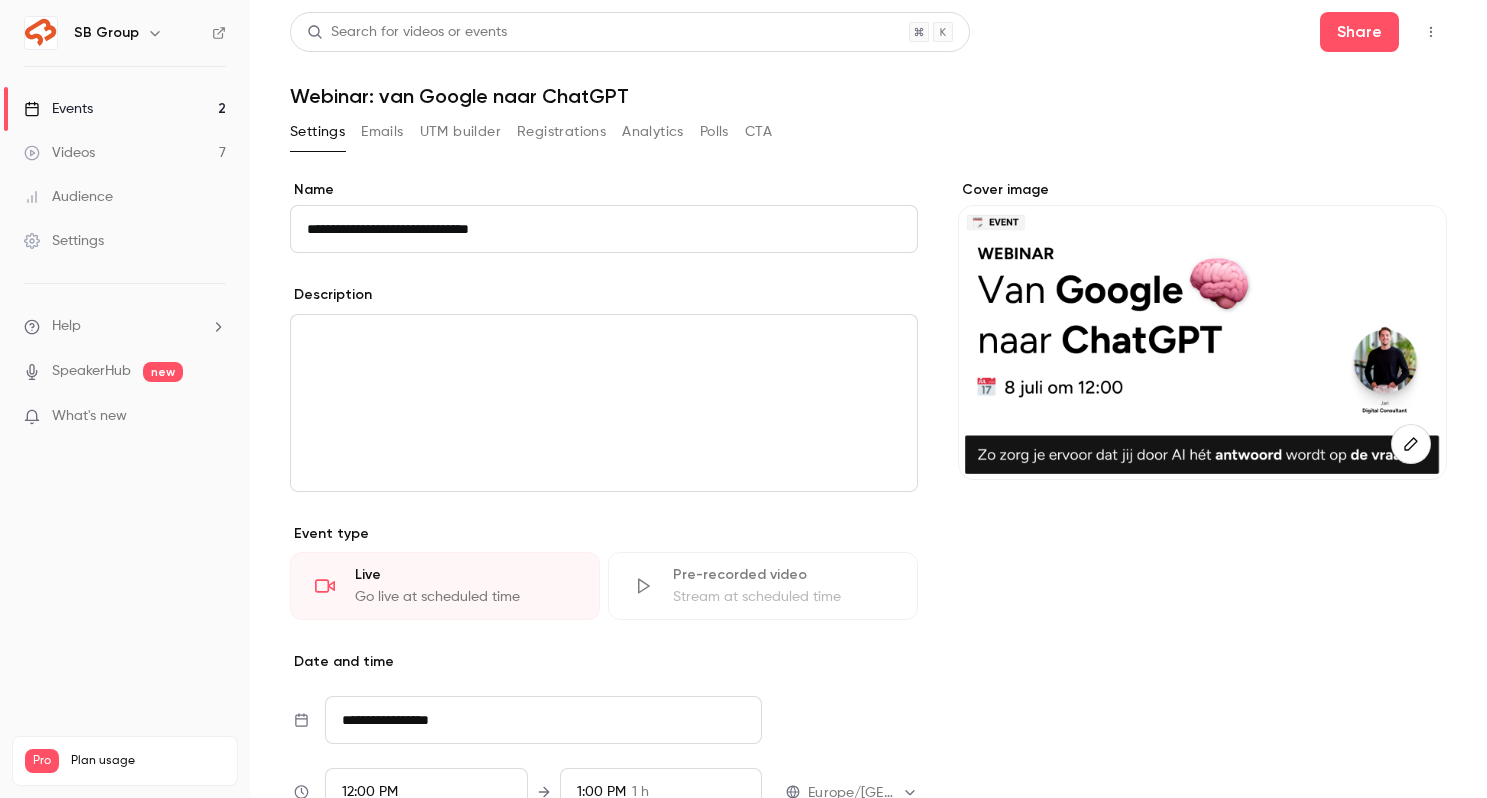 click on "Registrations" at bounding box center [561, 132] 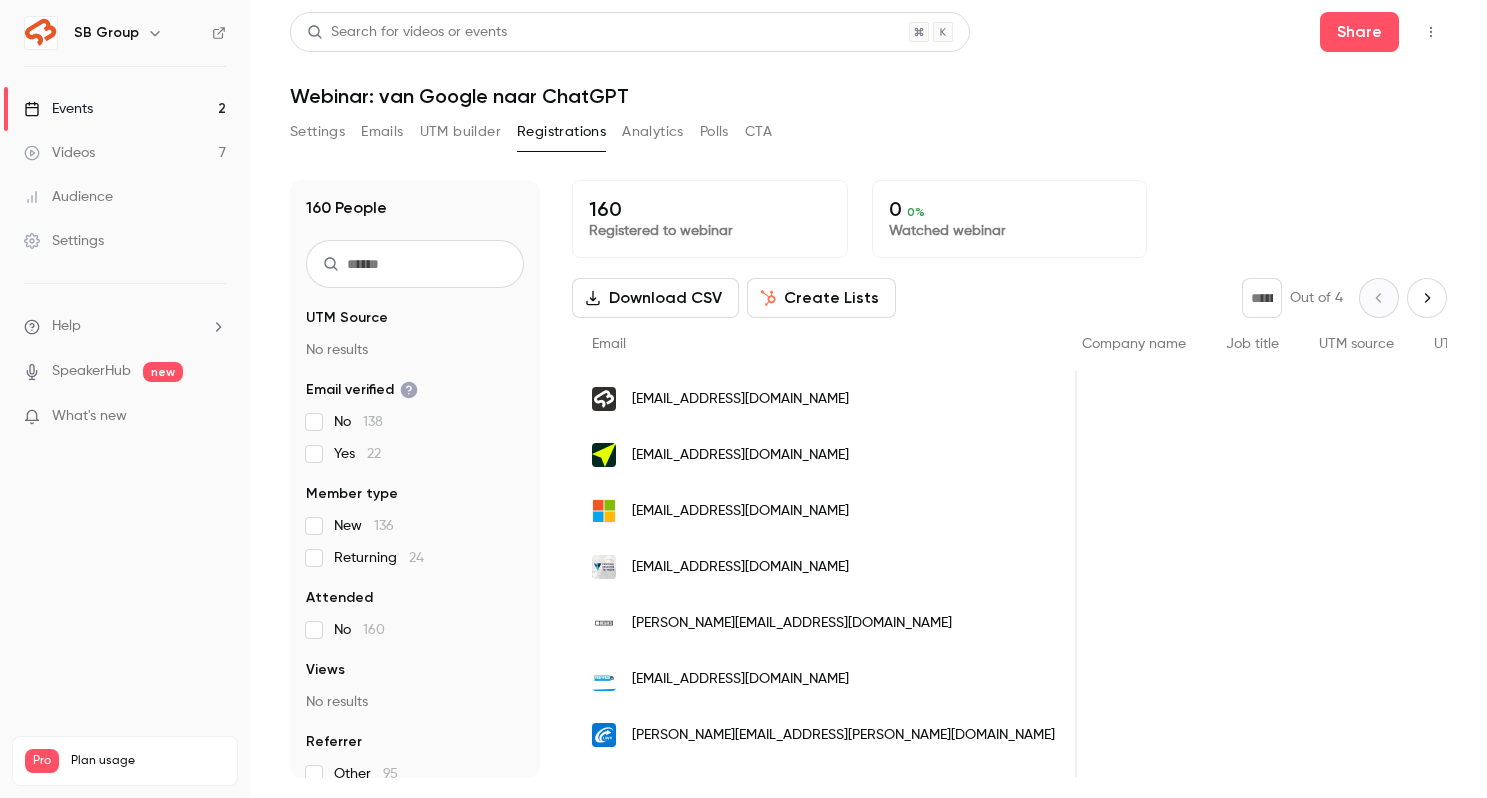 scroll, scrollTop: 0, scrollLeft: 730, axis: horizontal 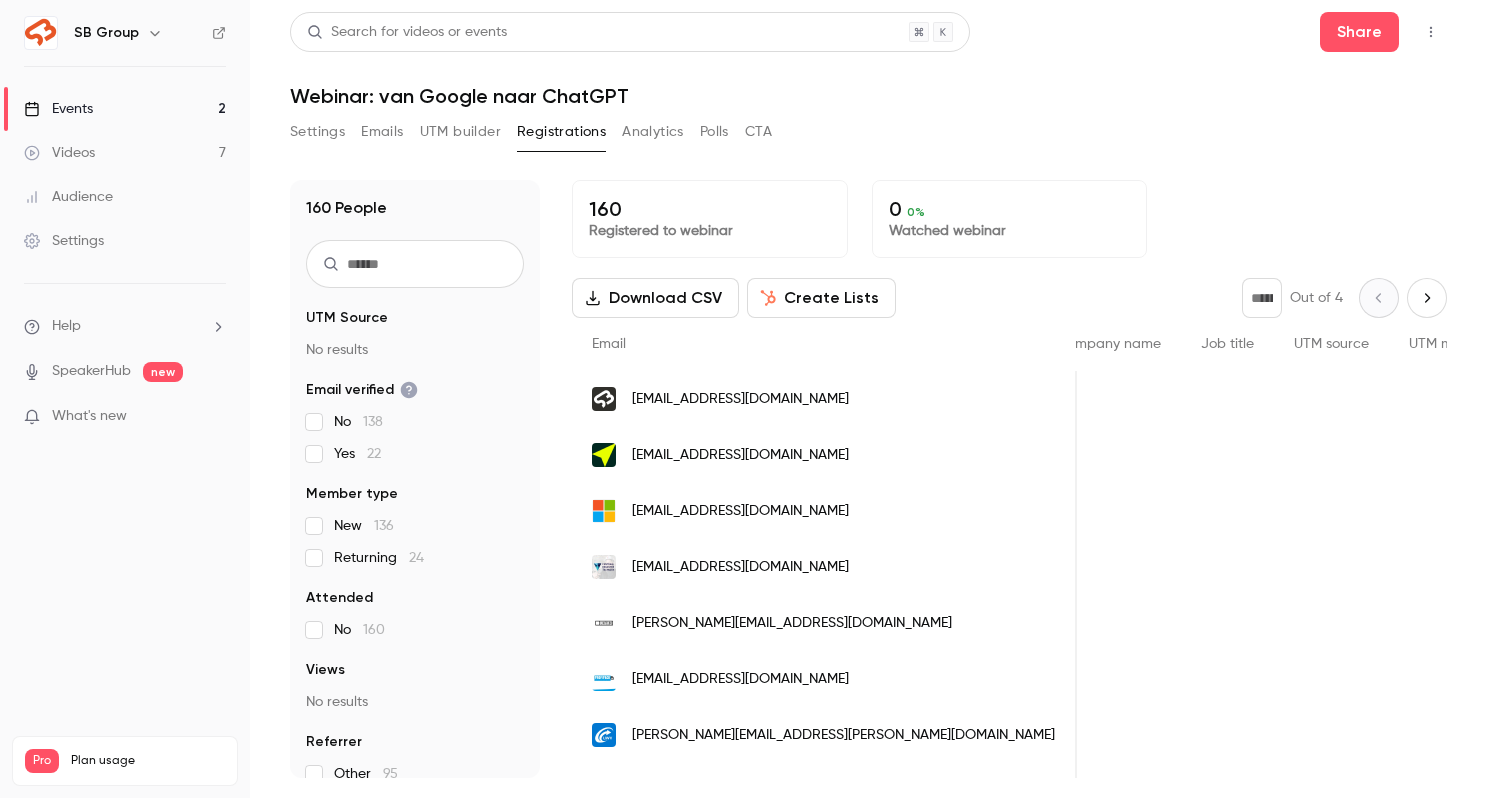 click at bounding box center [415, 264] 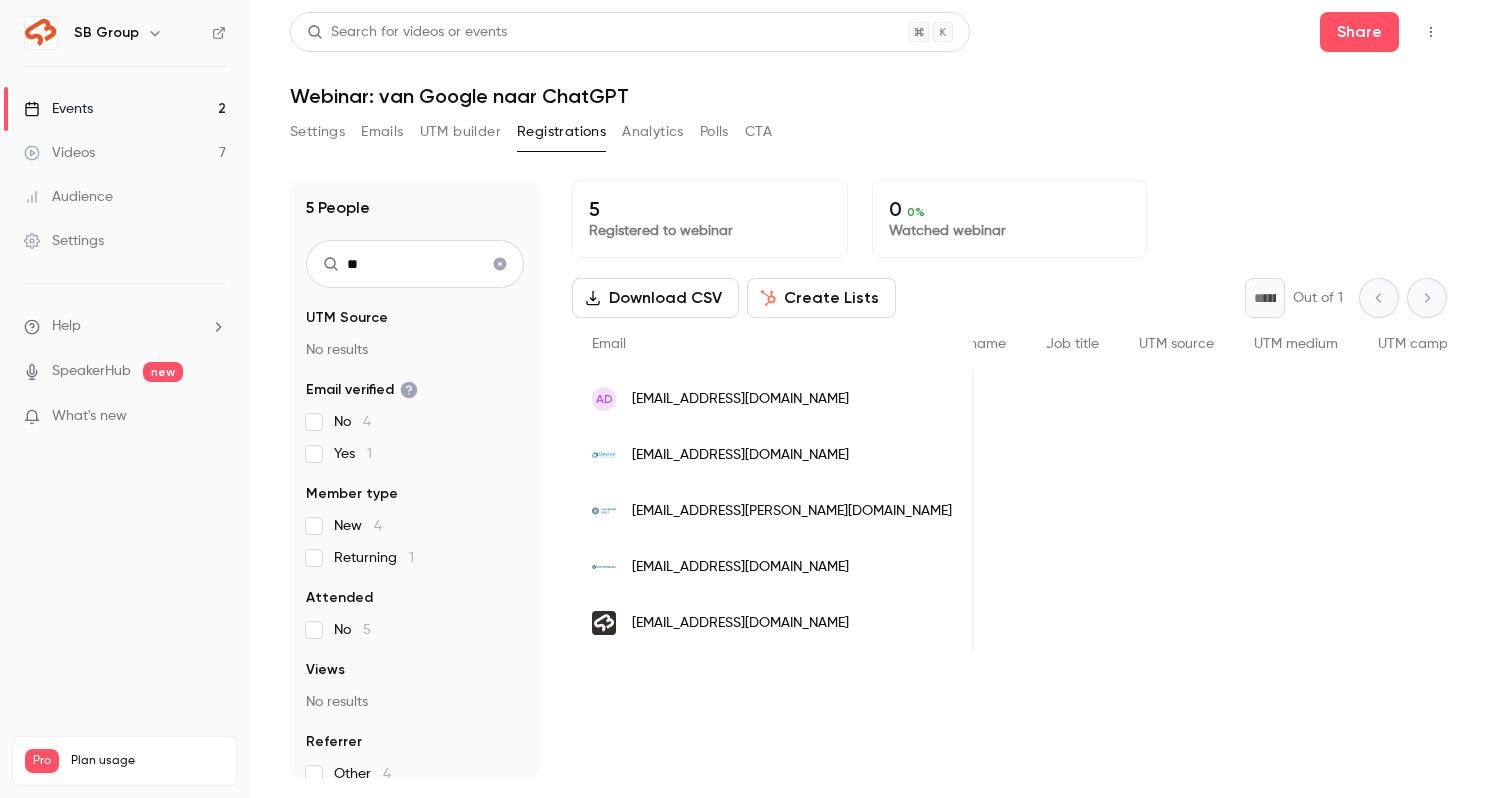 type on "**" 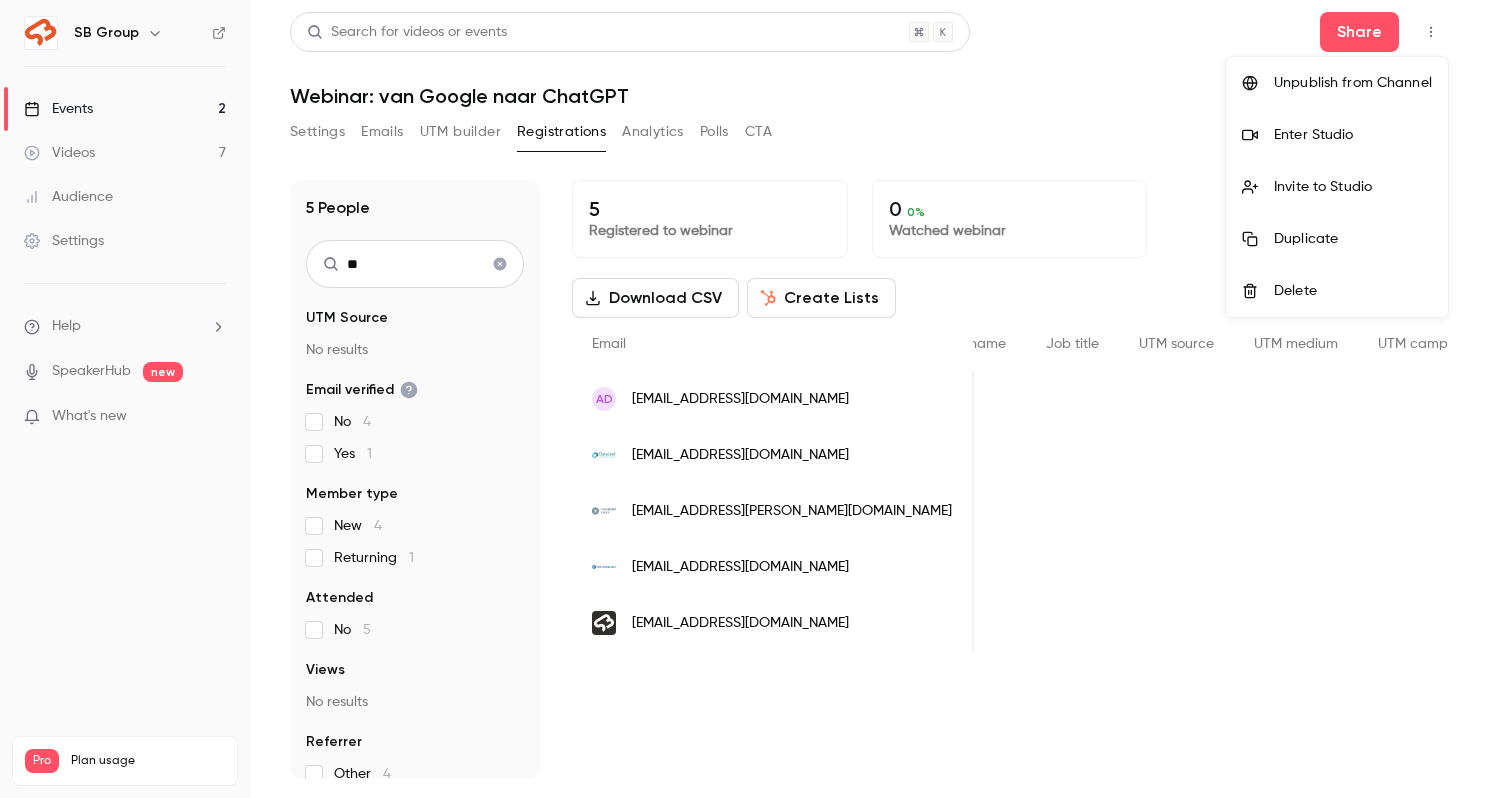 click on "Invite to Studio" at bounding box center (1337, 187) 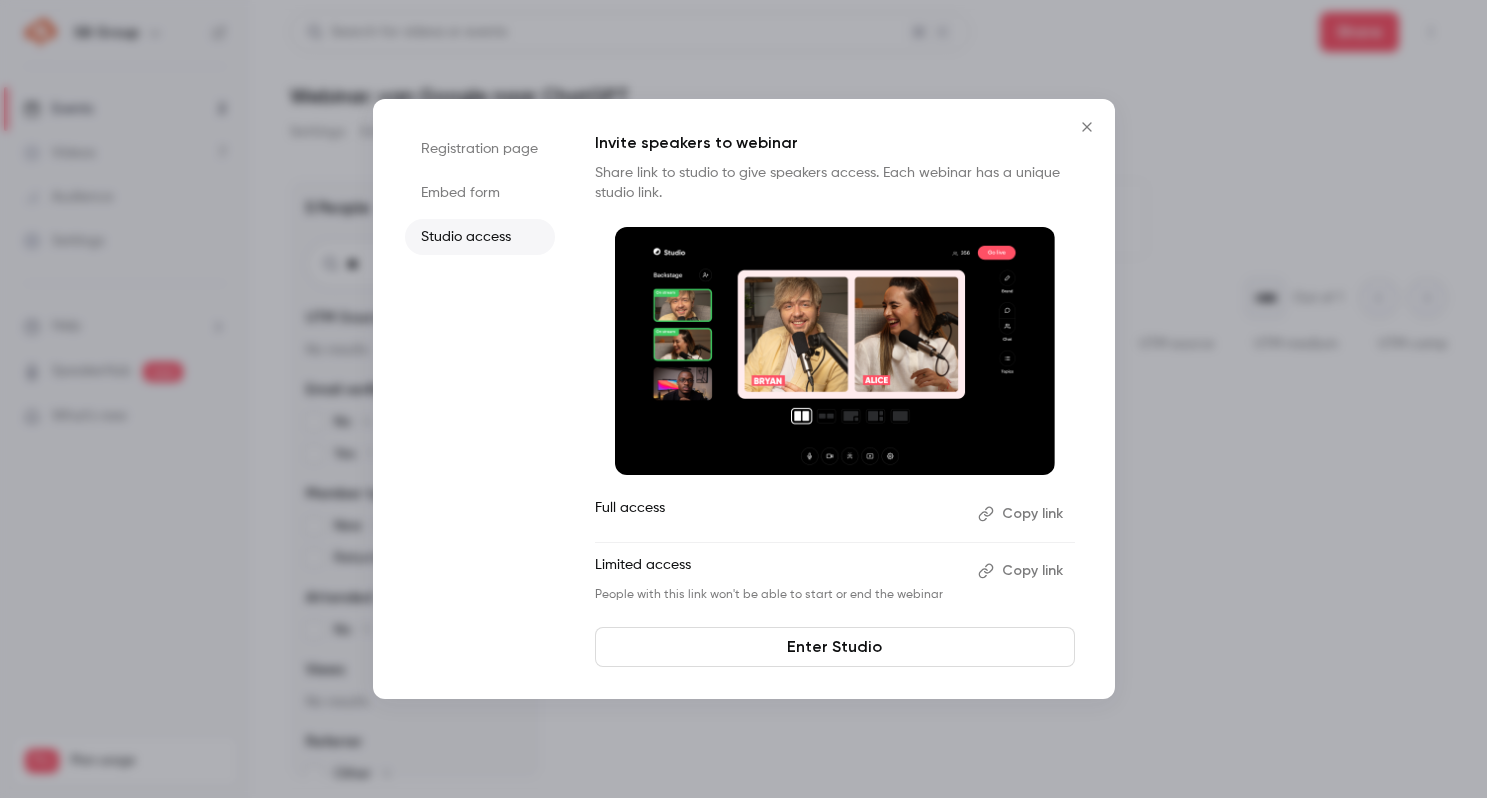 click on "Copy link" at bounding box center [1022, 514] 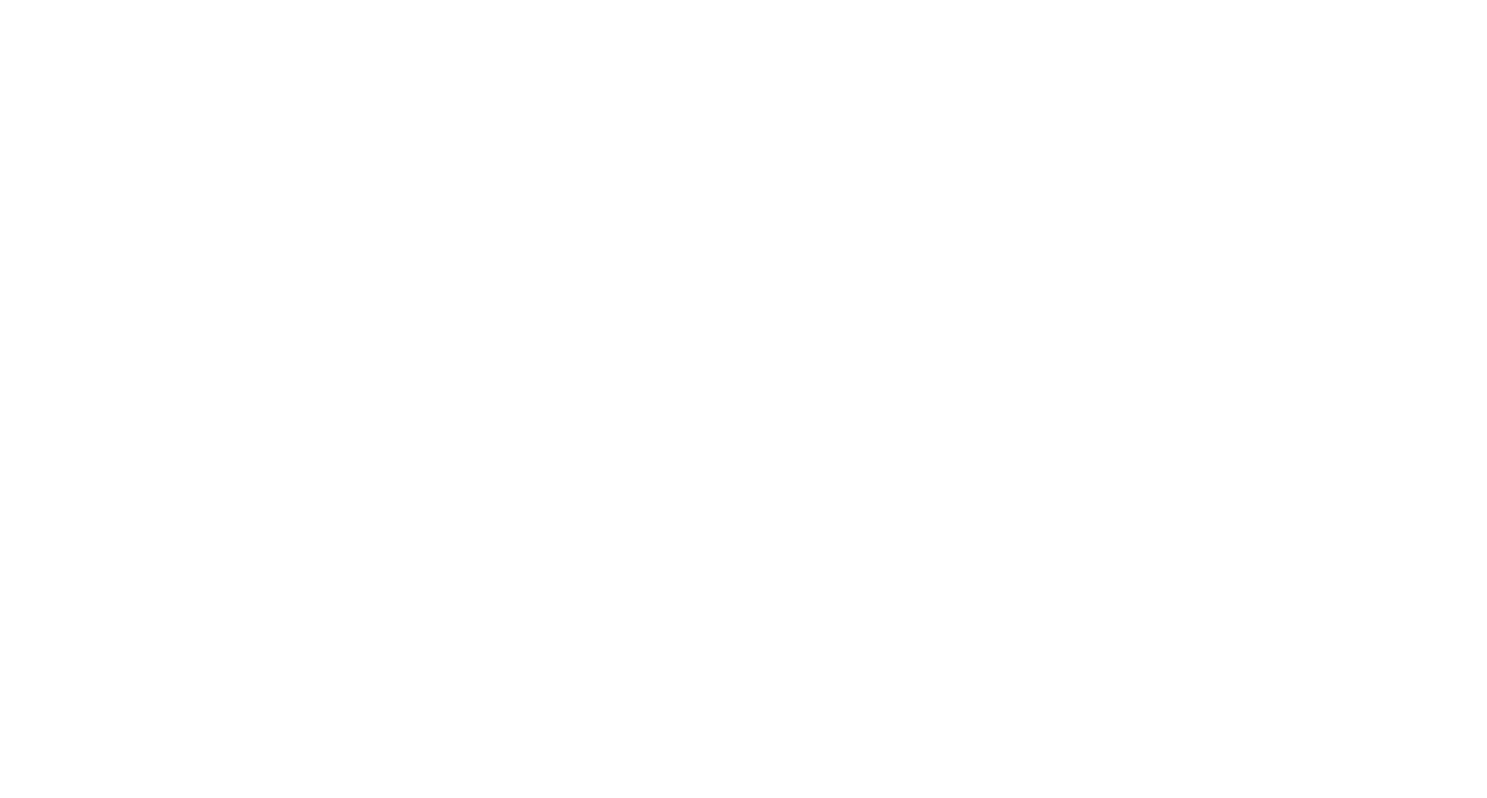 scroll, scrollTop: 0, scrollLeft: 0, axis: both 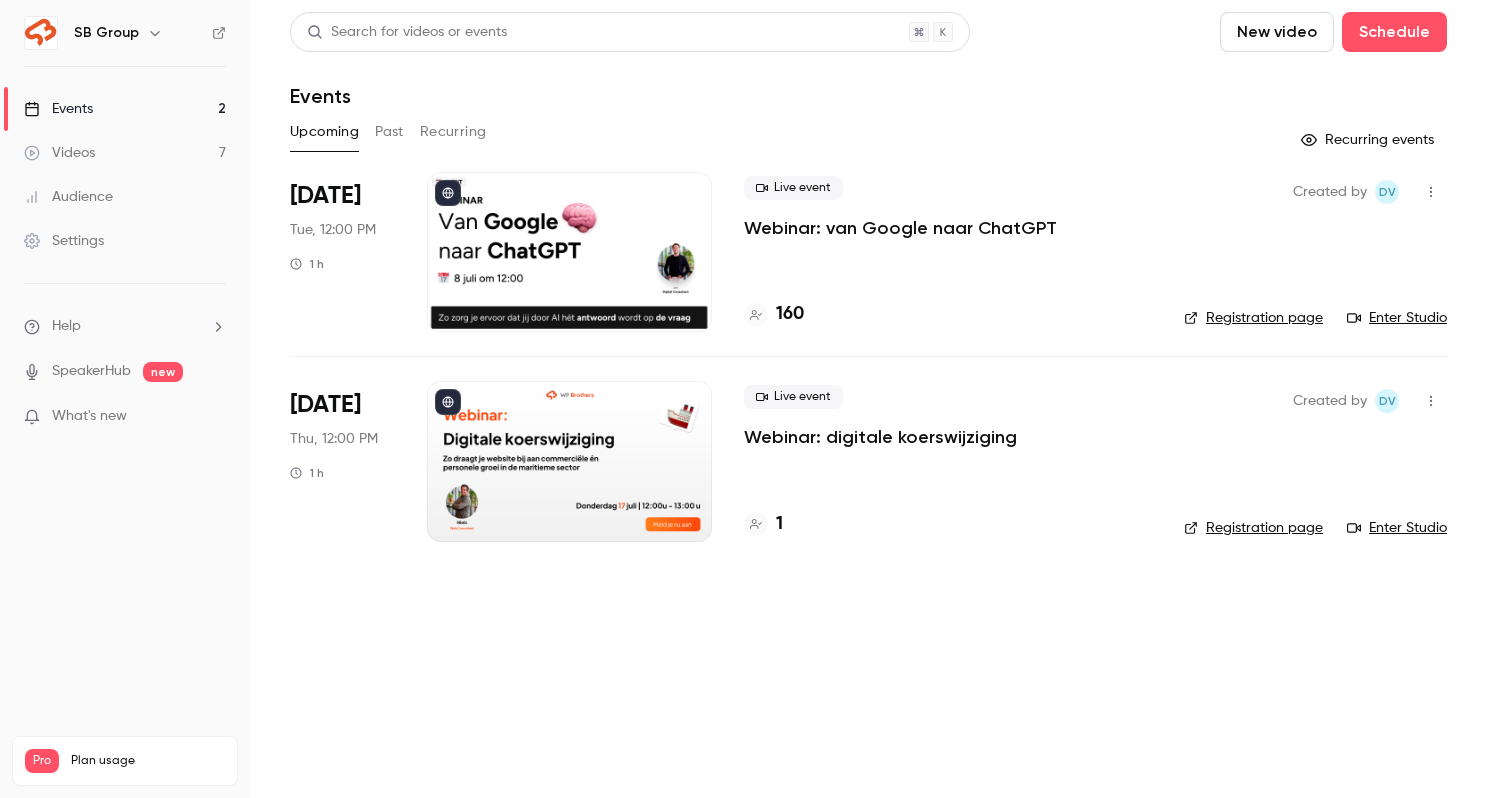 click on "Live event Webinar: van Google naar ChatGPT 160" at bounding box center [948, 252] 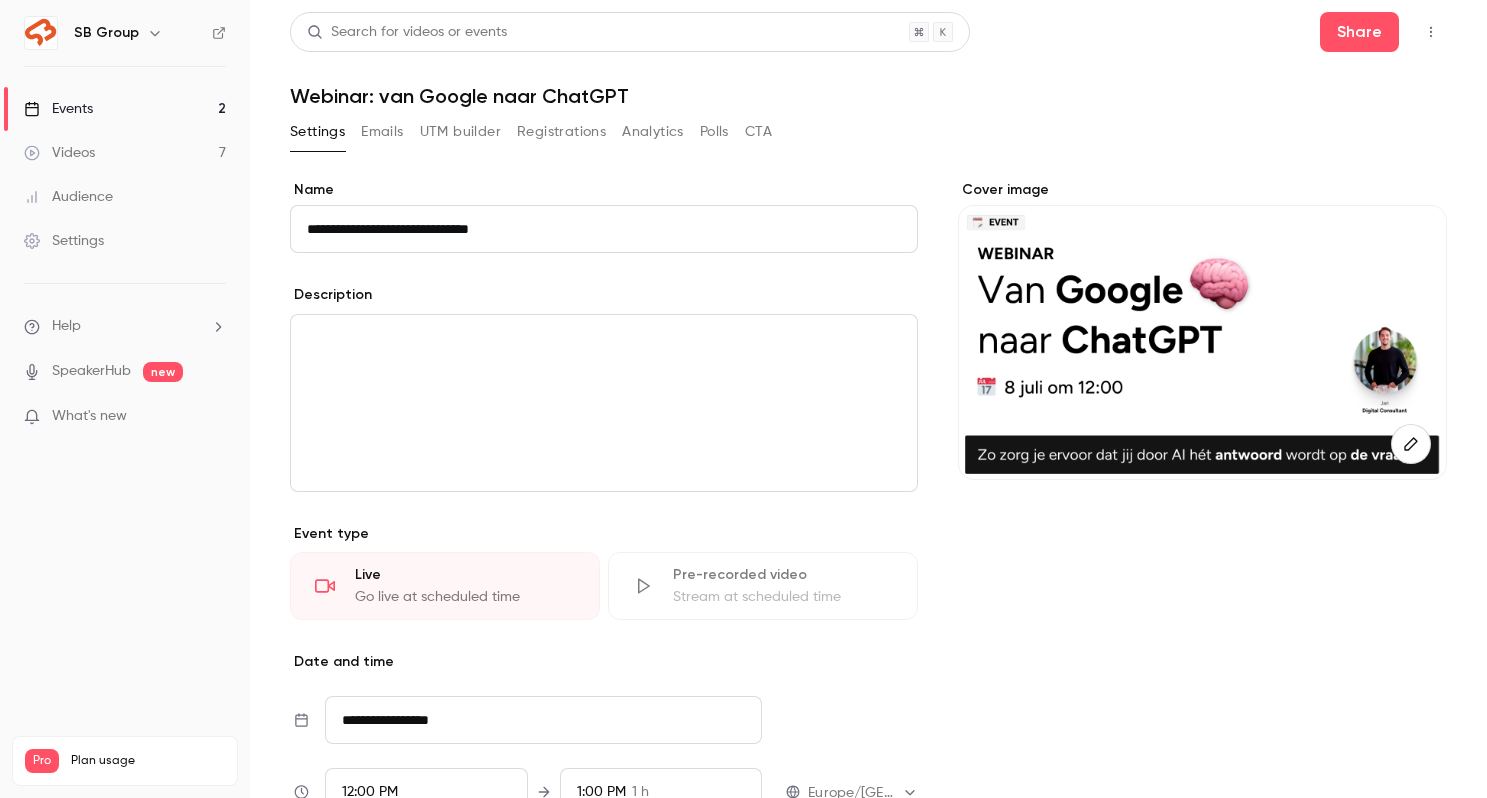 click on "Registrations" at bounding box center (561, 132) 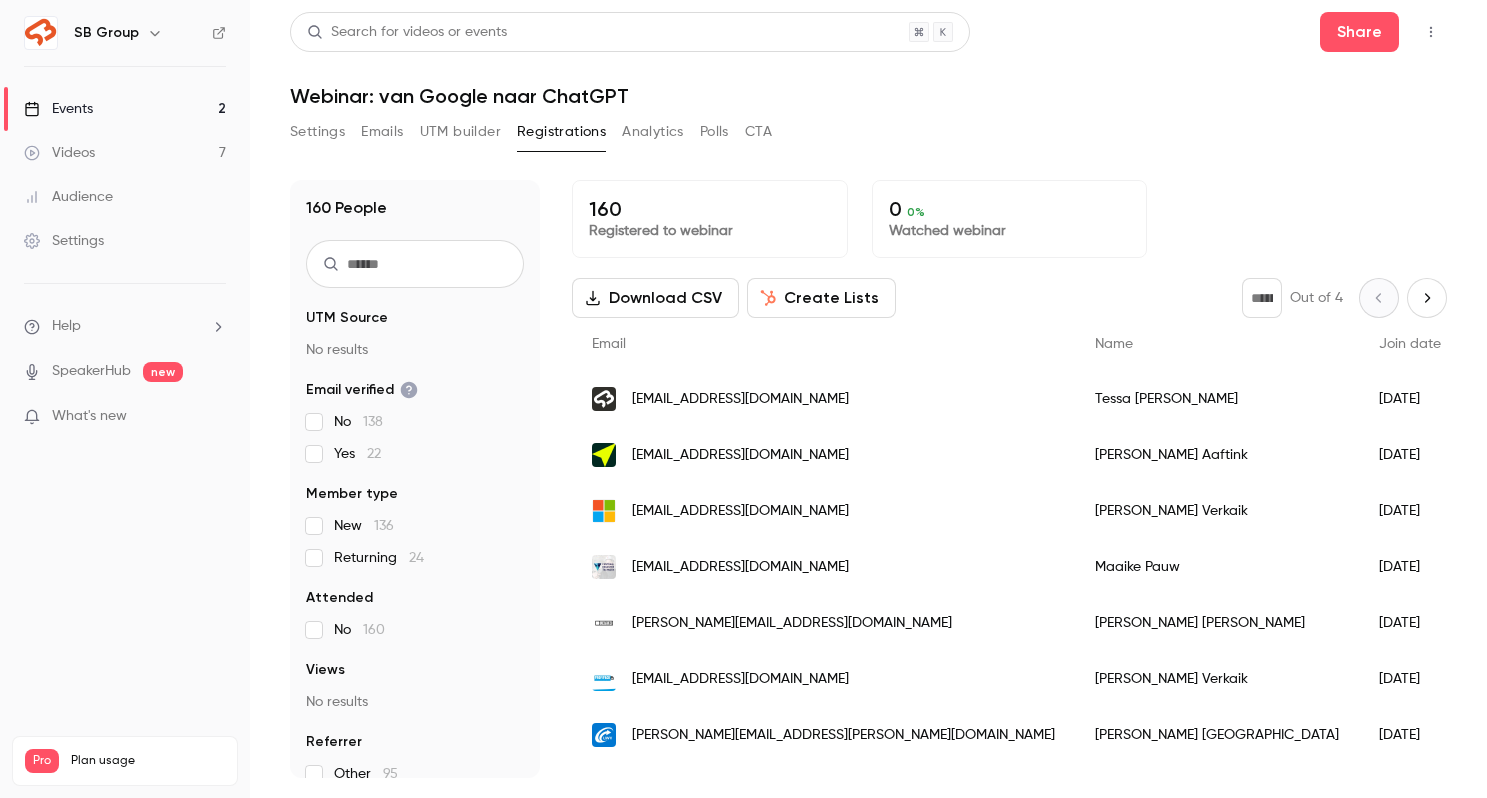 click on "Emails" at bounding box center [382, 132] 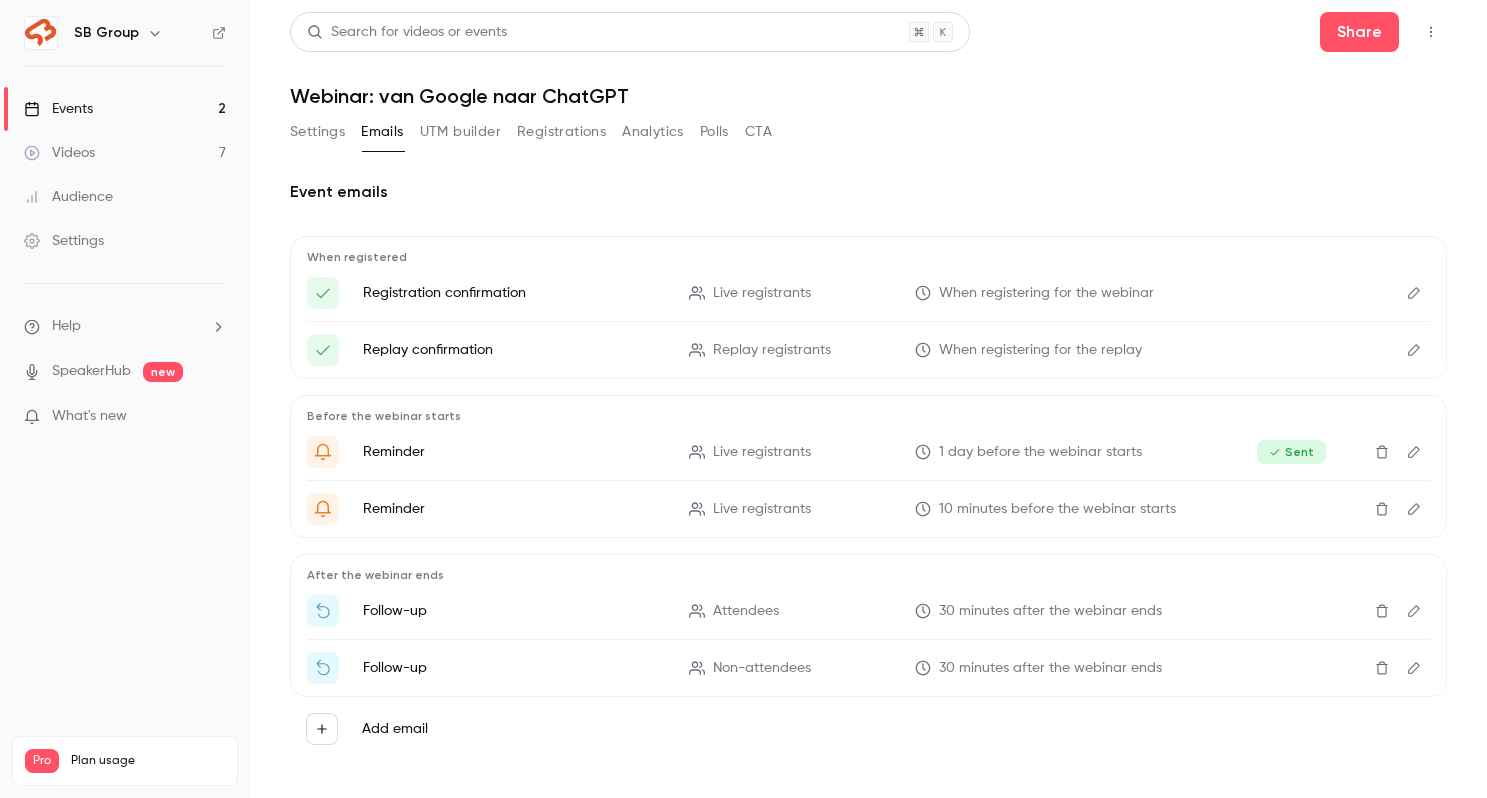 click on "After the webinar ends Follow-up Attendees 30 minutes after the webinar ends Follow-up Non-attendees 30 minutes after the webinar ends" at bounding box center [868, 625] 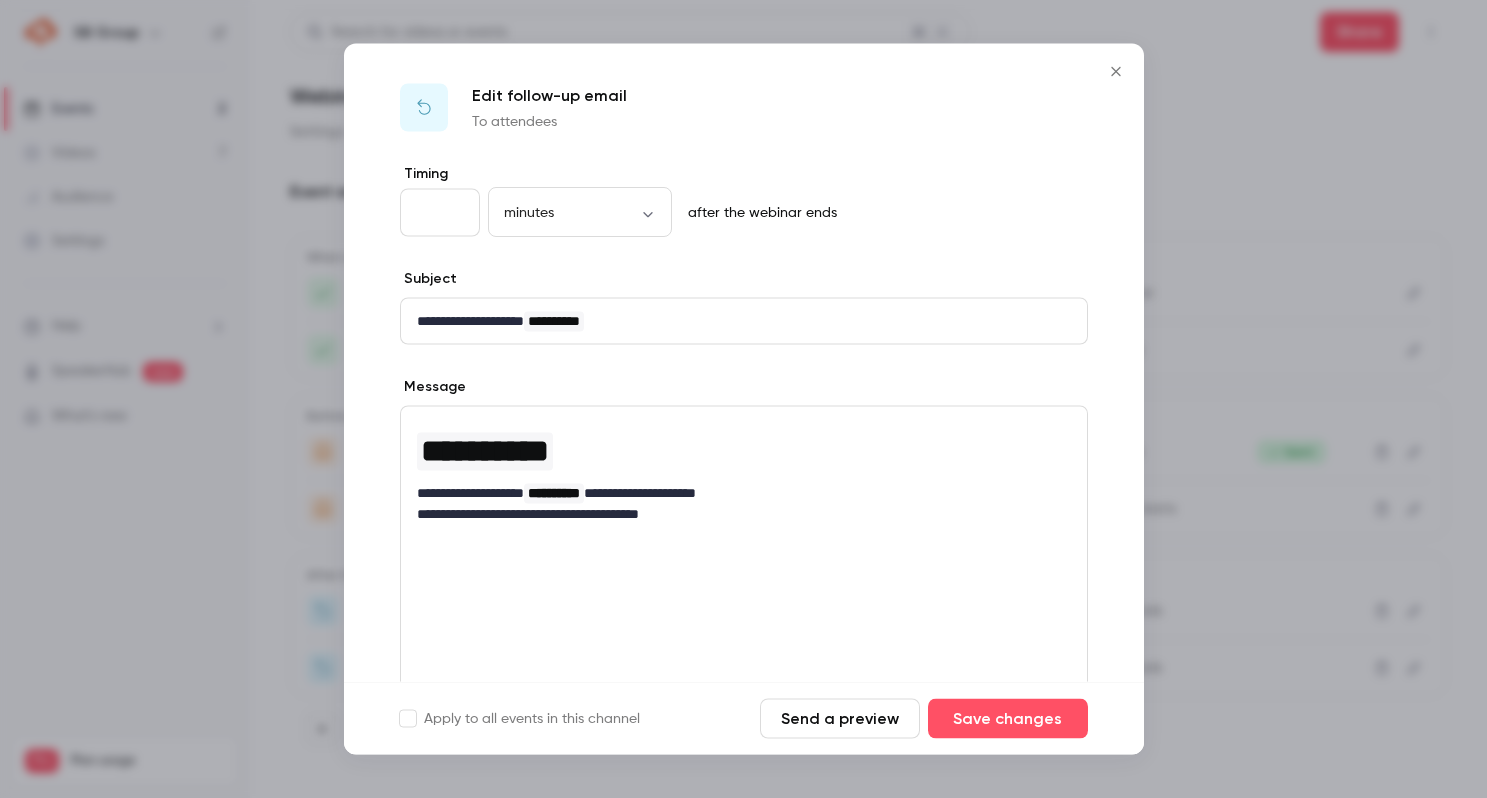 scroll, scrollTop: 204, scrollLeft: 0, axis: vertical 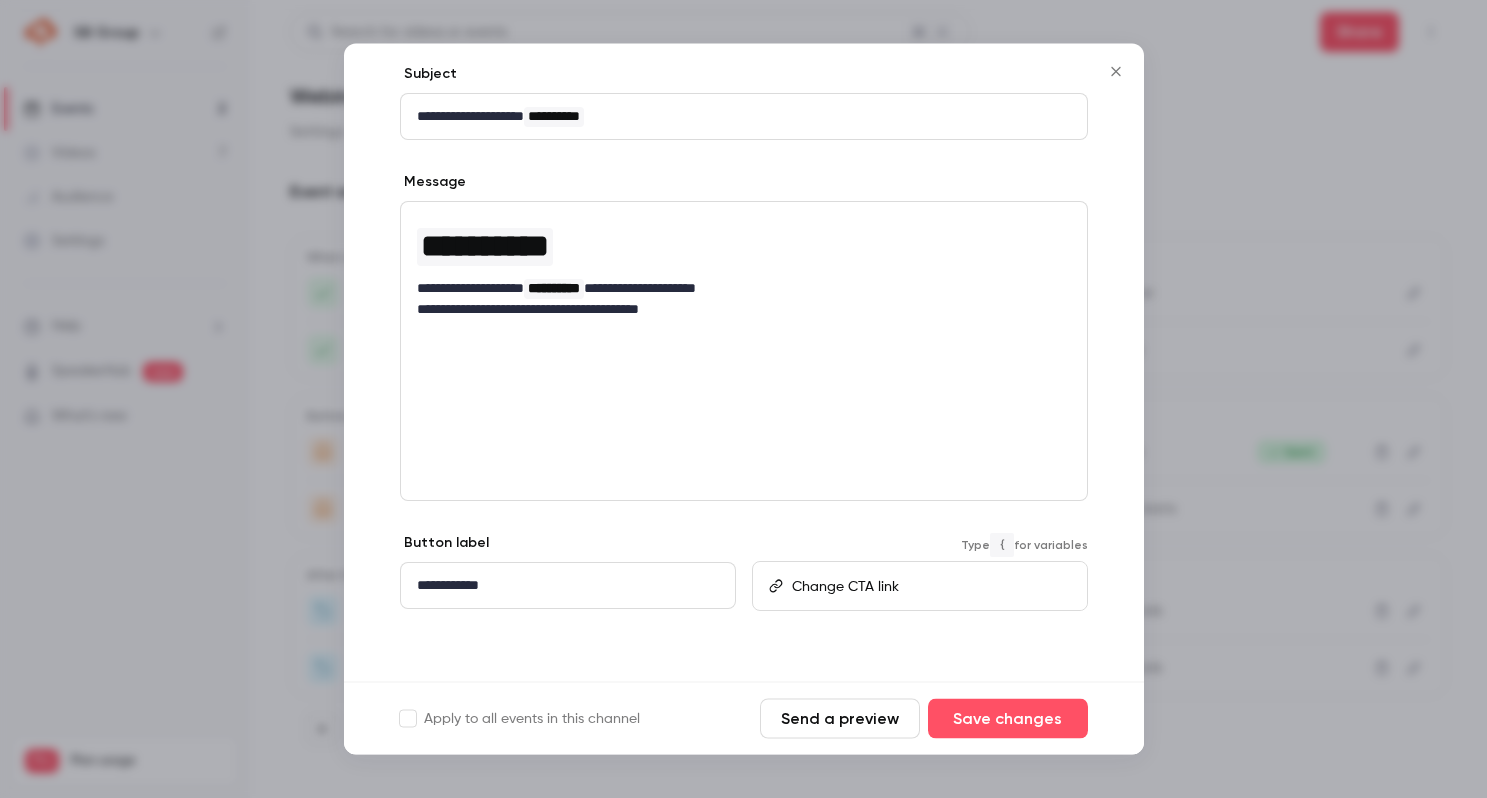 click at bounding box center (931, 586) 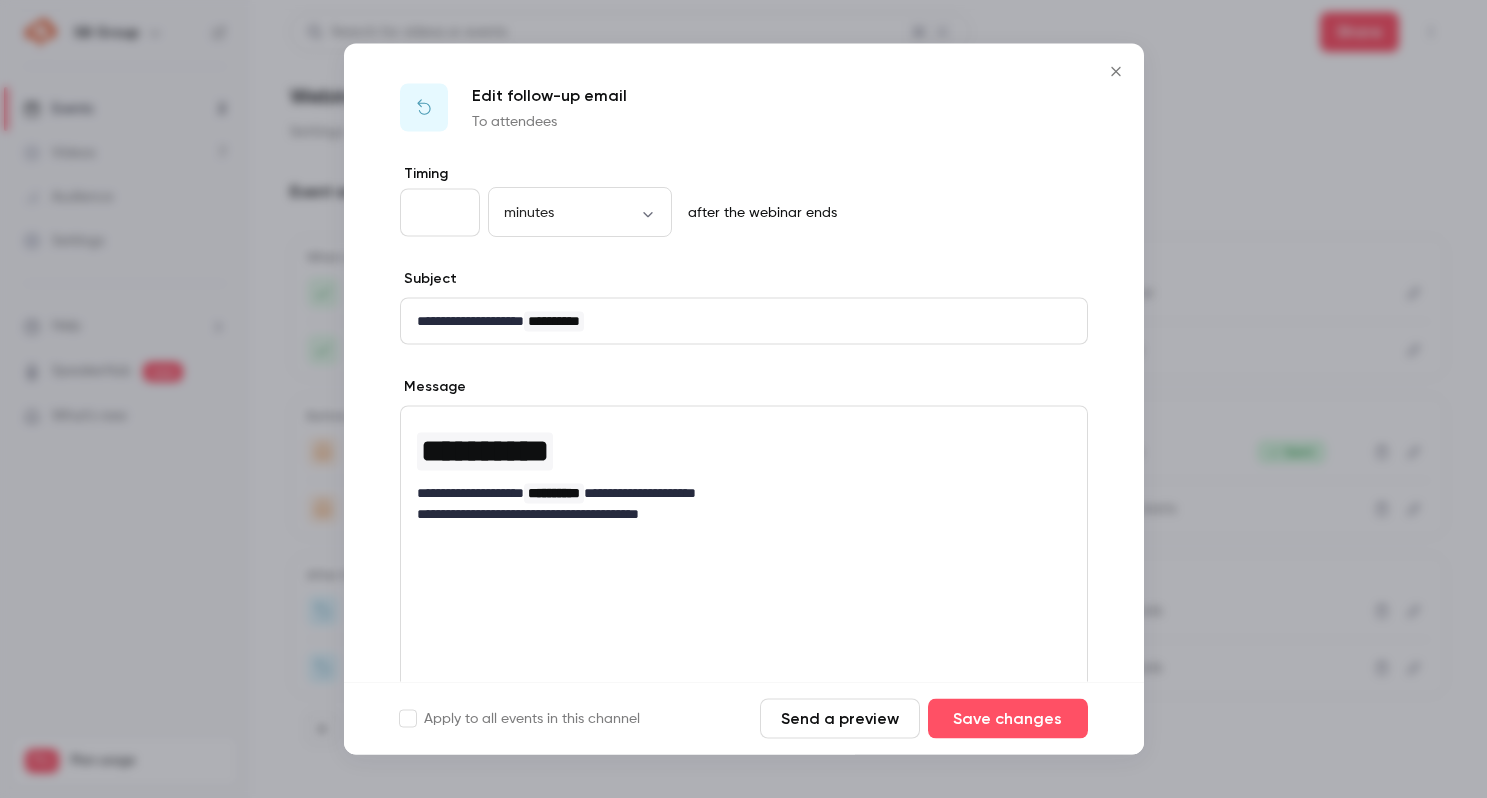 scroll, scrollTop: 204, scrollLeft: 0, axis: vertical 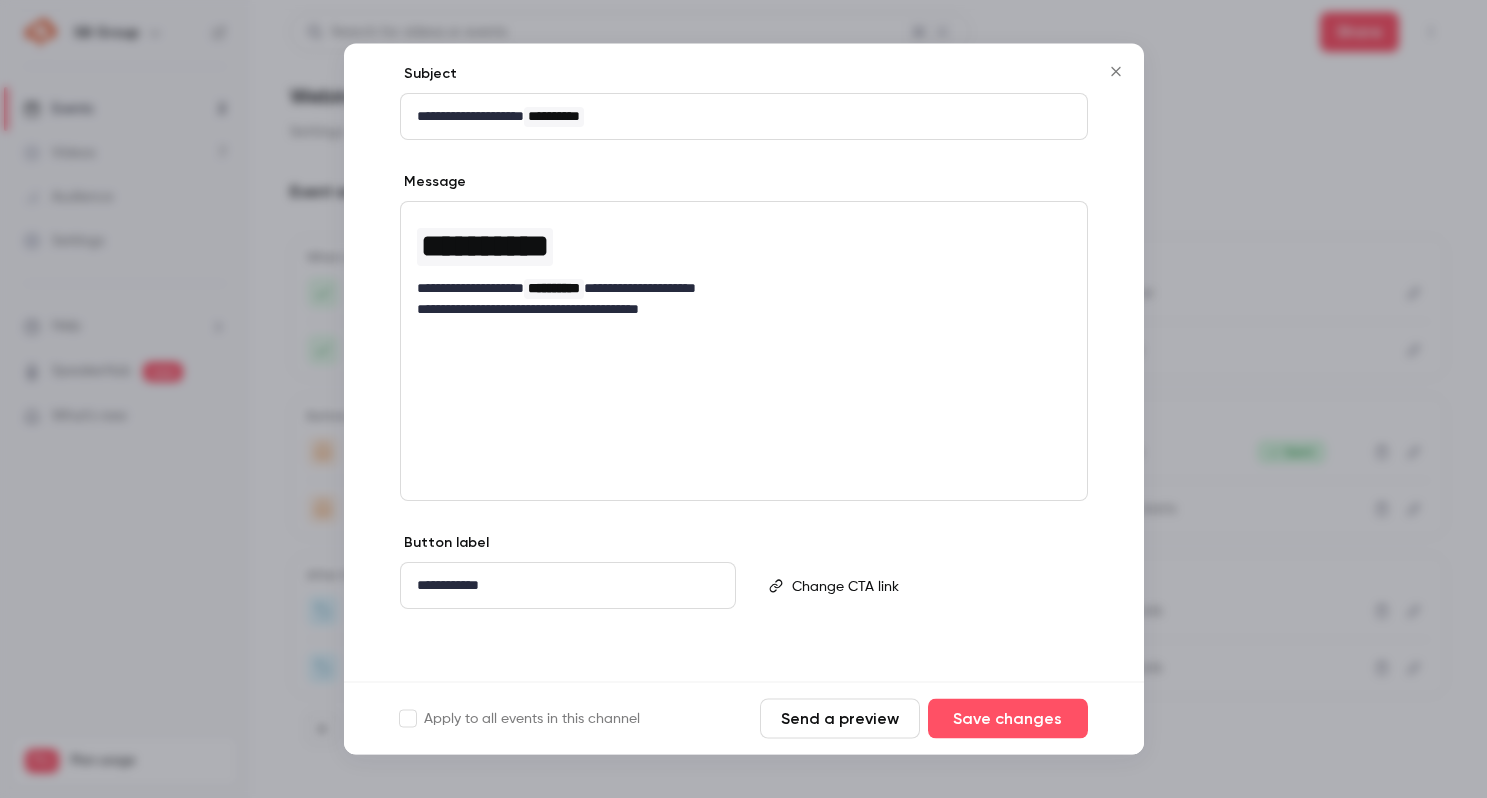 click 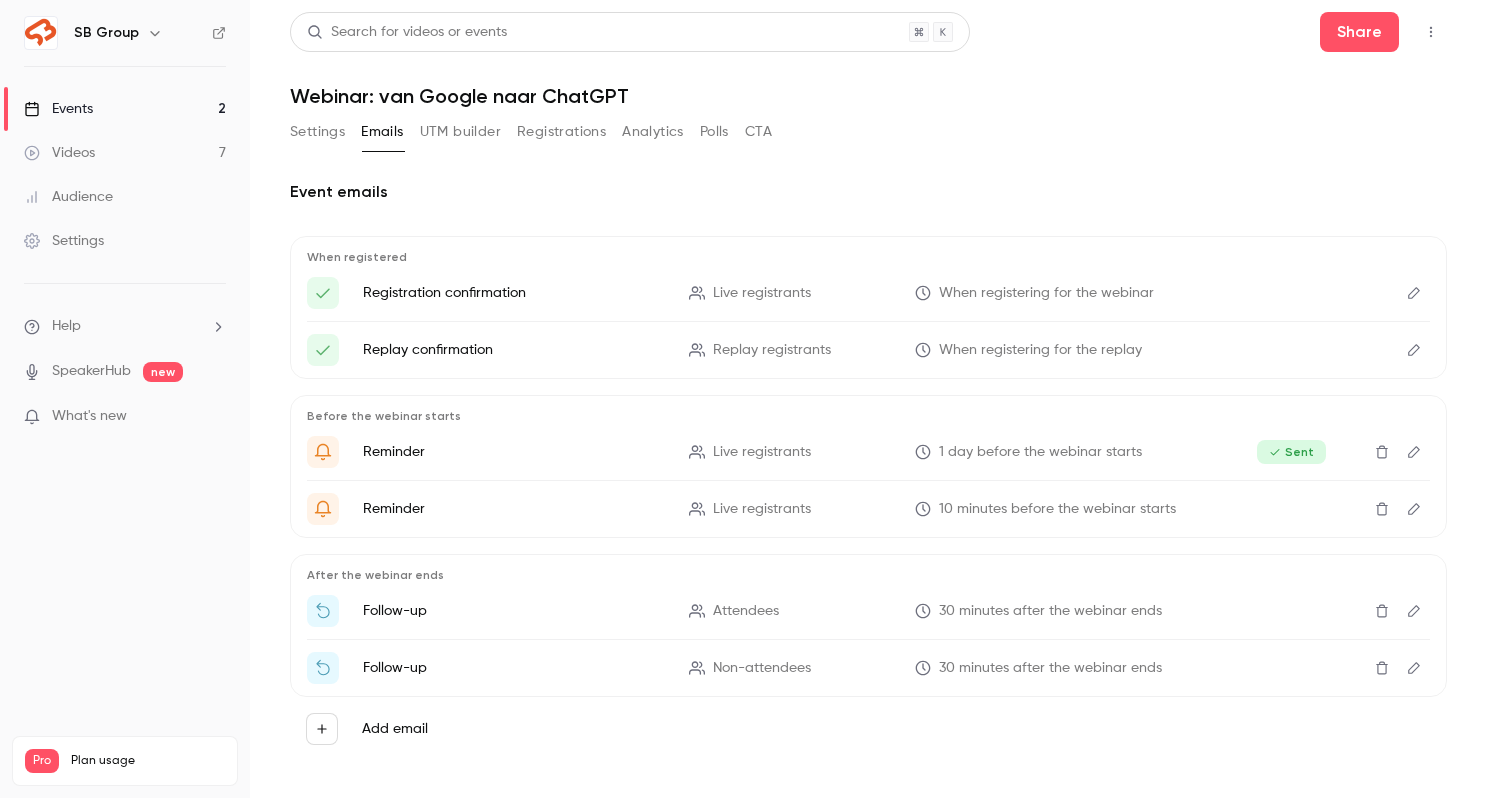click 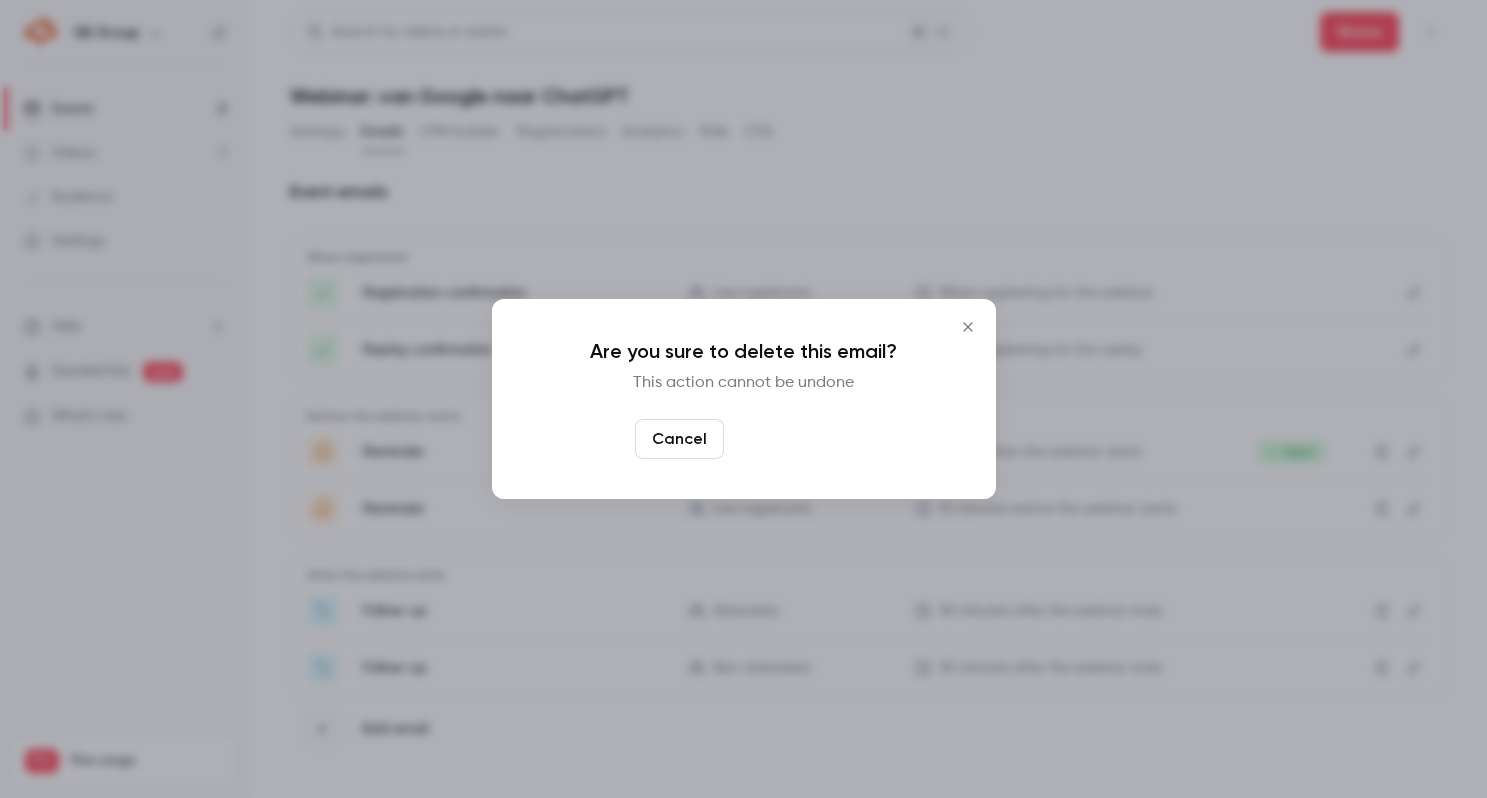 click on "Yes, delete" at bounding box center [792, 439] 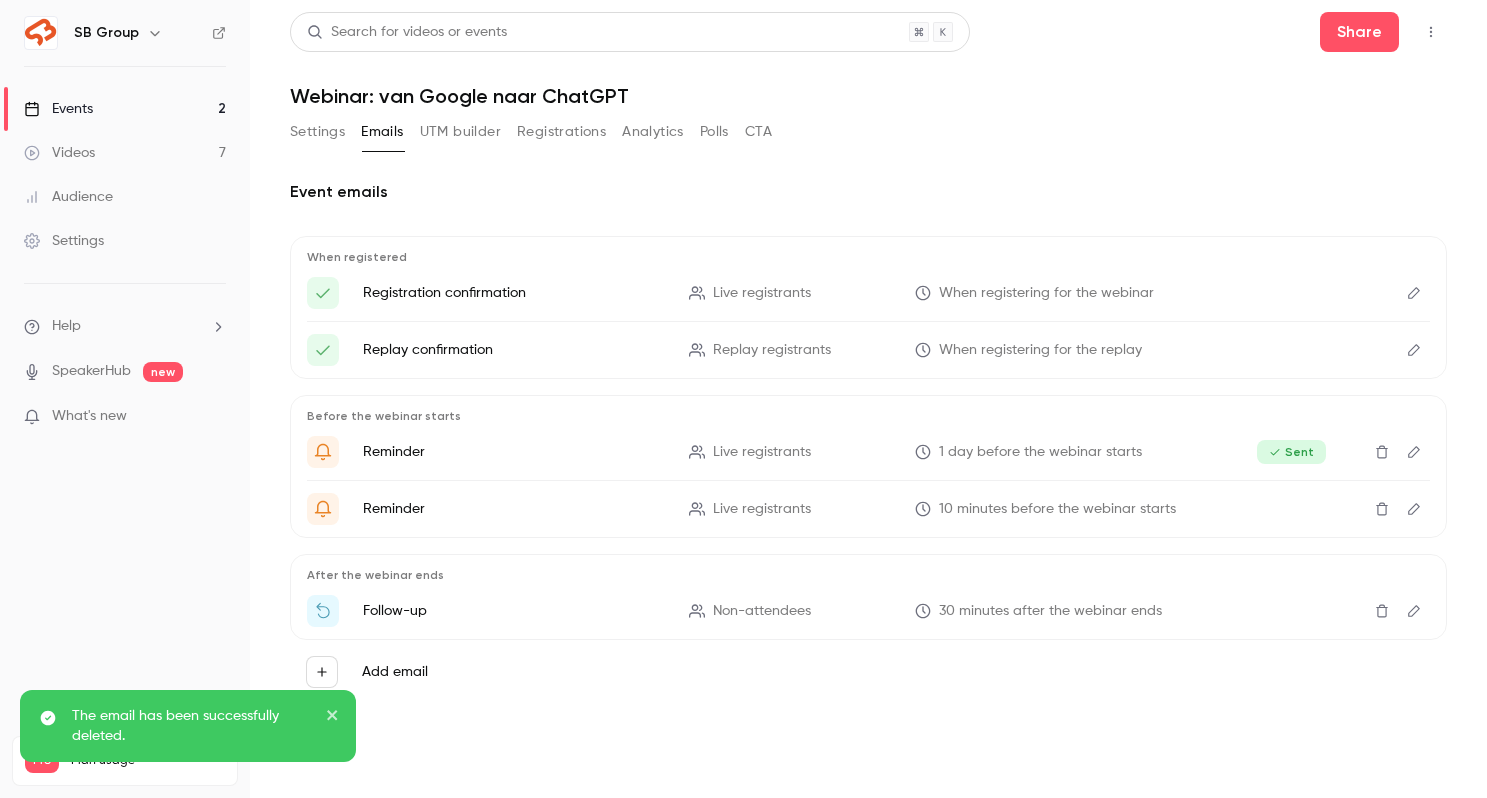 click 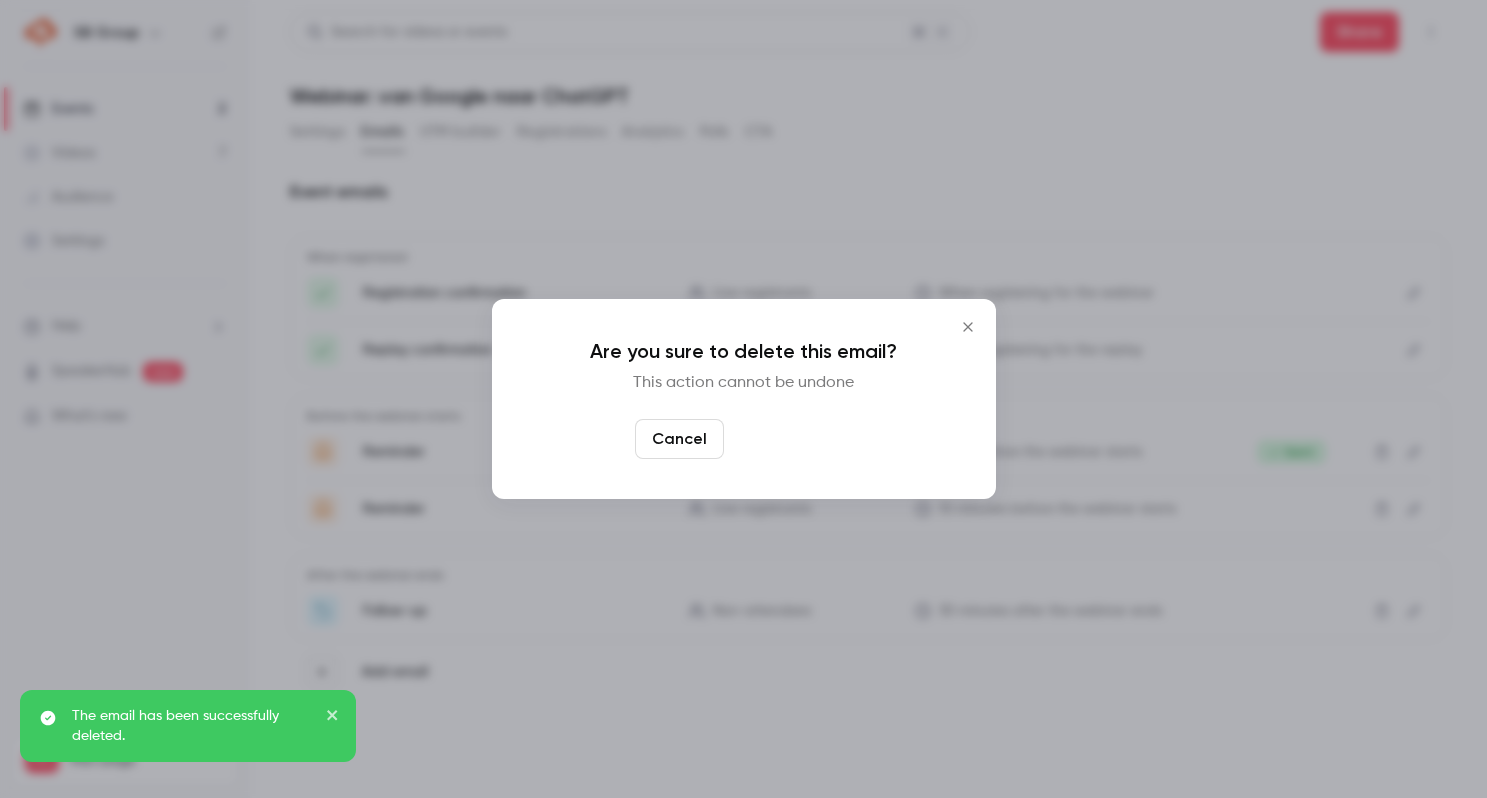 click on "Yes, delete" at bounding box center (792, 439) 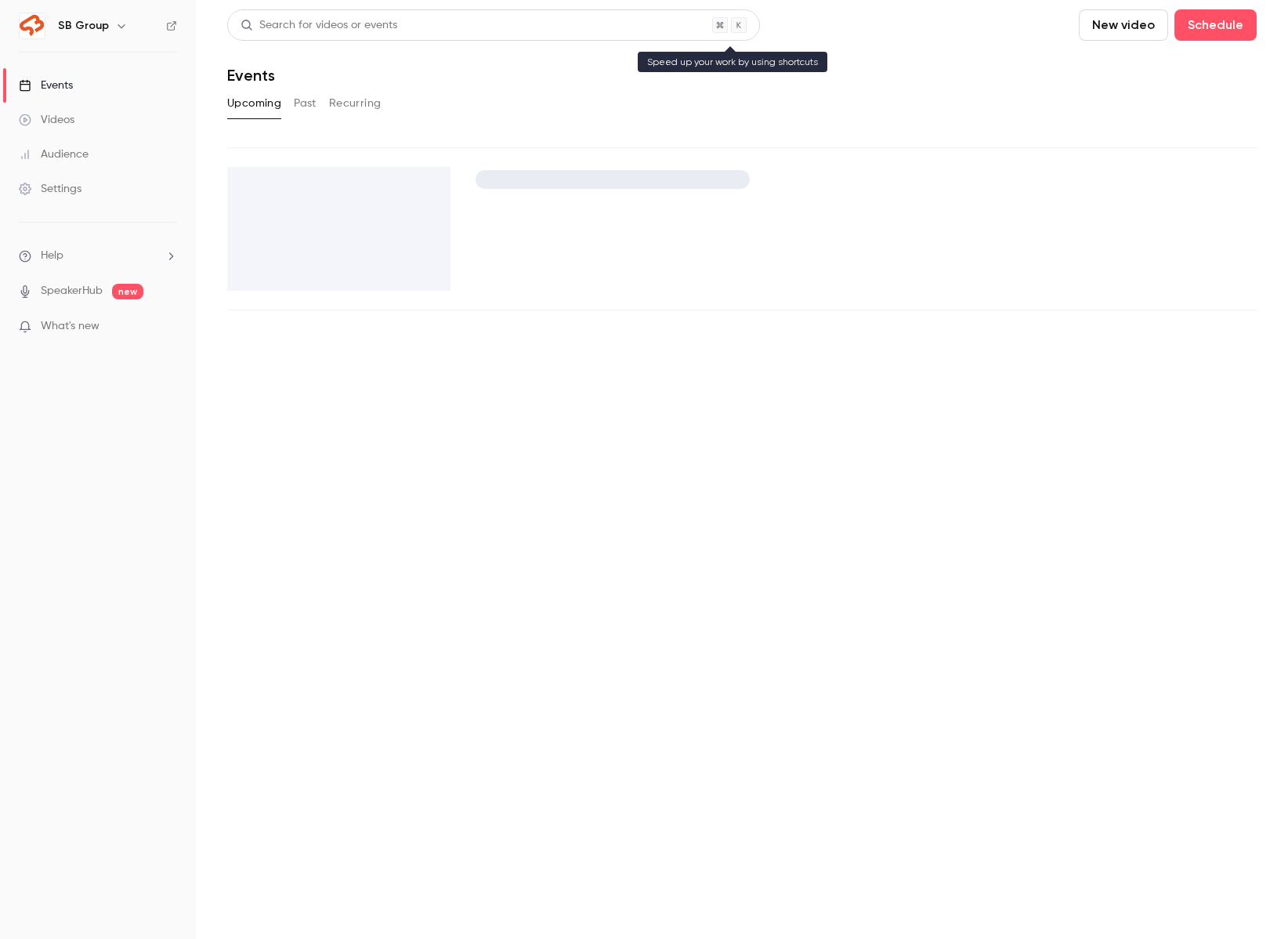 scroll, scrollTop: 0, scrollLeft: 0, axis: both 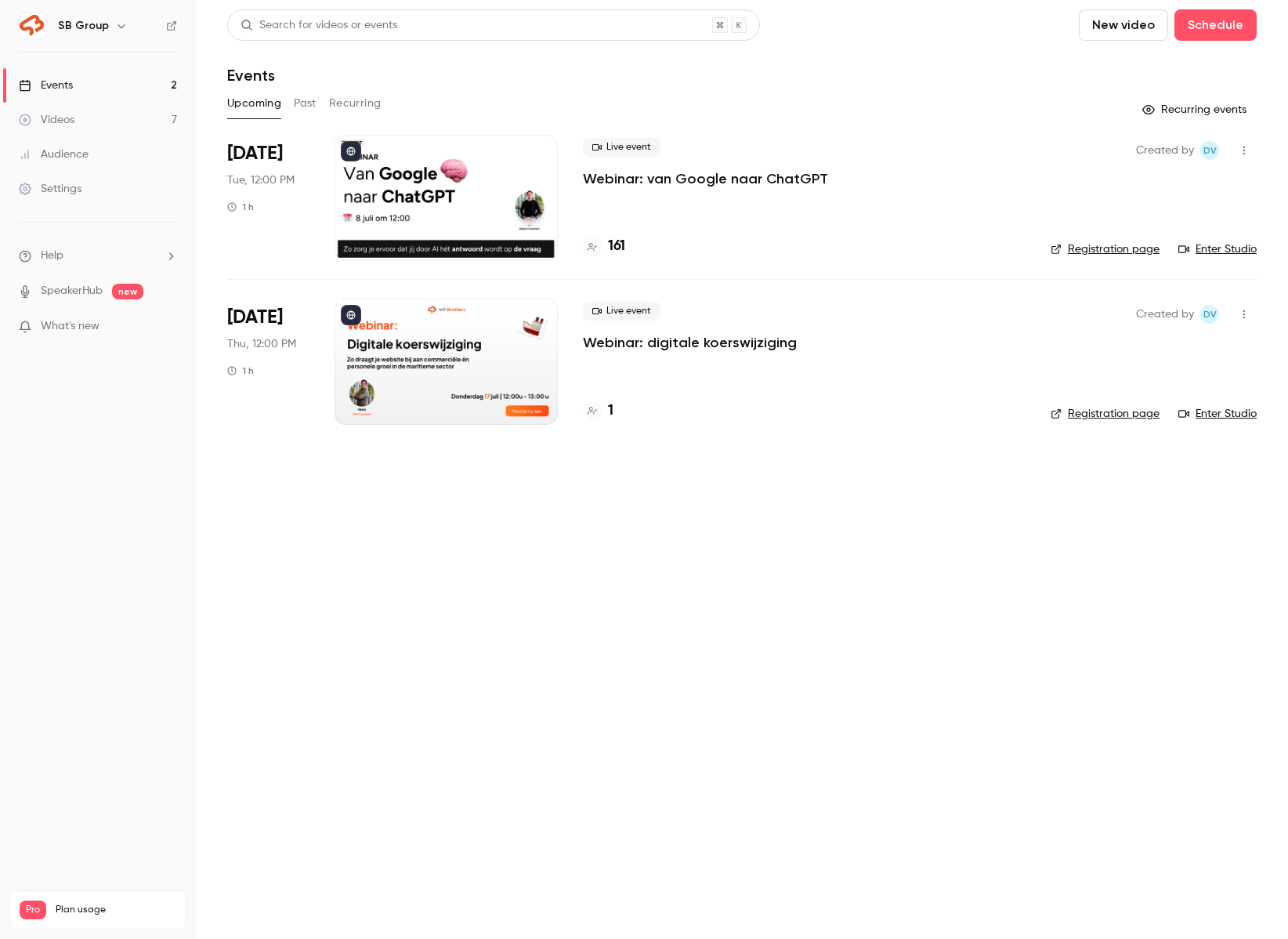 click on "Webinar: van Google naar ChatGPT" at bounding box center [705, 179] 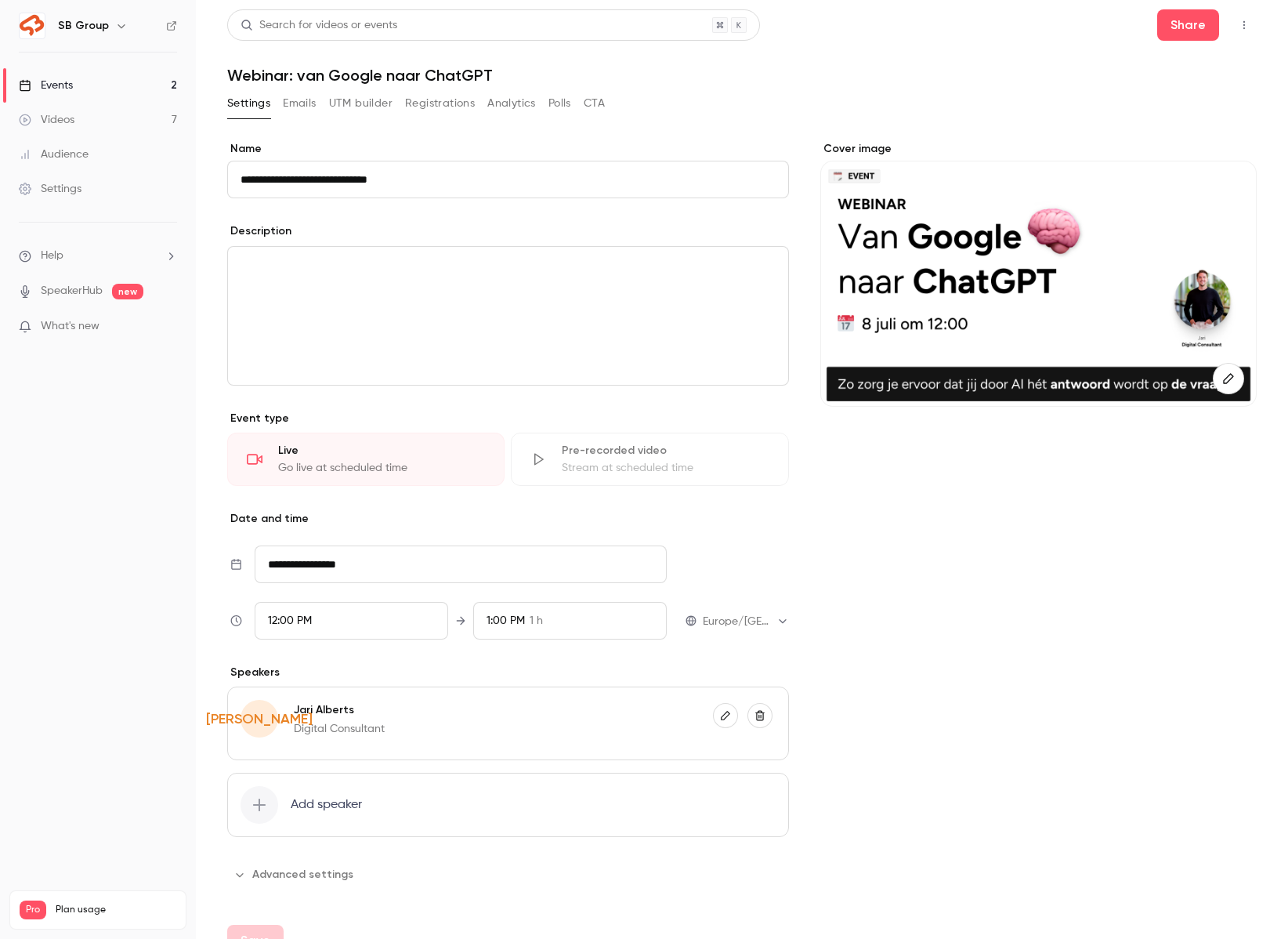 click on "Registrations" at bounding box center (440, 103) 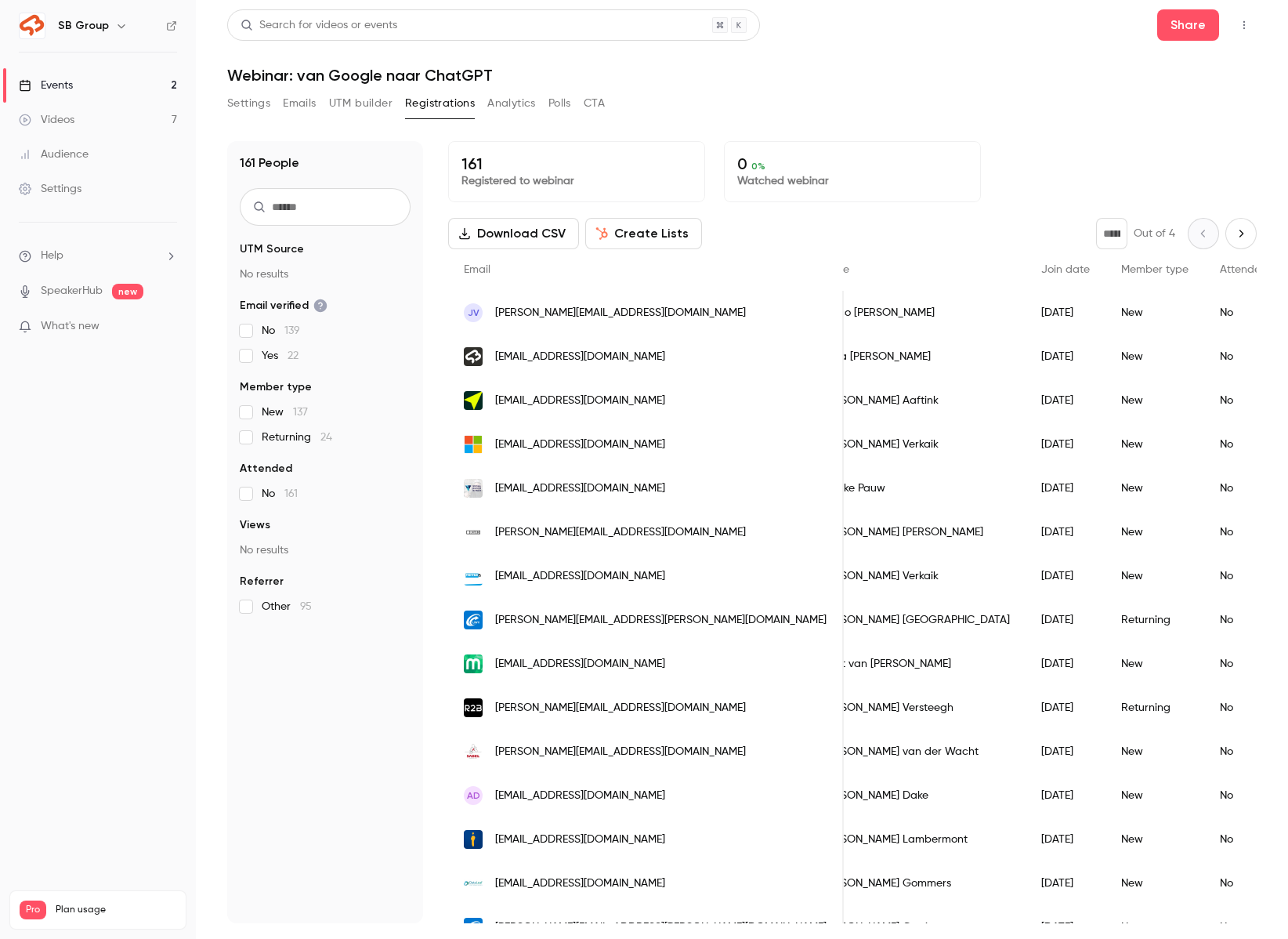 scroll, scrollTop: 0, scrollLeft: 54, axis: horizontal 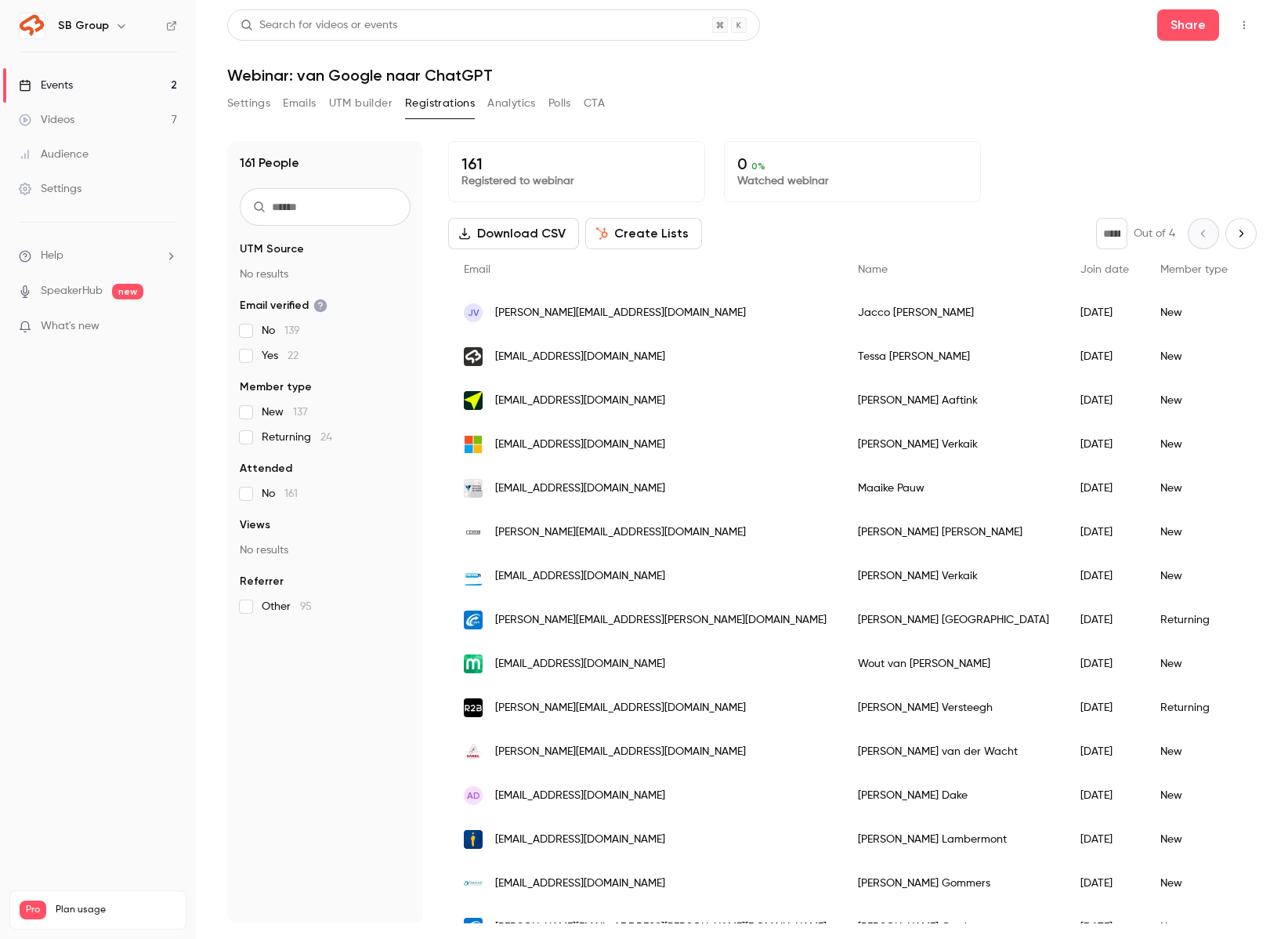 click on "No 139" at bounding box center [280, 331] 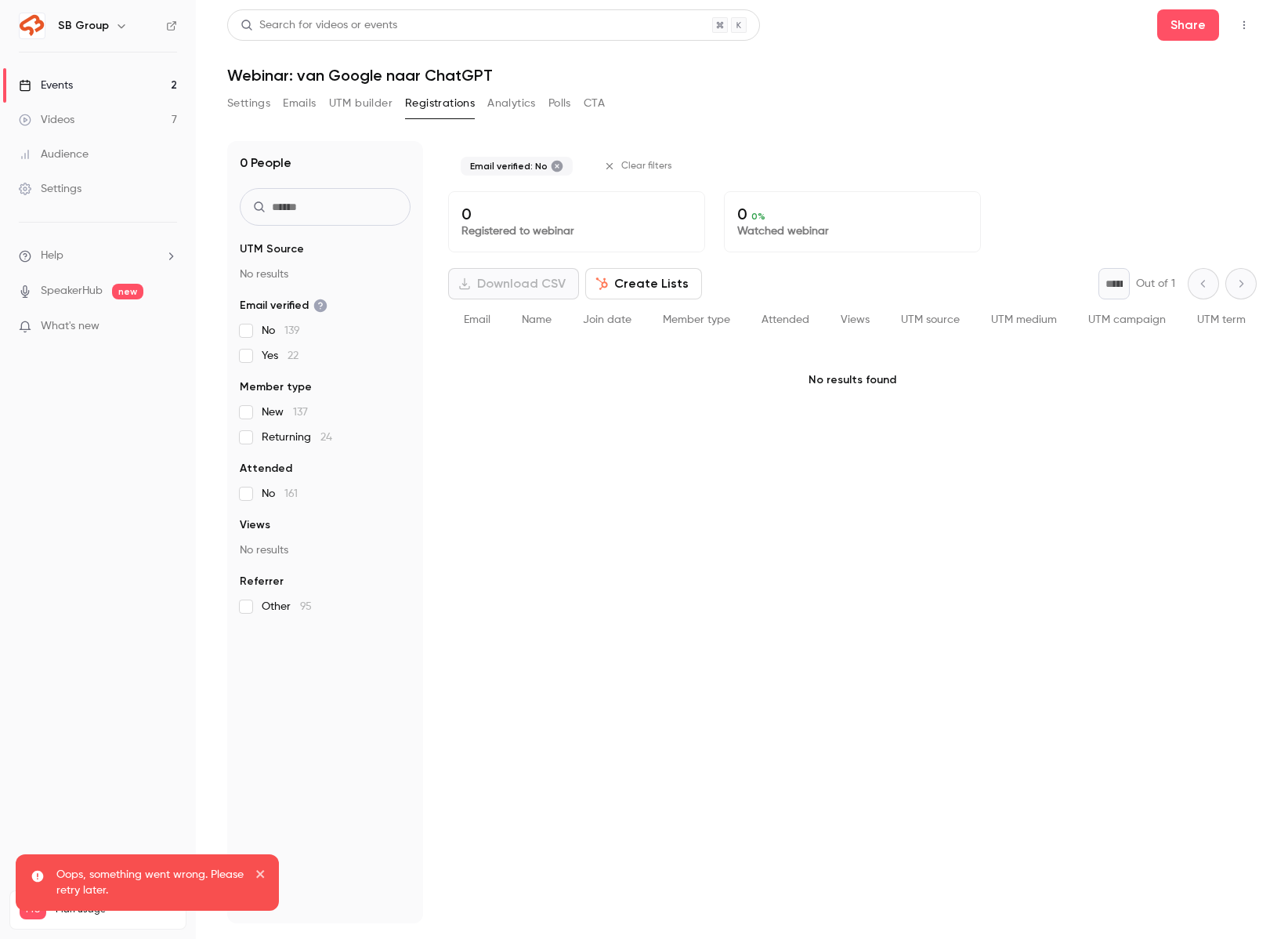 click on "No 139" at bounding box center [325, 331] 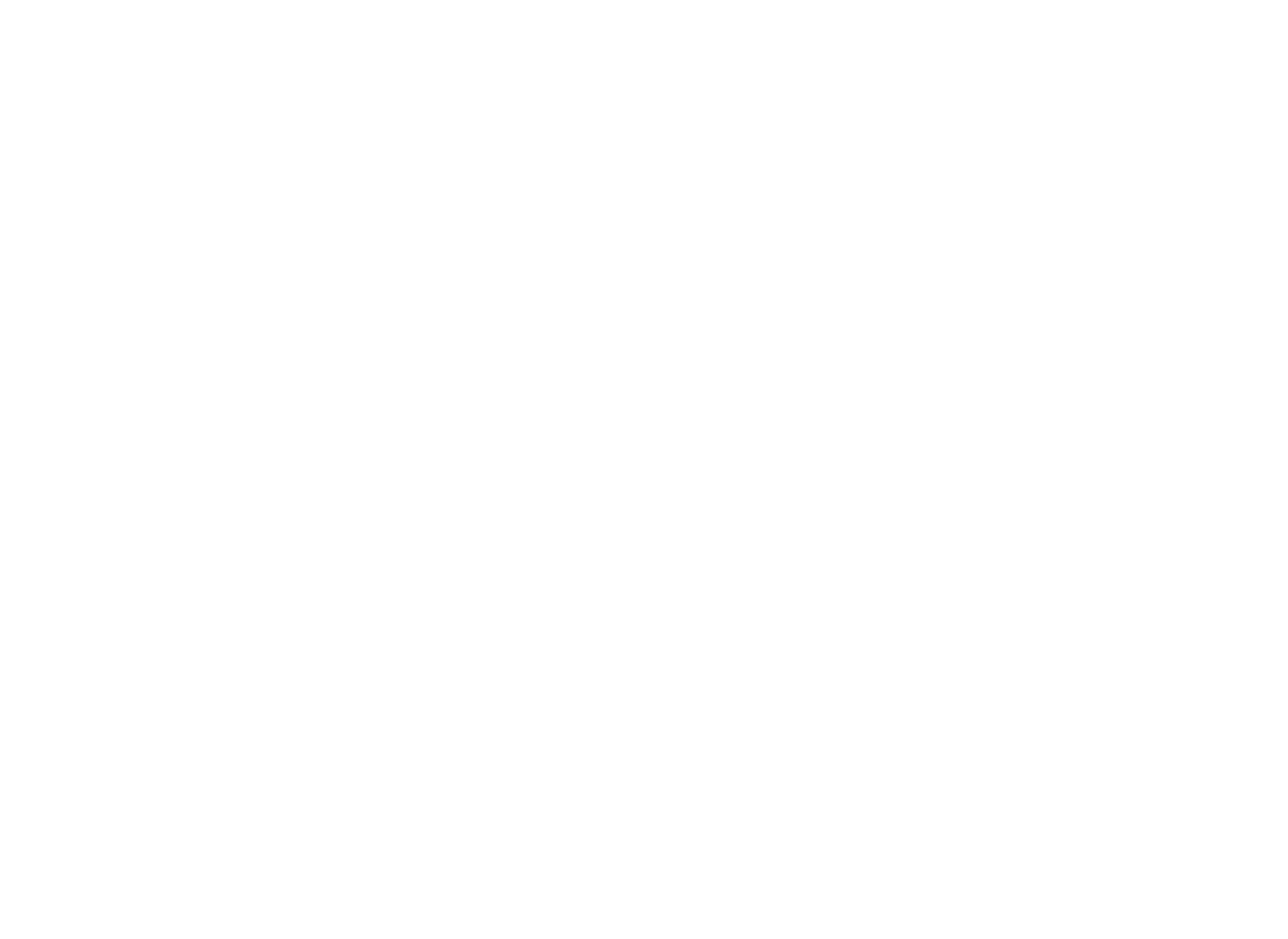scroll, scrollTop: 0, scrollLeft: 0, axis: both 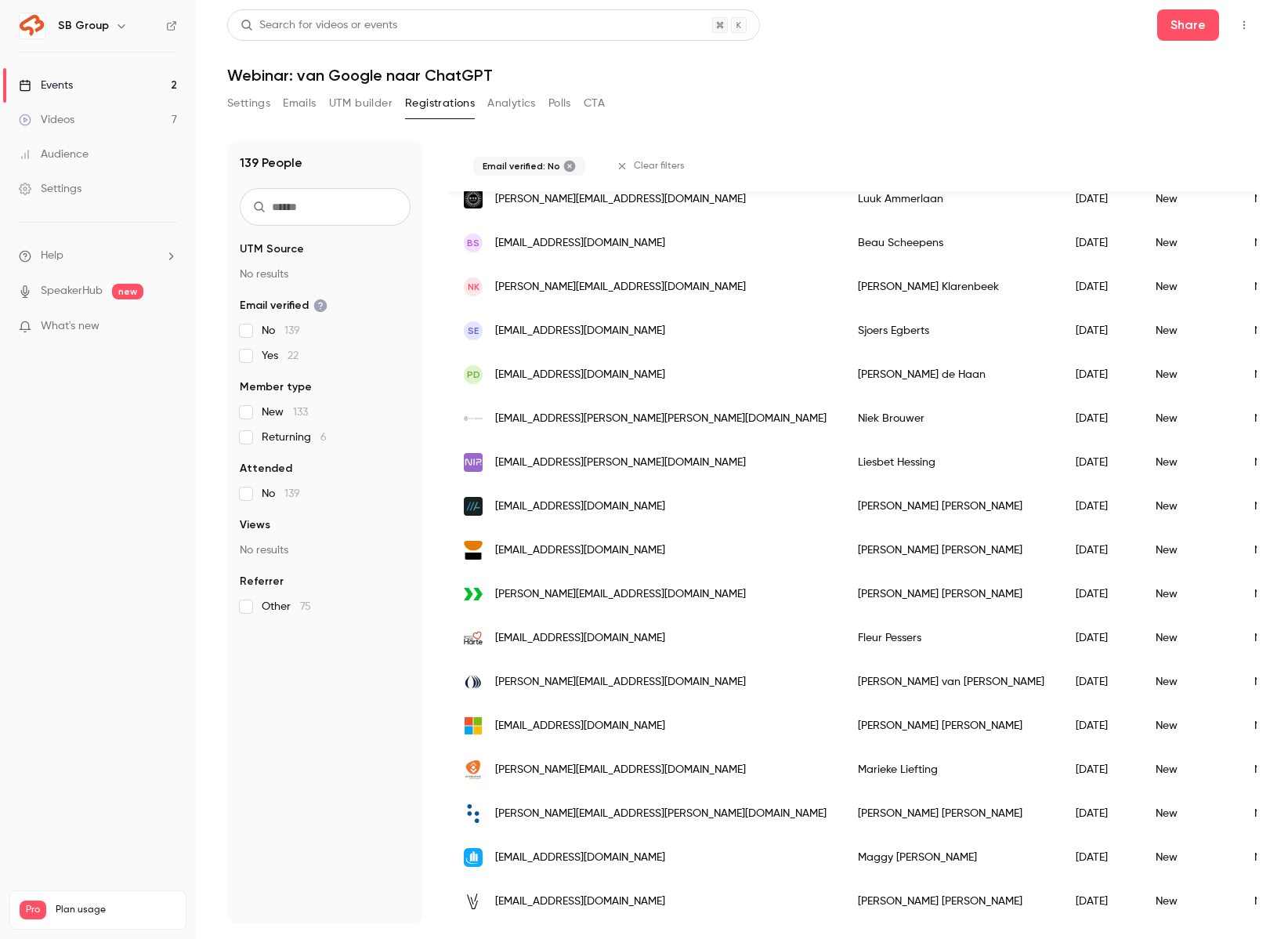 click 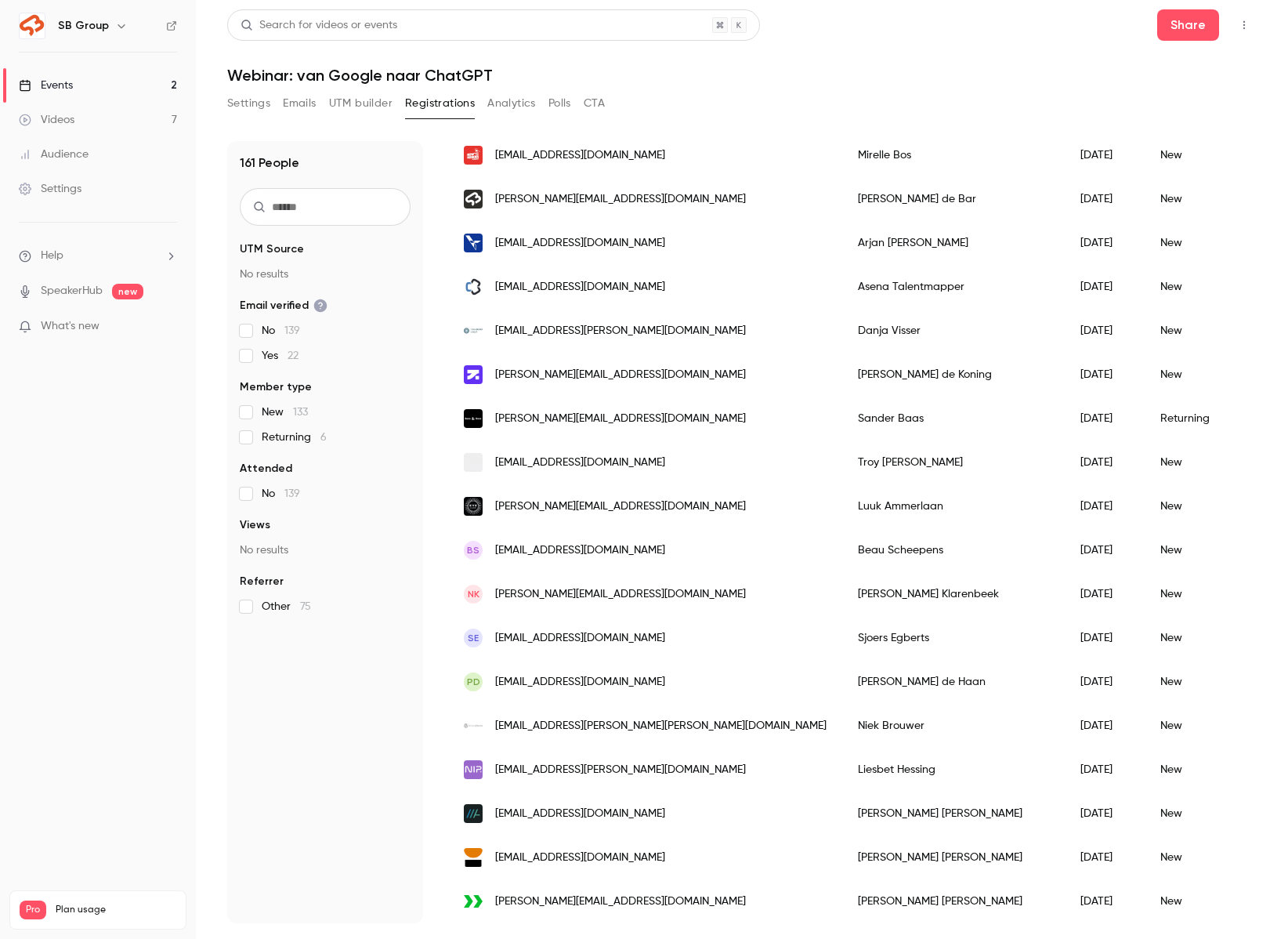 scroll, scrollTop: 1562, scrollLeft: 0, axis: vertical 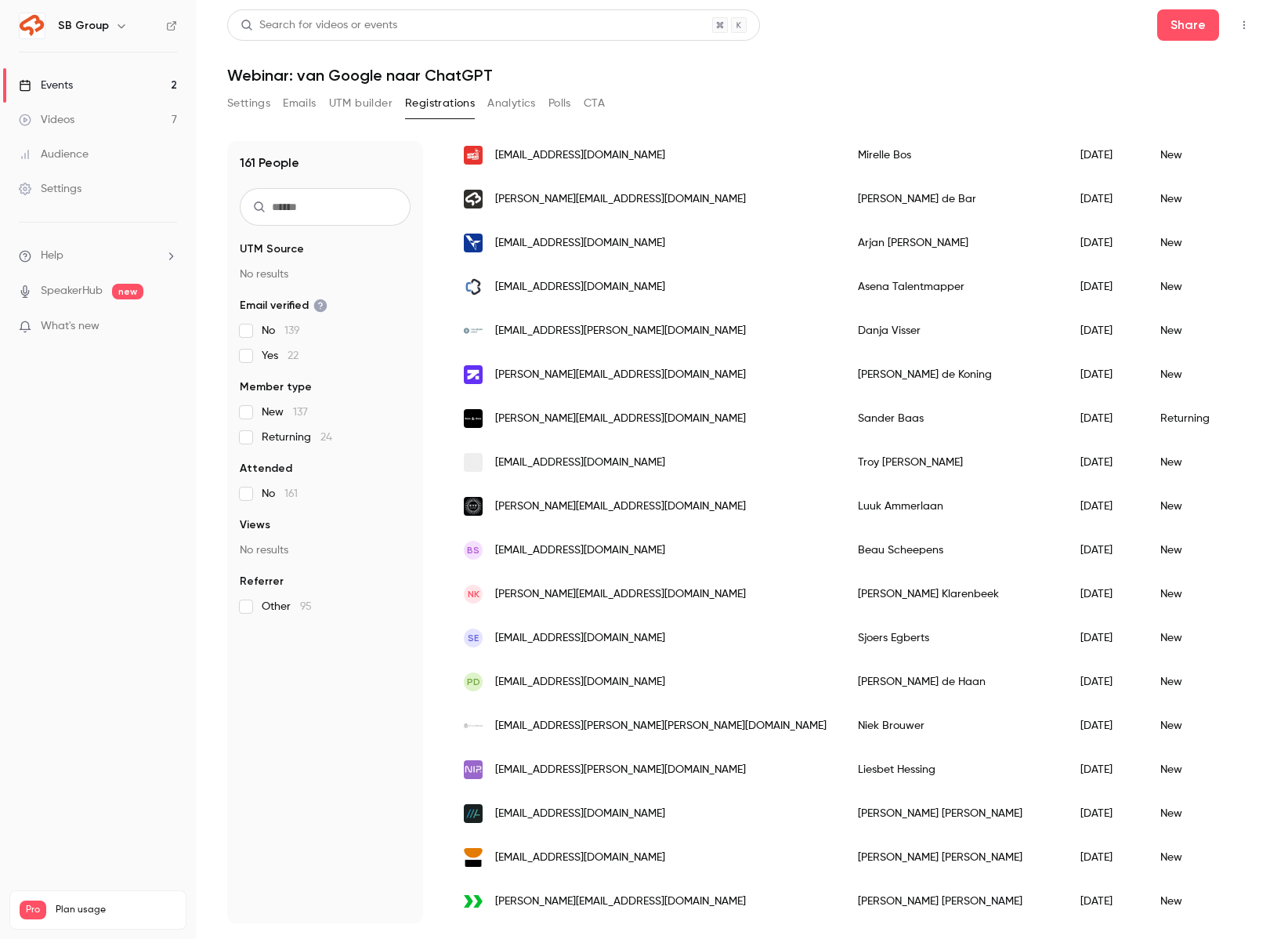 click on "Settings" at bounding box center (248, 103) 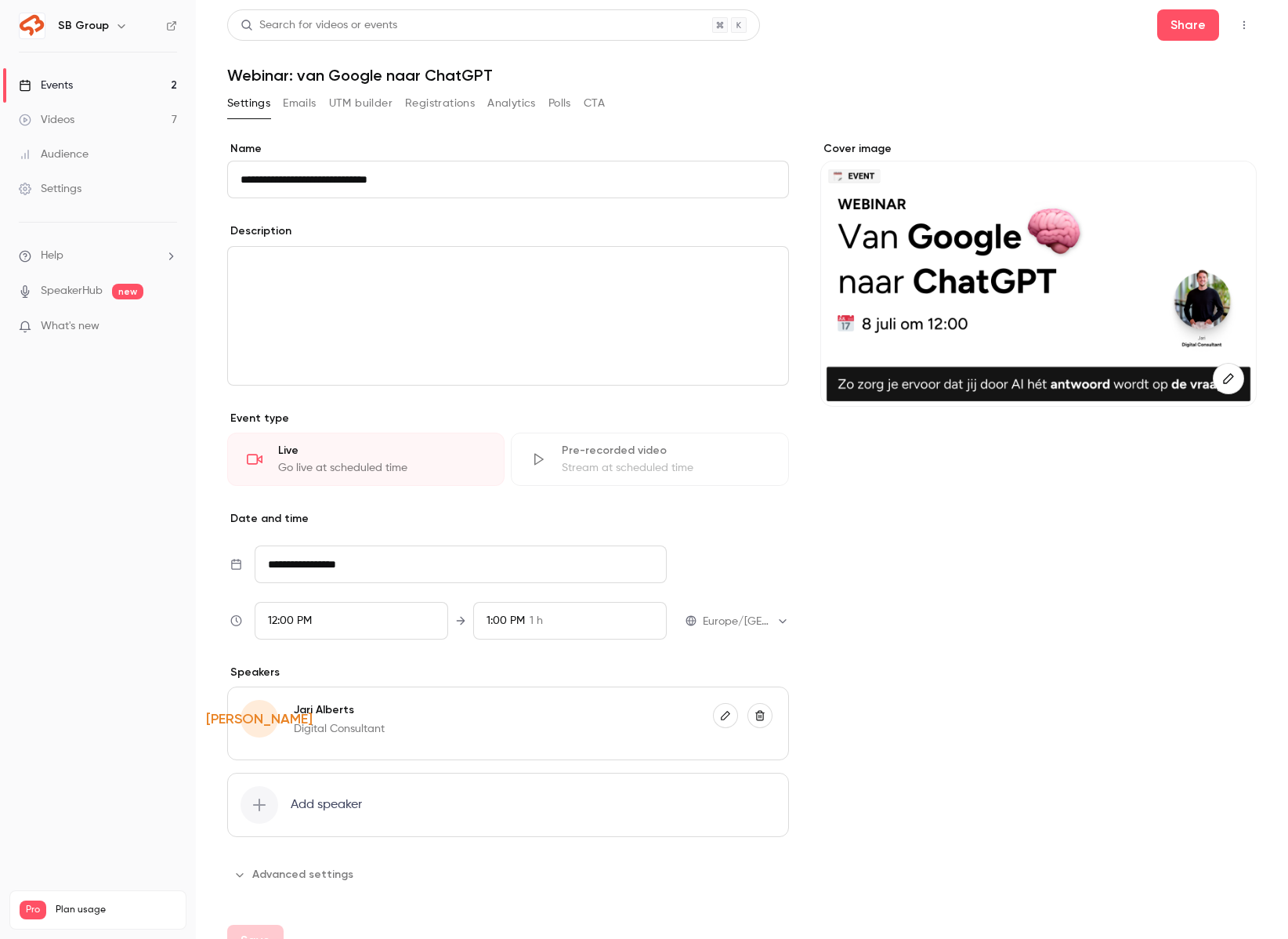 click on "Videos 7" at bounding box center (98, 120) 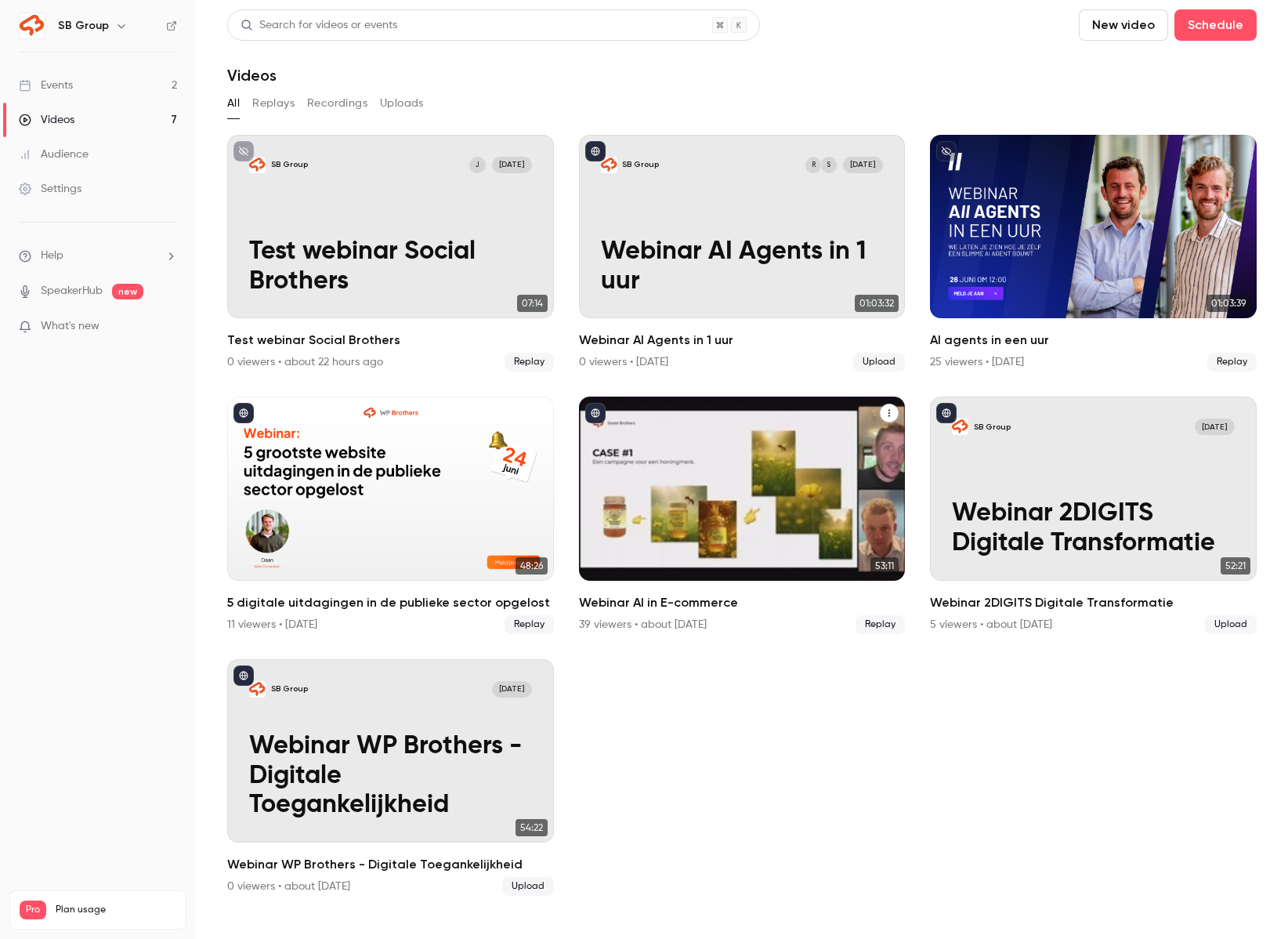 click at bounding box center (742, 488) 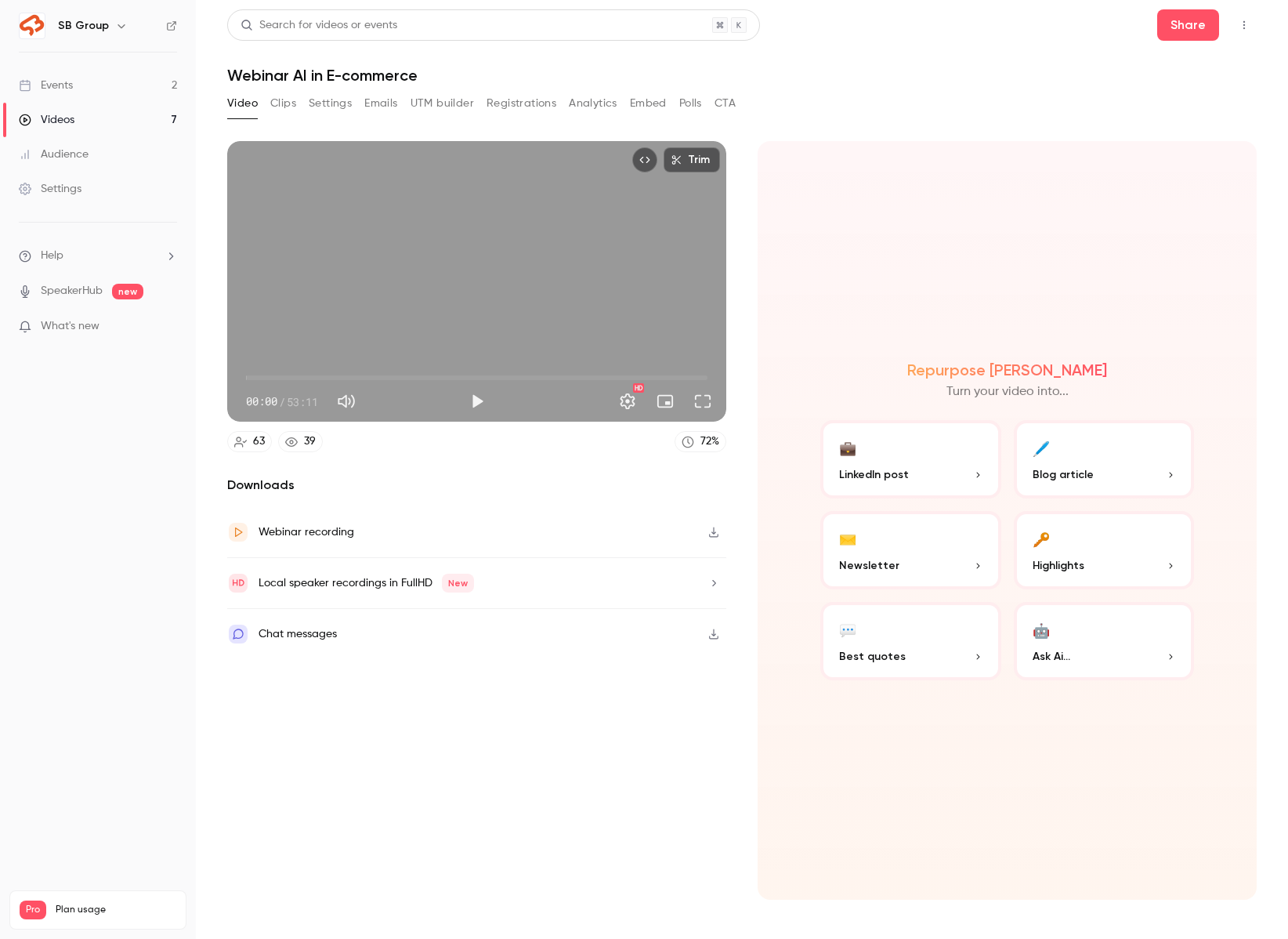 click on "Registrations" at bounding box center [521, 103] 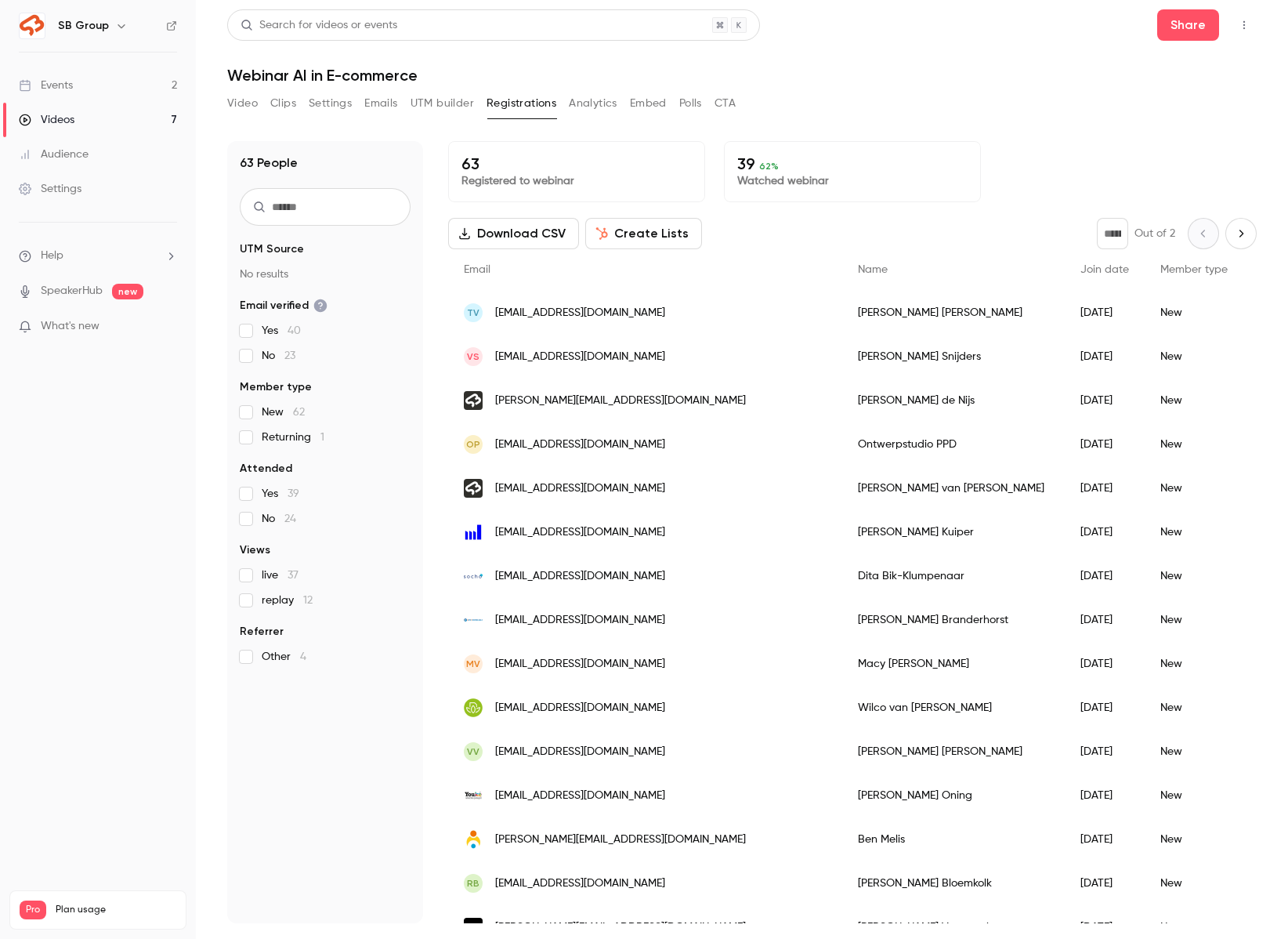 click on "replay 12" at bounding box center (287, 600) 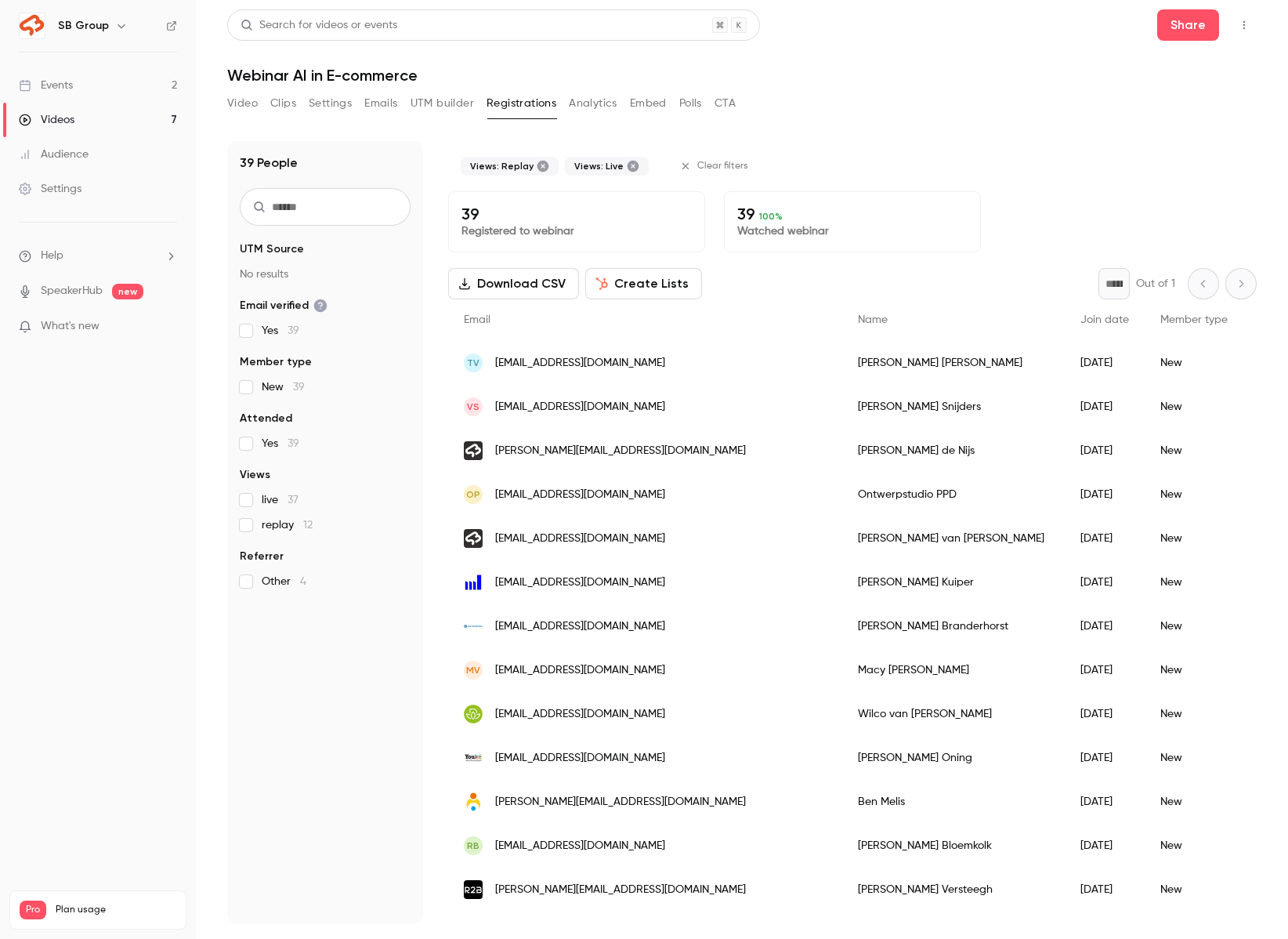 click on "replay 12" at bounding box center [325, 525] 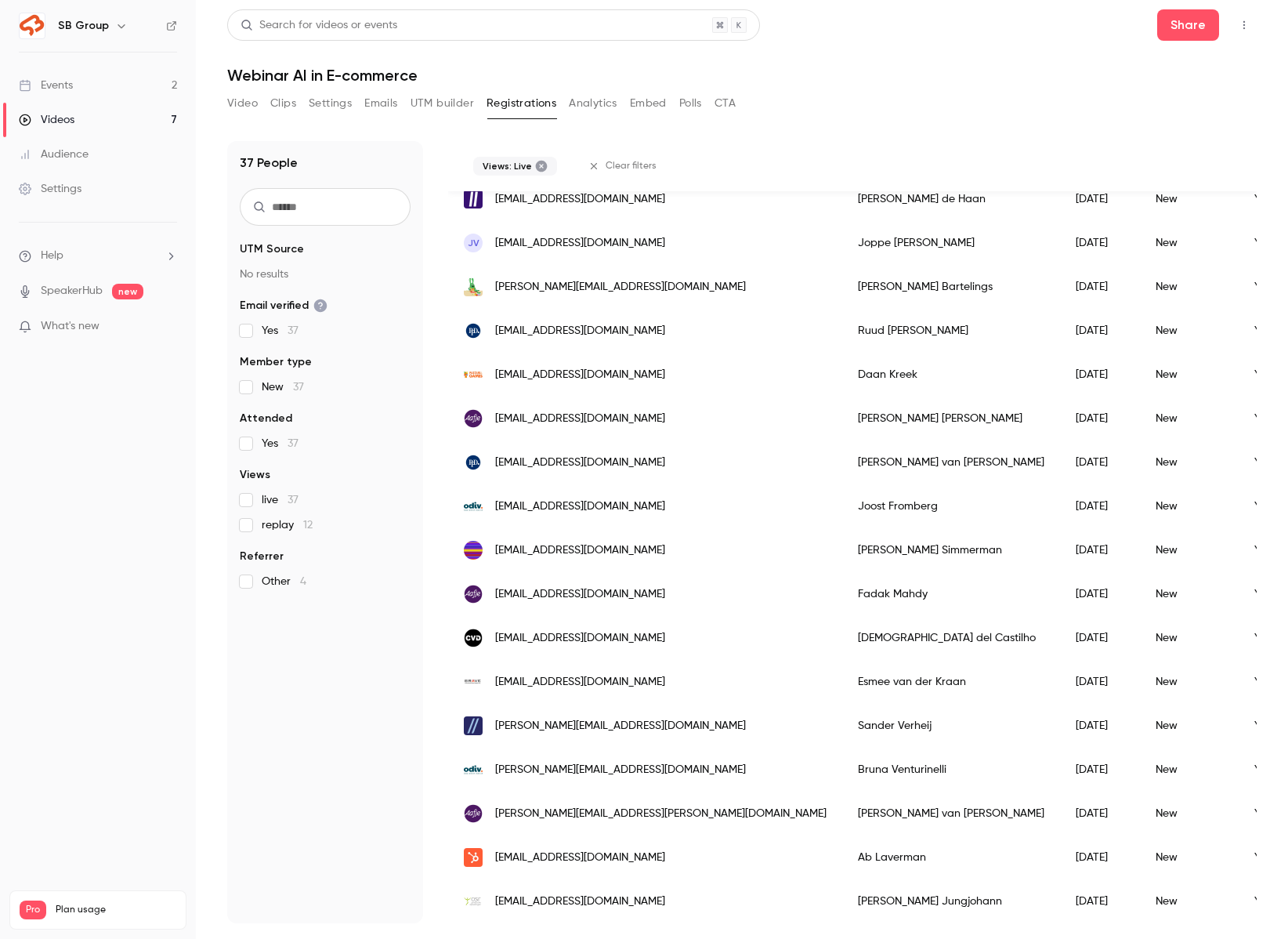 scroll, scrollTop: 1037, scrollLeft: 0, axis: vertical 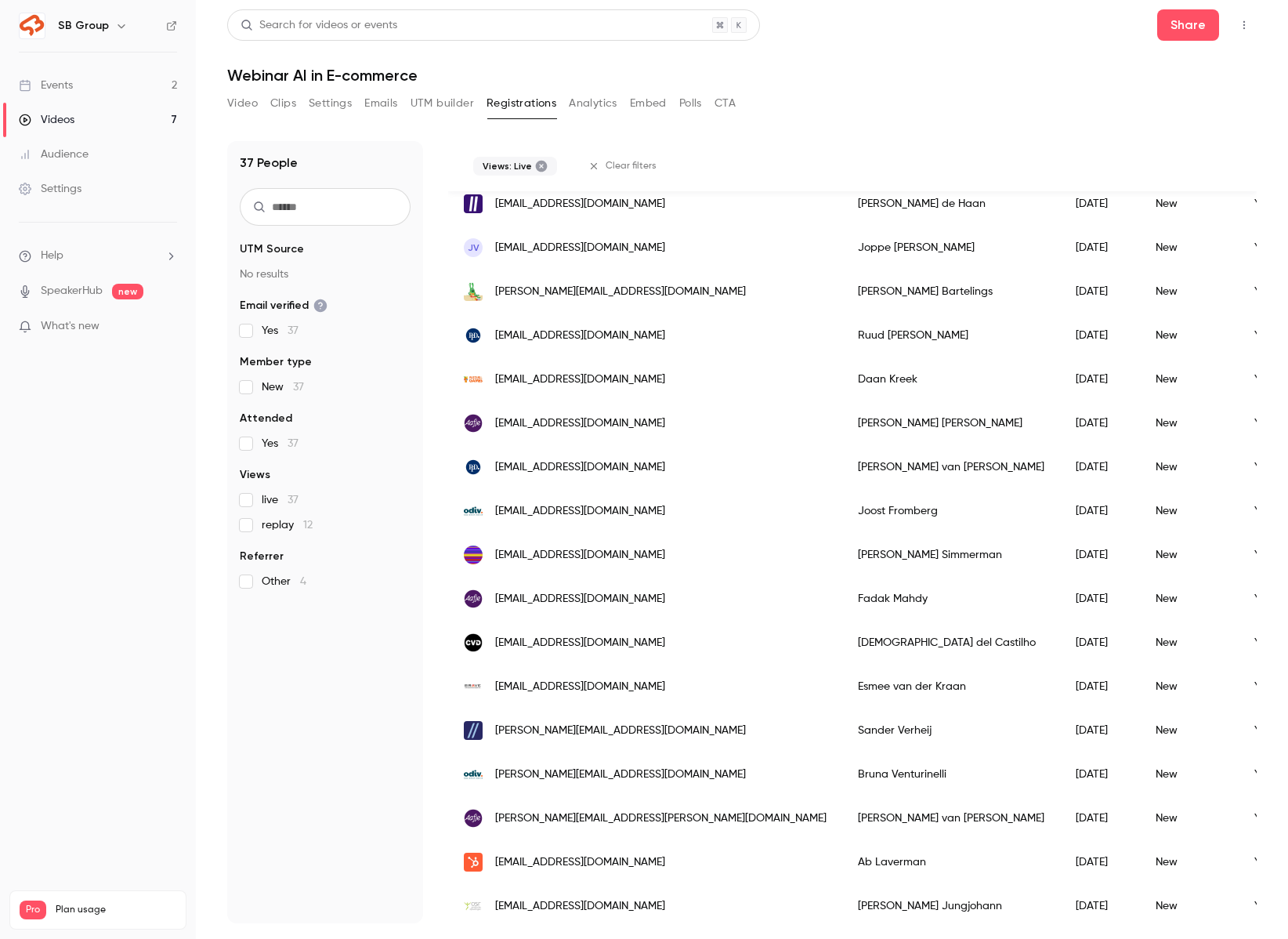 click on "37 People UTM Source No results Email verified Yes 37 Member type New 37 Attended Yes 37 Views live 37 replay 12 Referrer Other 4" at bounding box center (325, 532) 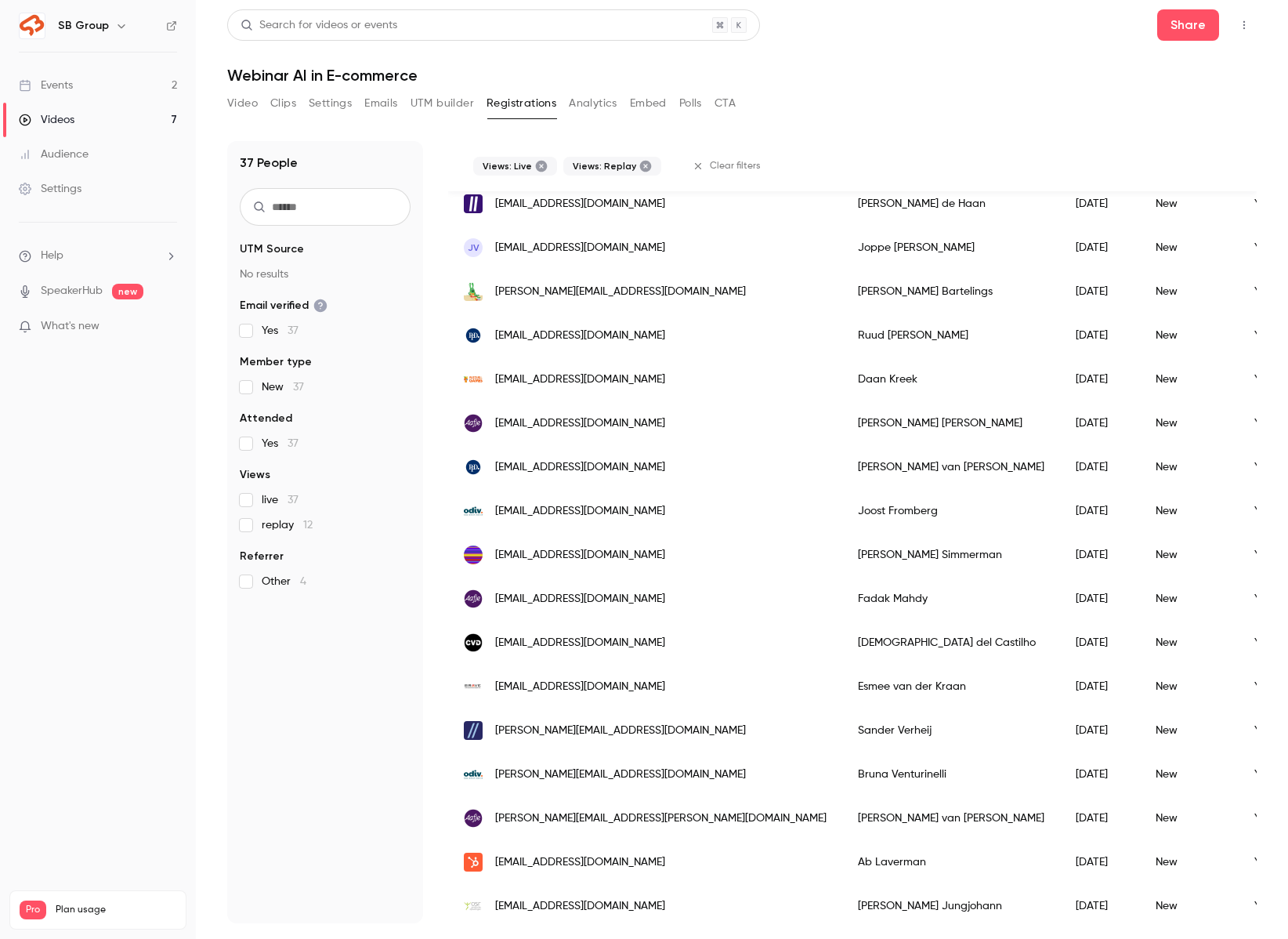scroll, scrollTop: 1125, scrollLeft: 0, axis: vertical 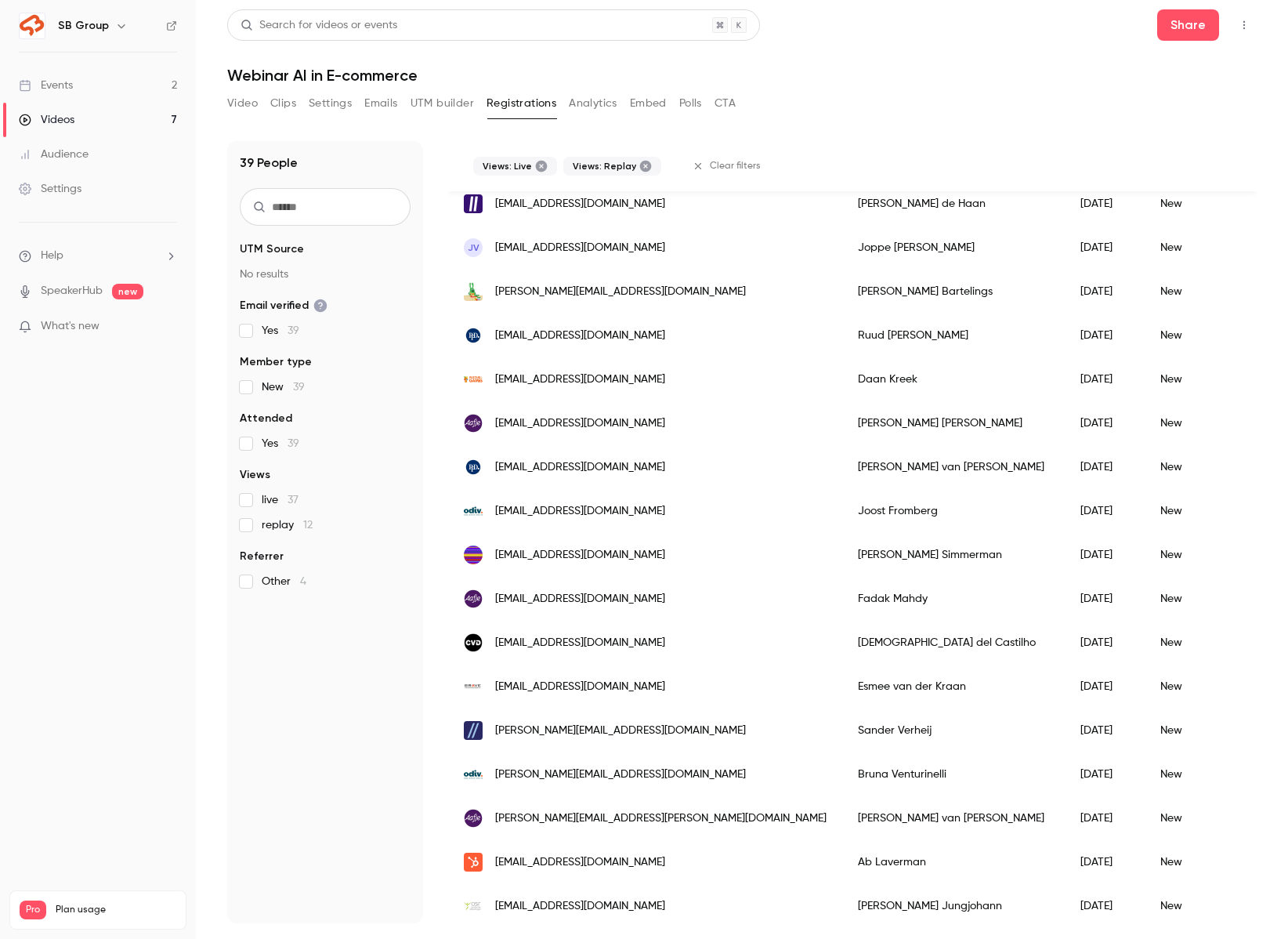 click on "live 37" at bounding box center (325, 500) 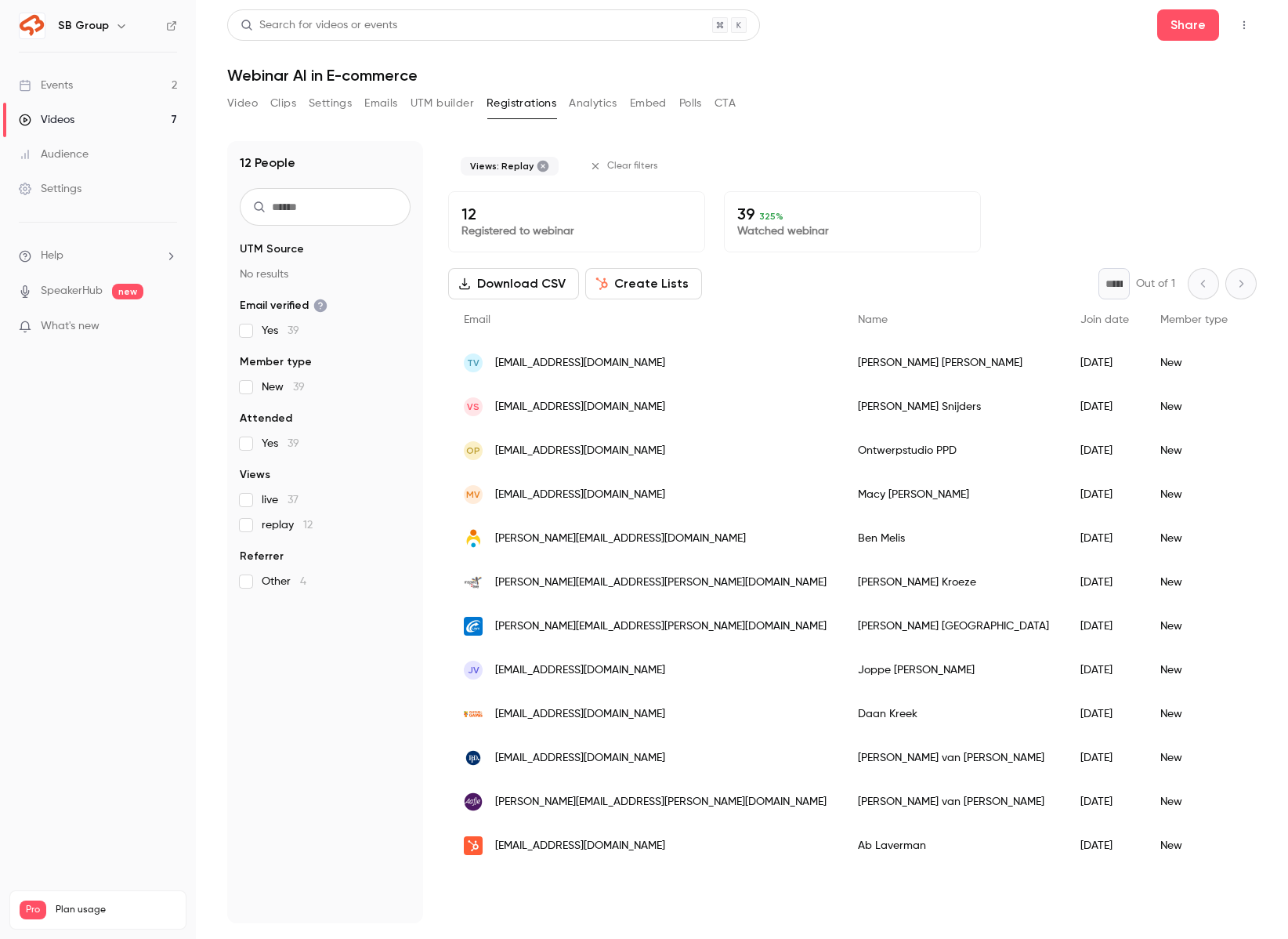 scroll, scrollTop: 0, scrollLeft: 0, axis: both 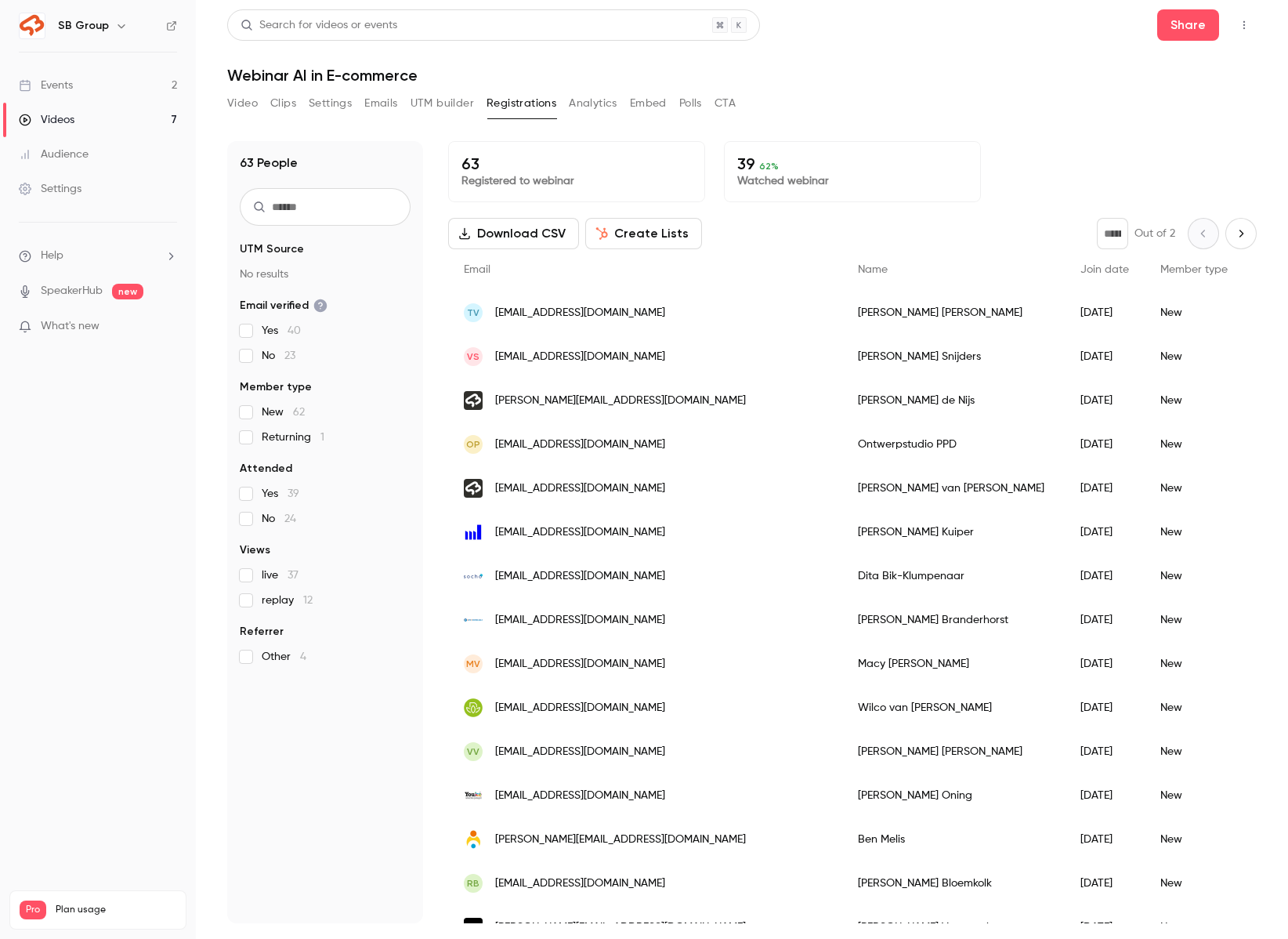 click on "Events 2" at bounding box center (98, 85) 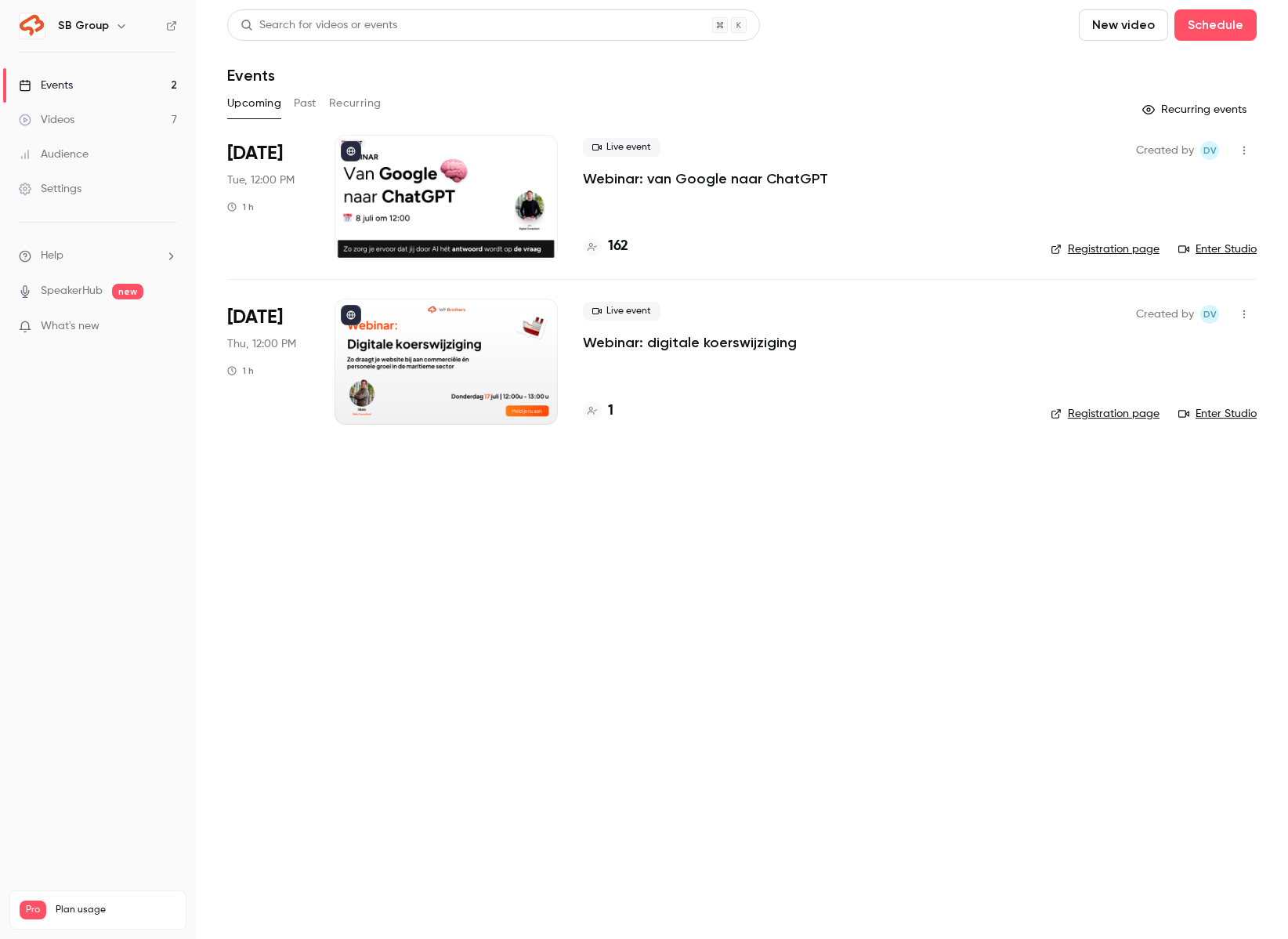 click on "Webinar: van Google naar ChatGPT" at bounding box center [705, 179] 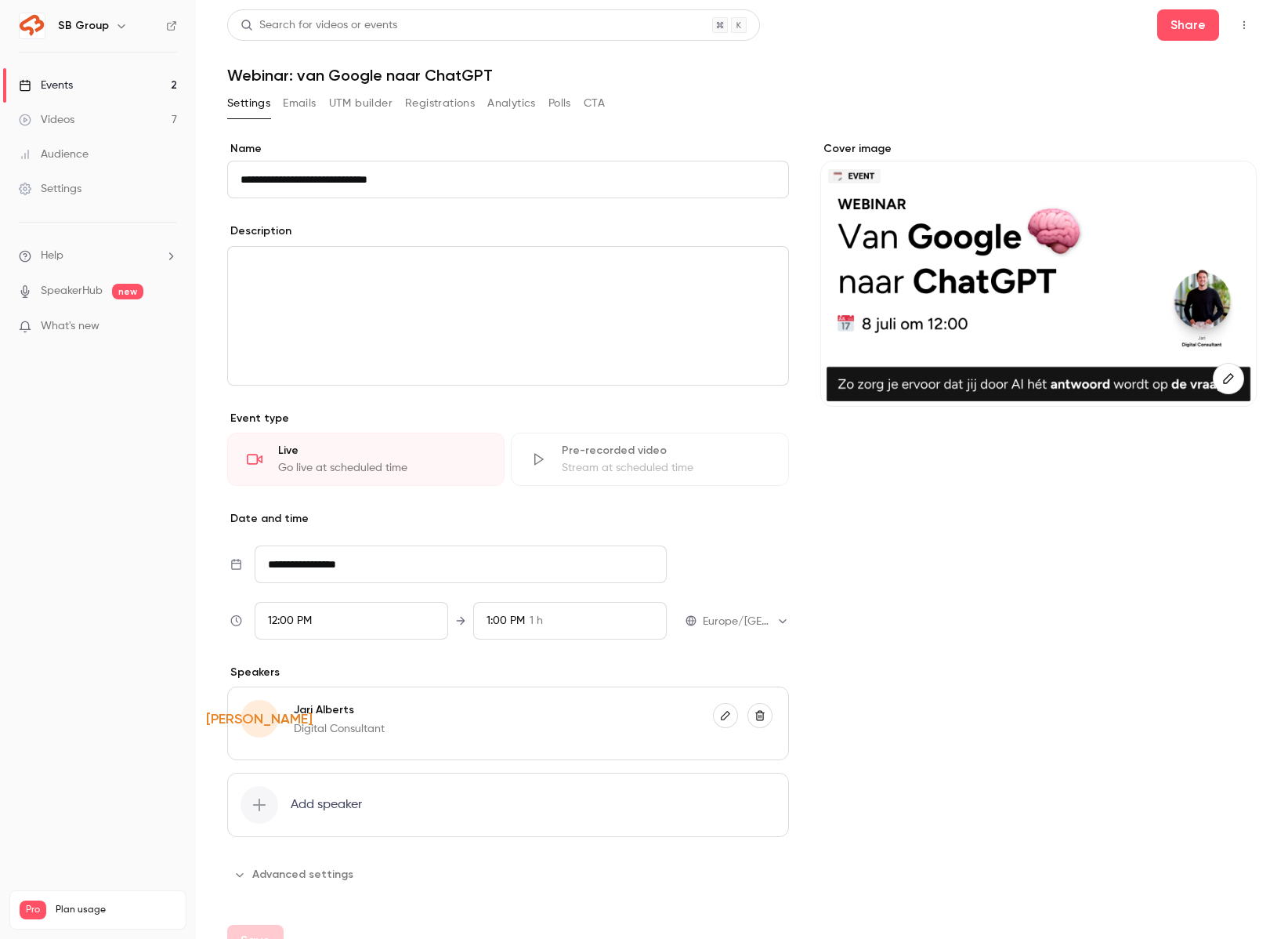 click on "Registrations" at bounding box center (440, 103) 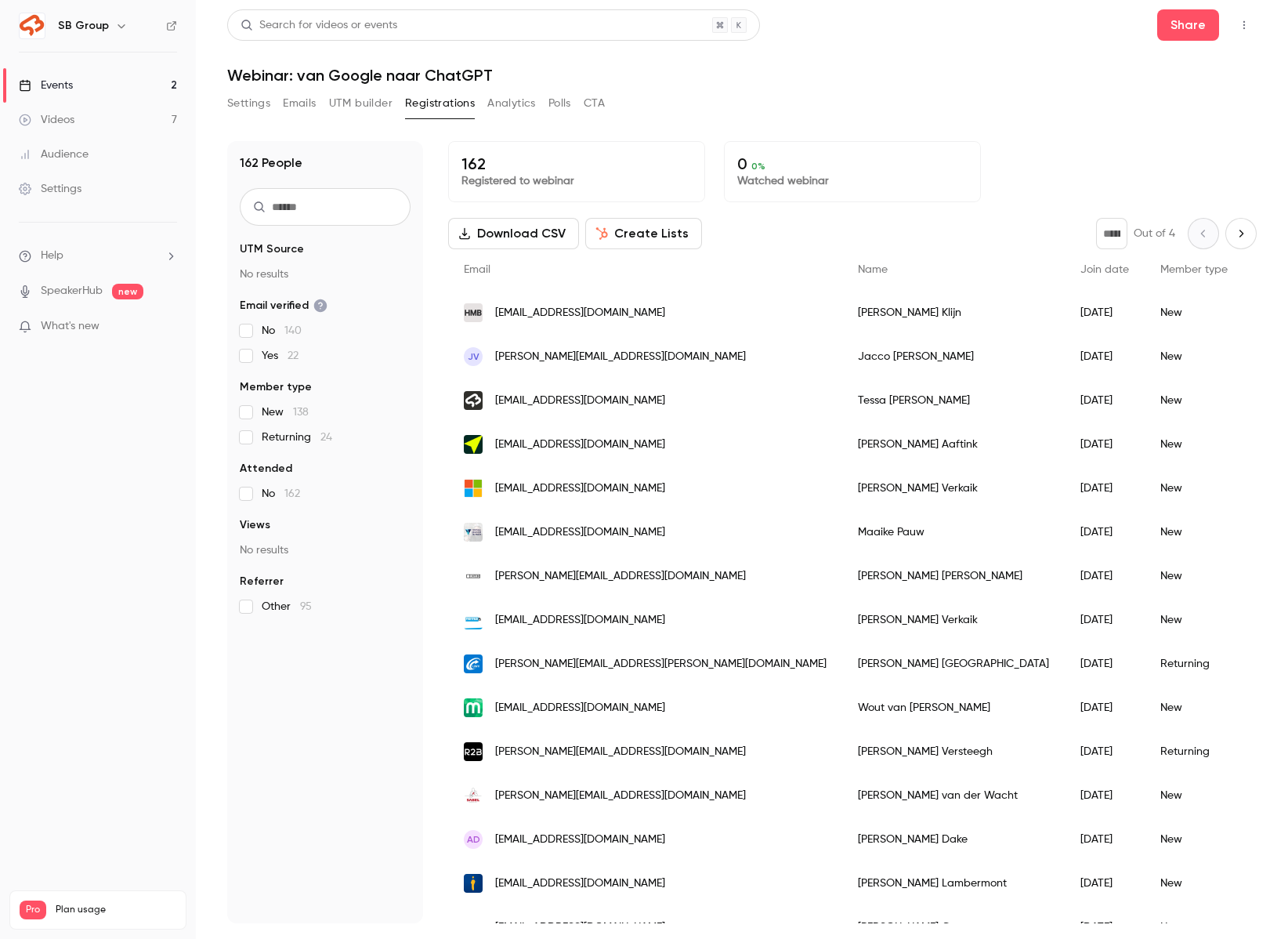 click on "Events 2" at bounding box center [98, 85] 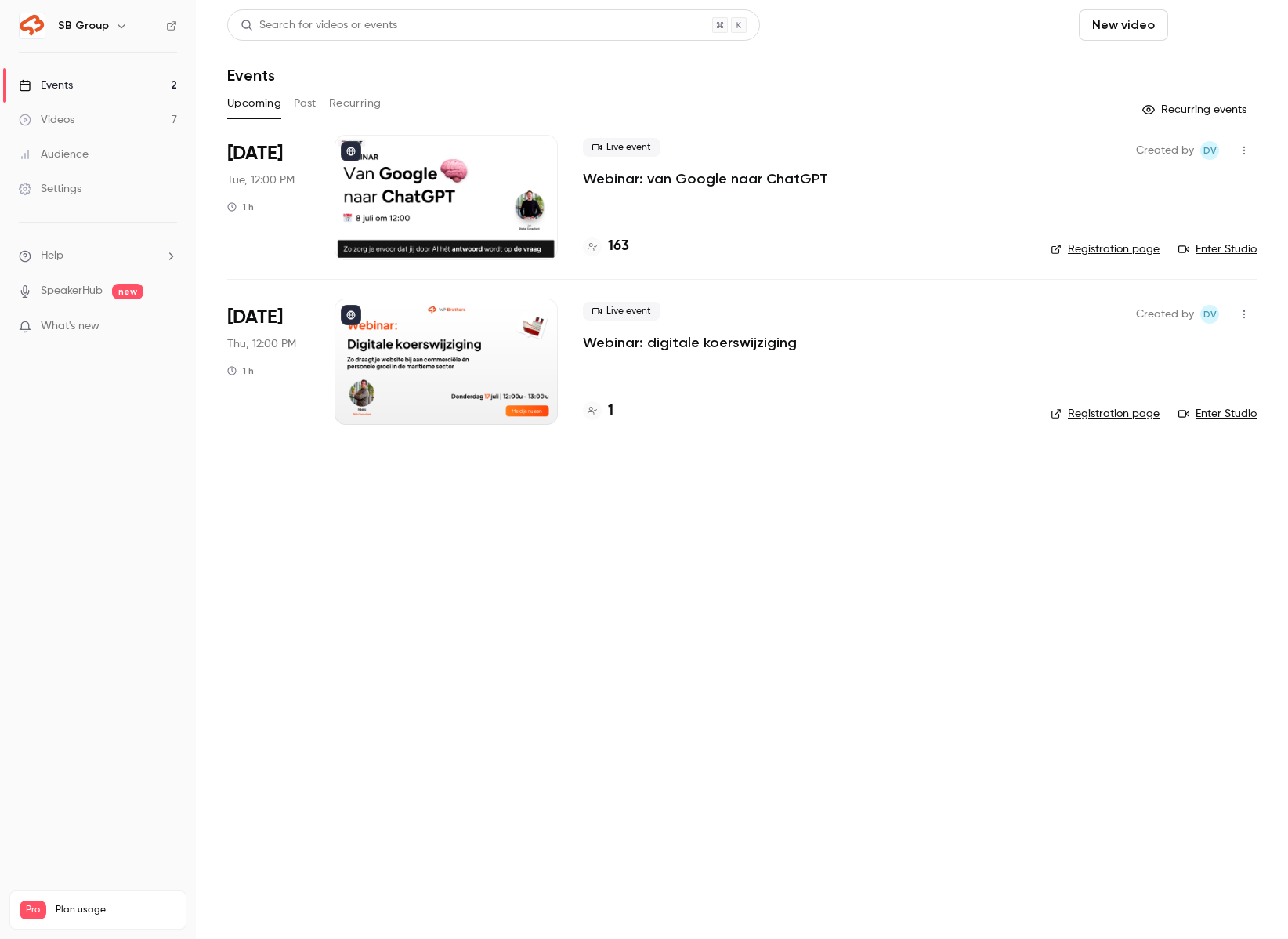 click on "Schedule" at bounding box center (1215, 25) 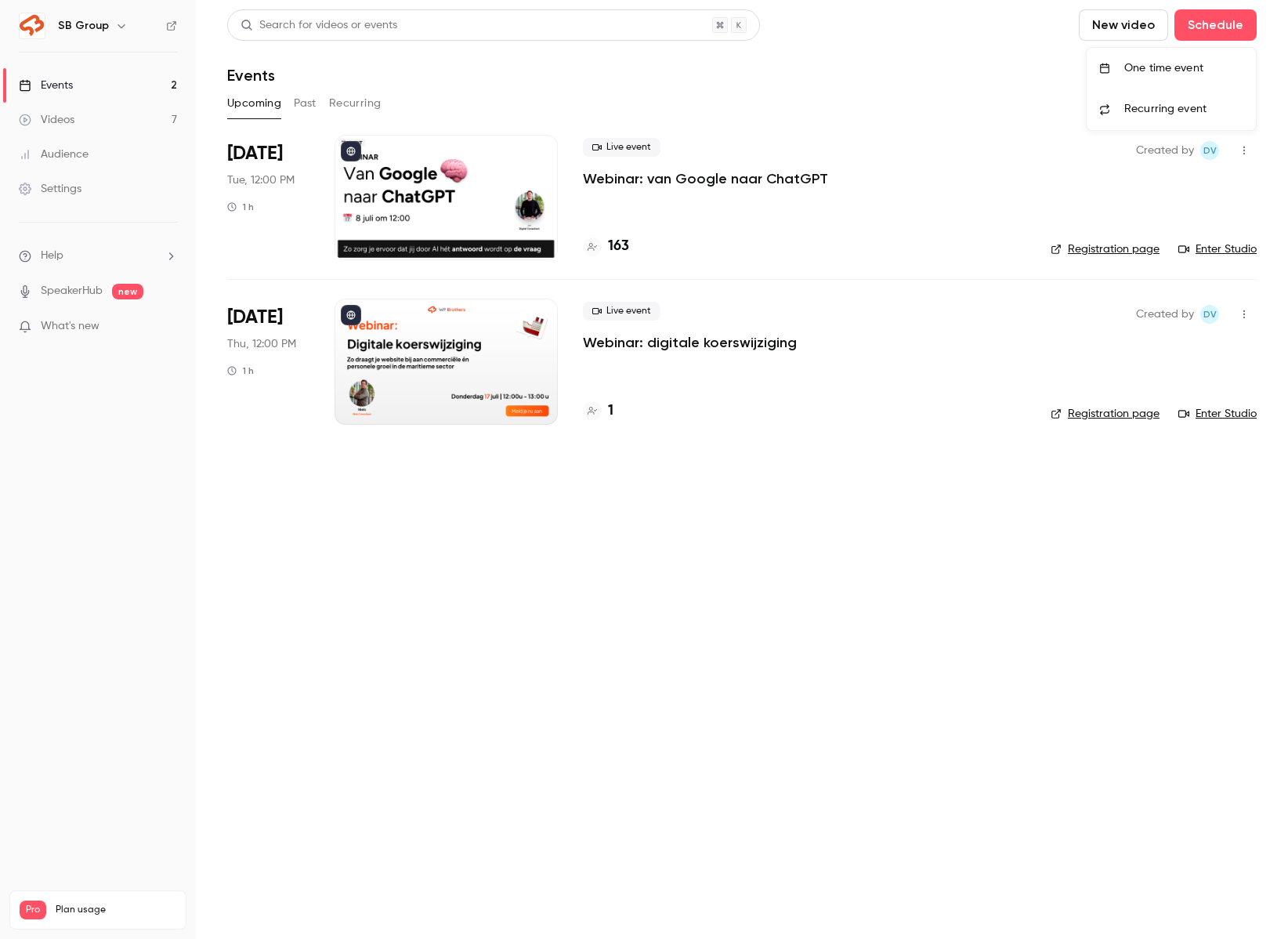 click on "One time event" at bounding box center (1184, 68) 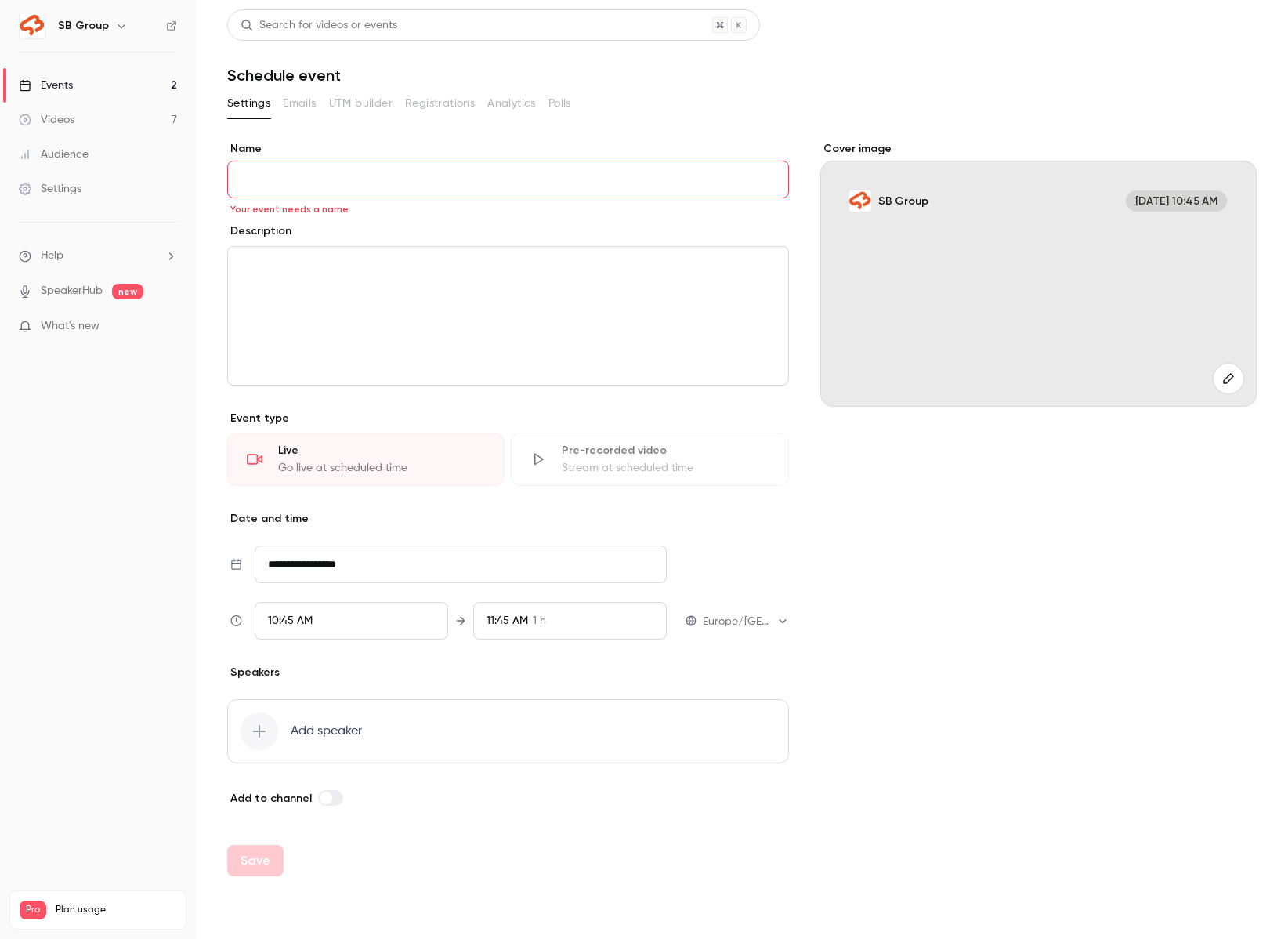 click on "Name" at bounding box center [508, 179] 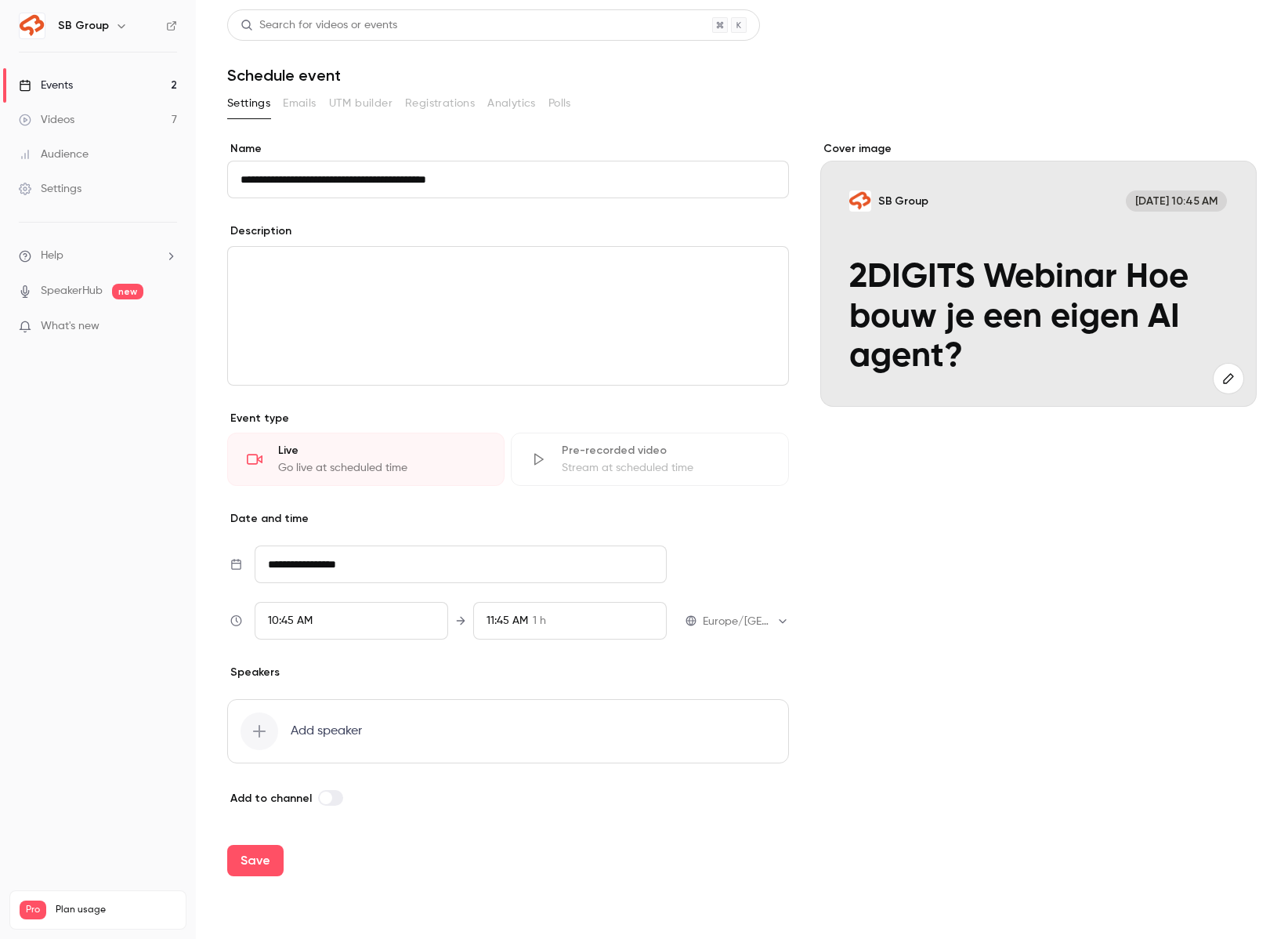 click on "**********" at bounding box center [508, 179] 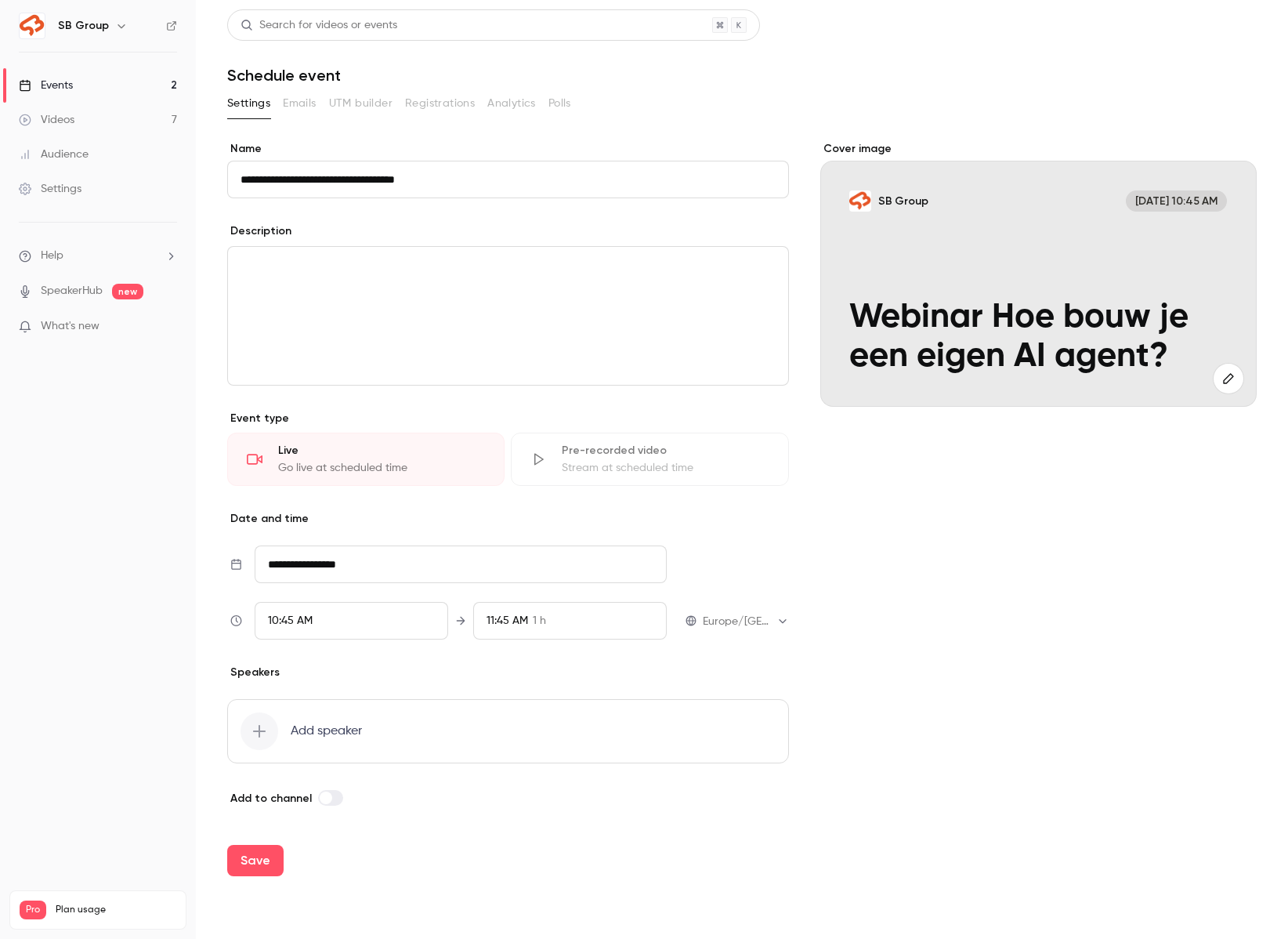 click on "**********" at bounding box center [508, 179] 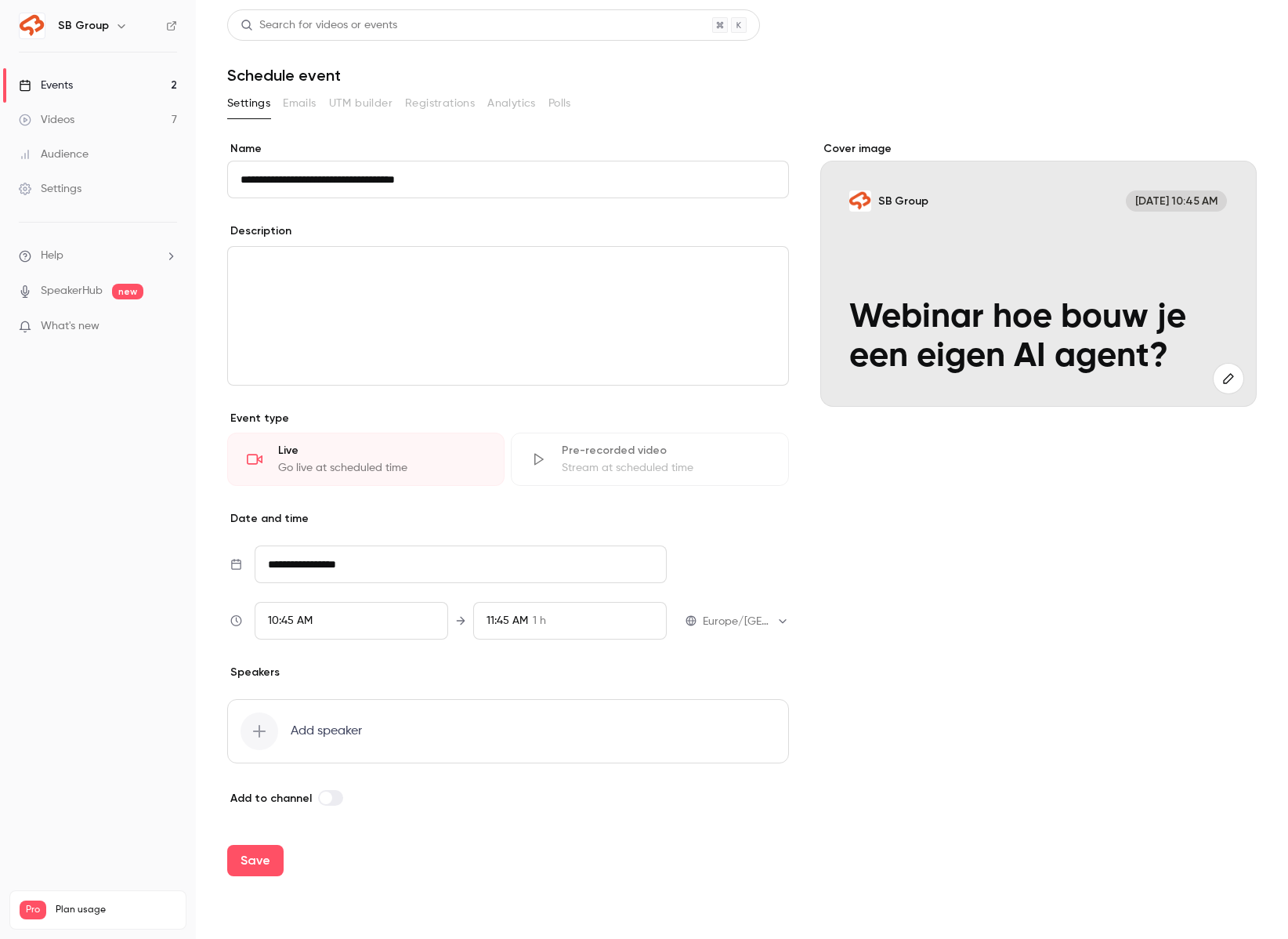 type on "**********" 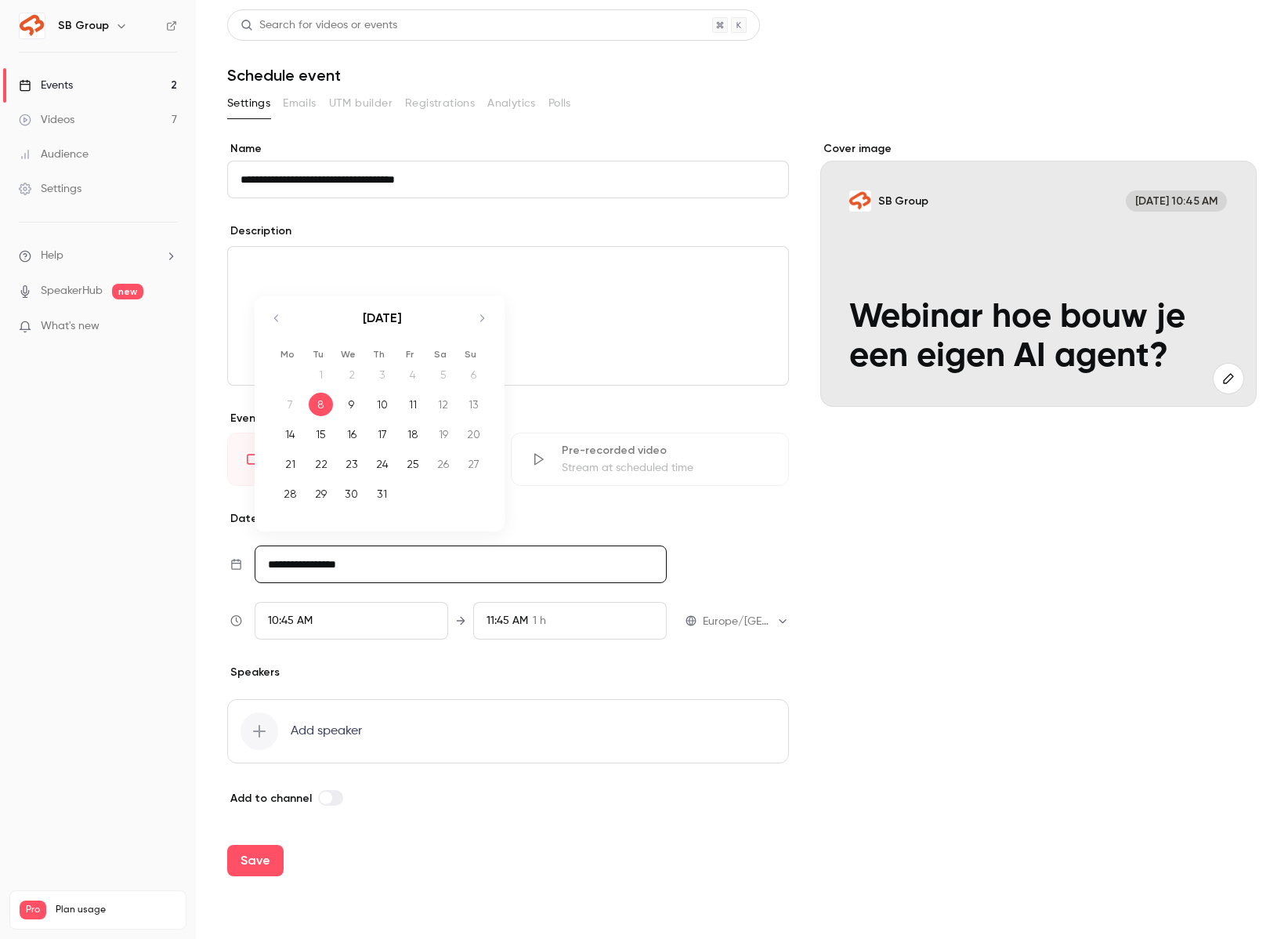 click 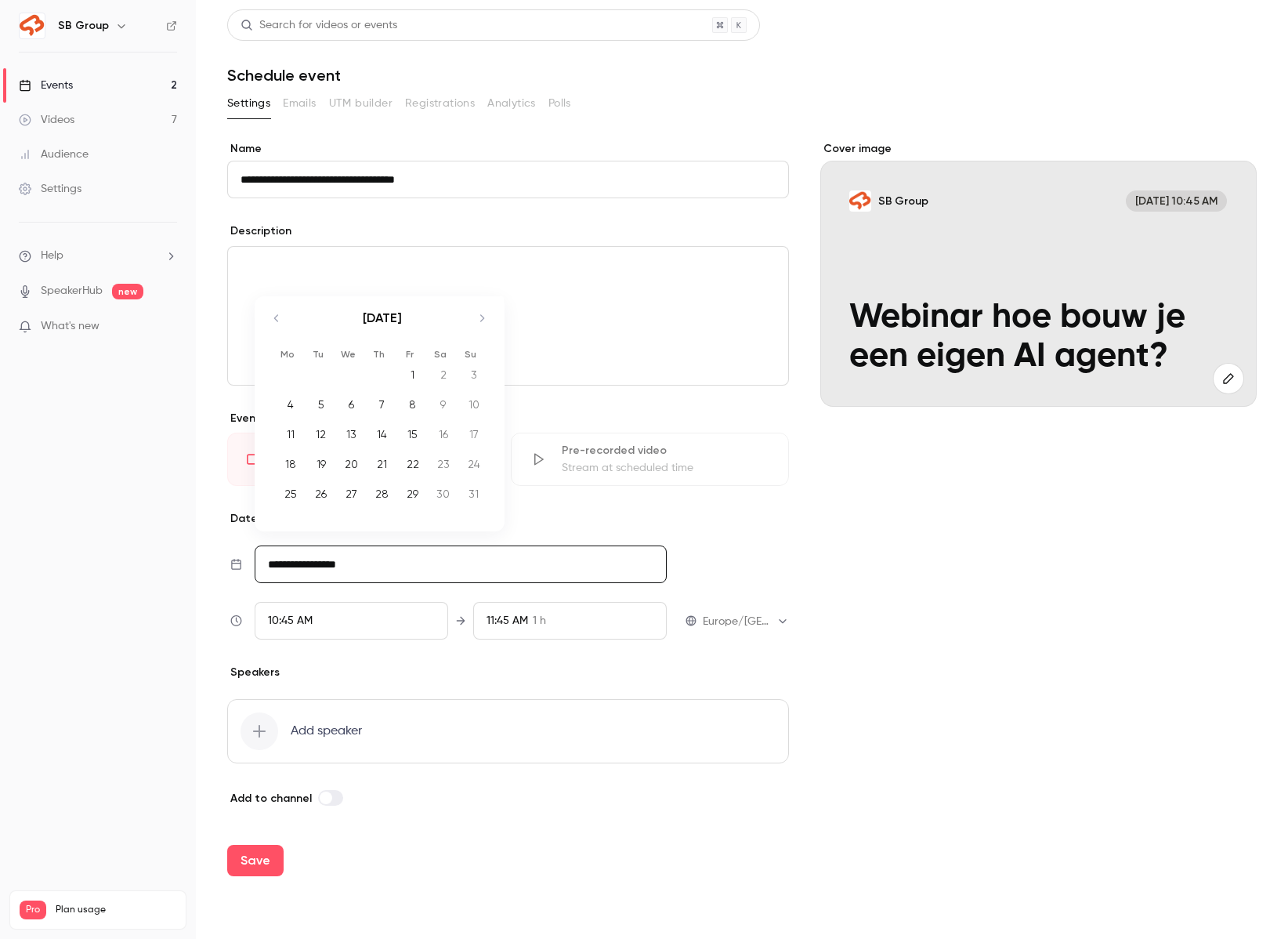 click 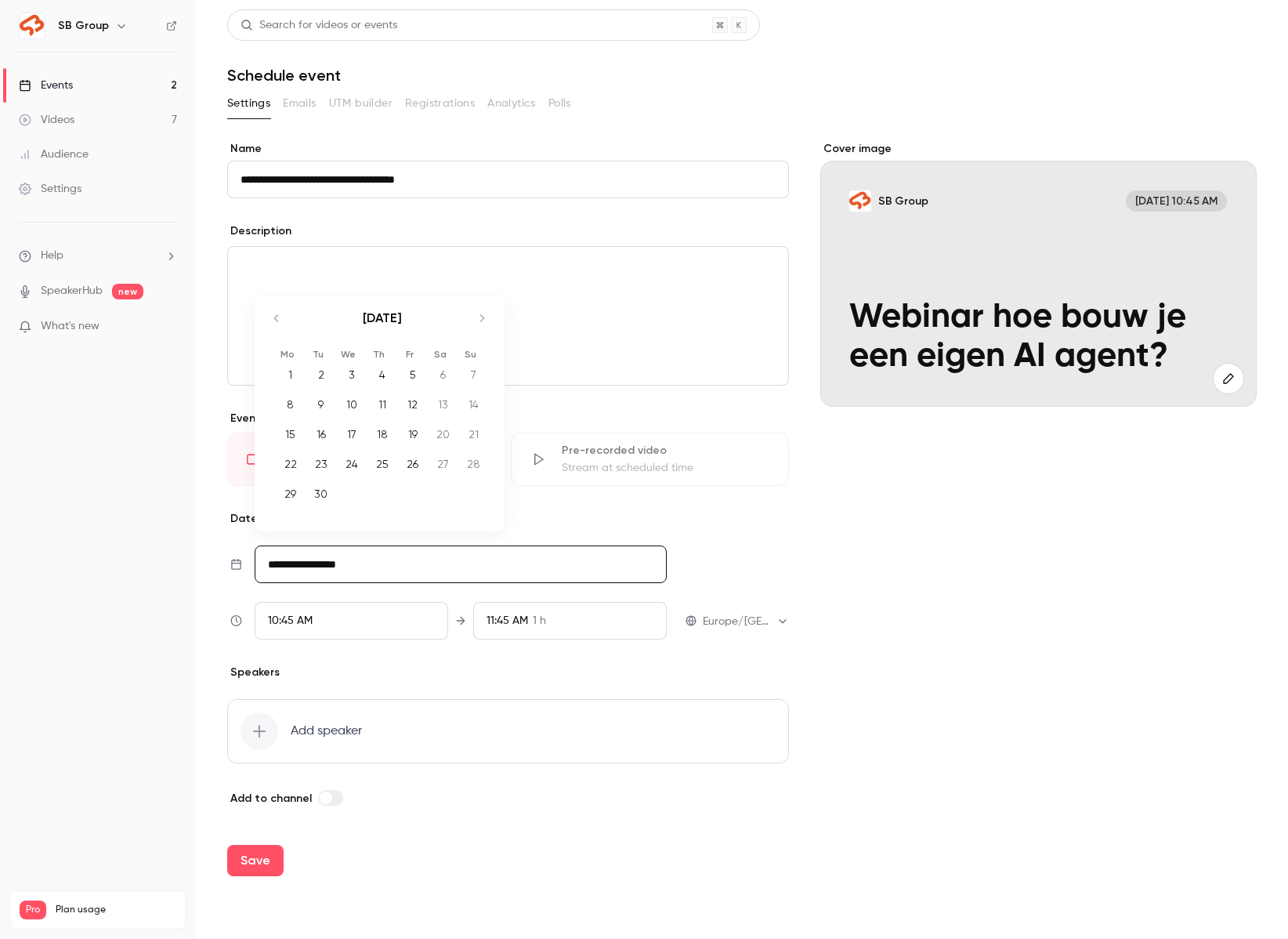 click on "11" at bounding box center (382, 404) 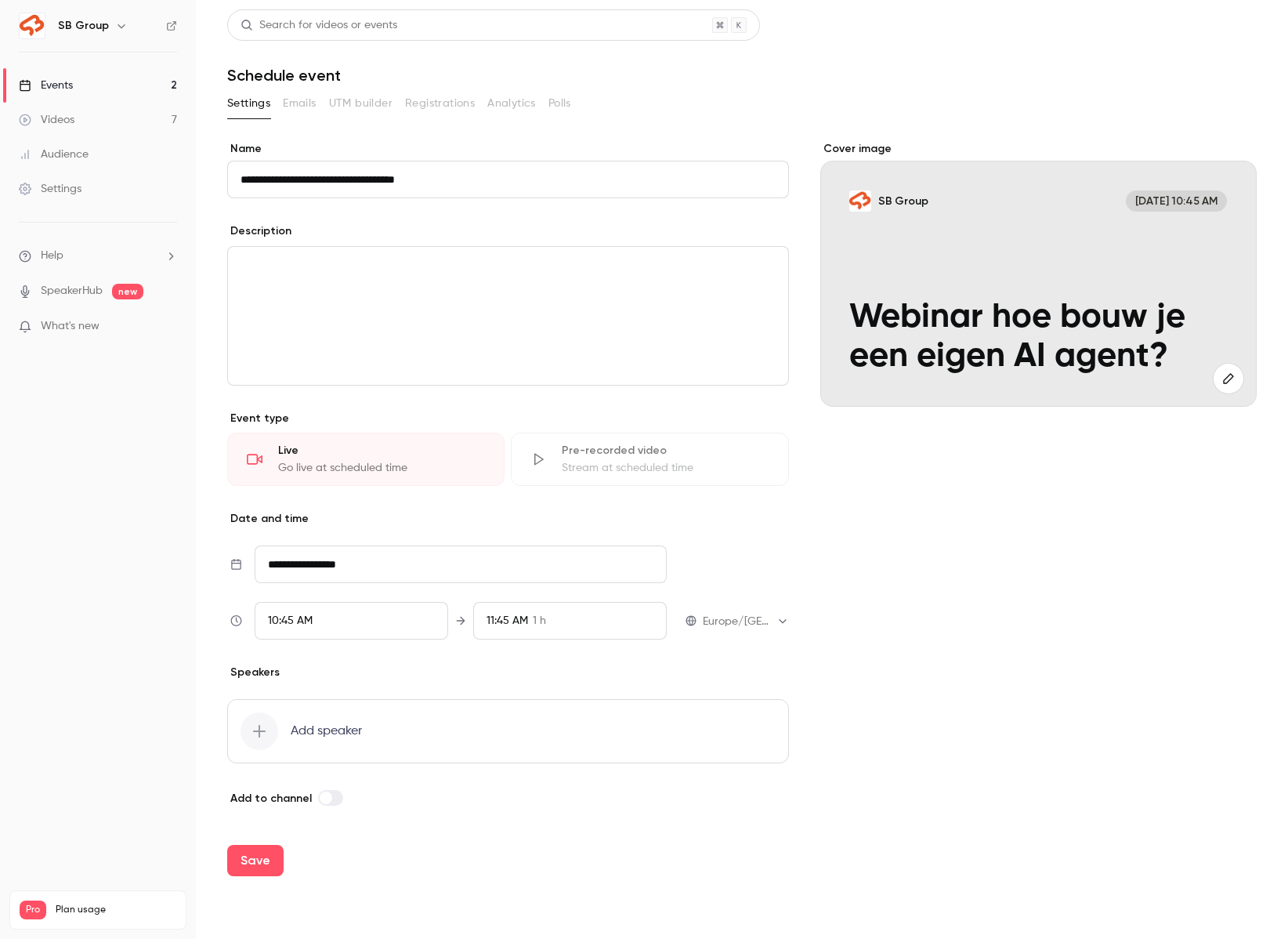 click on "10:45 AM" at bounding box center (351, 621) 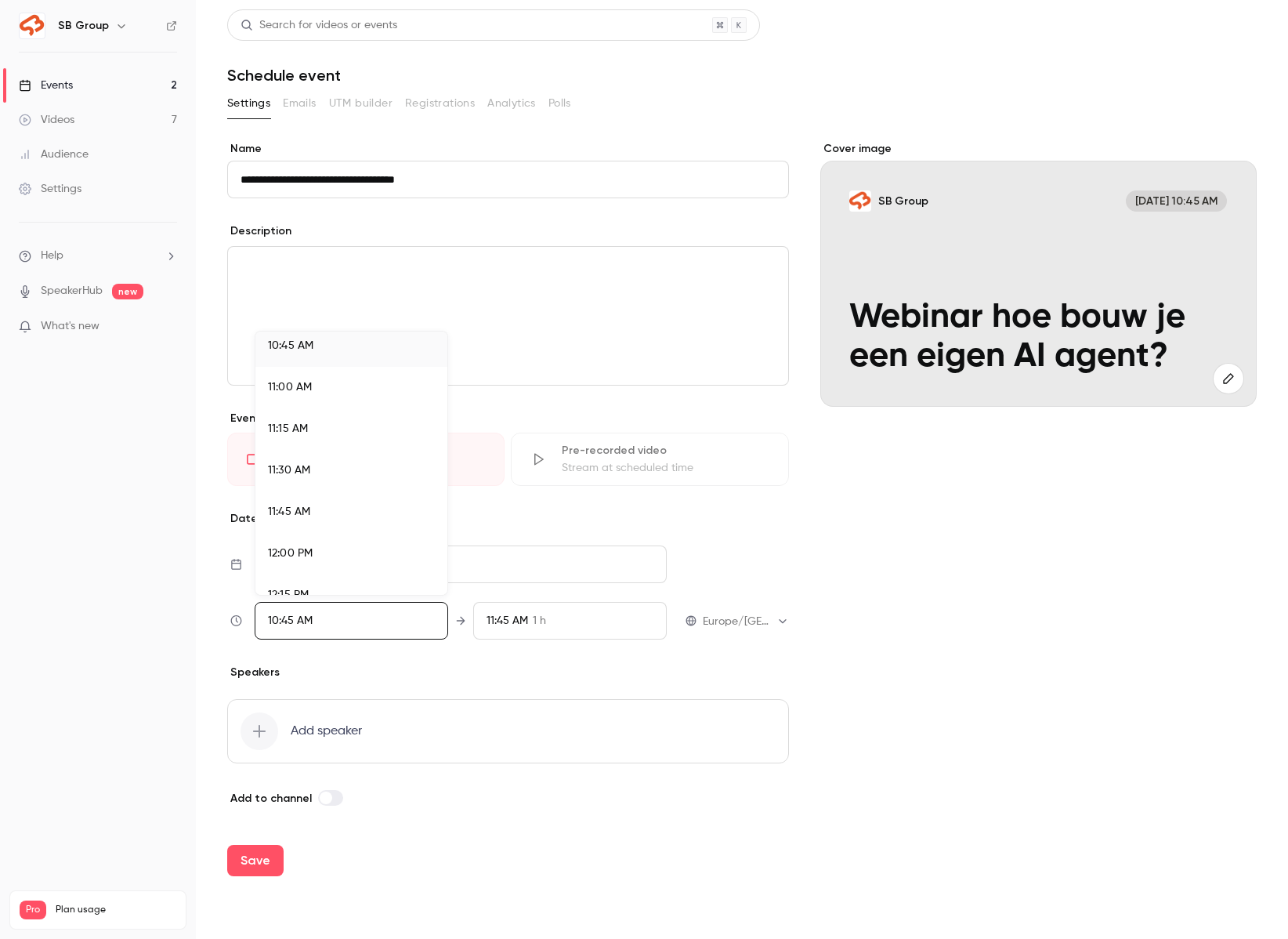 scroll, scrollTop: 1801, scrollLeft: 0, axis: vertical 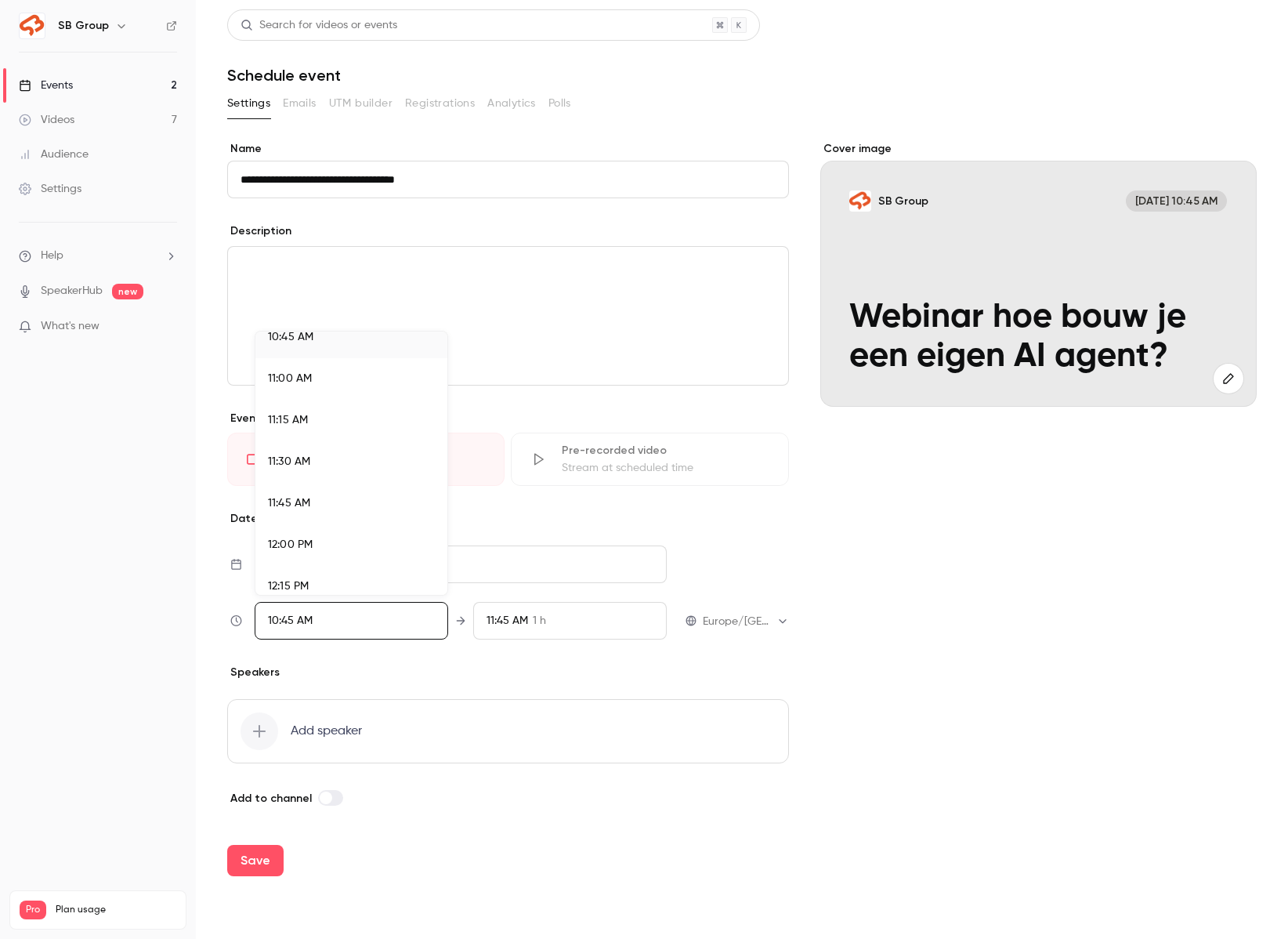 click on "12:00 PM" at bounding box center [351, 545] 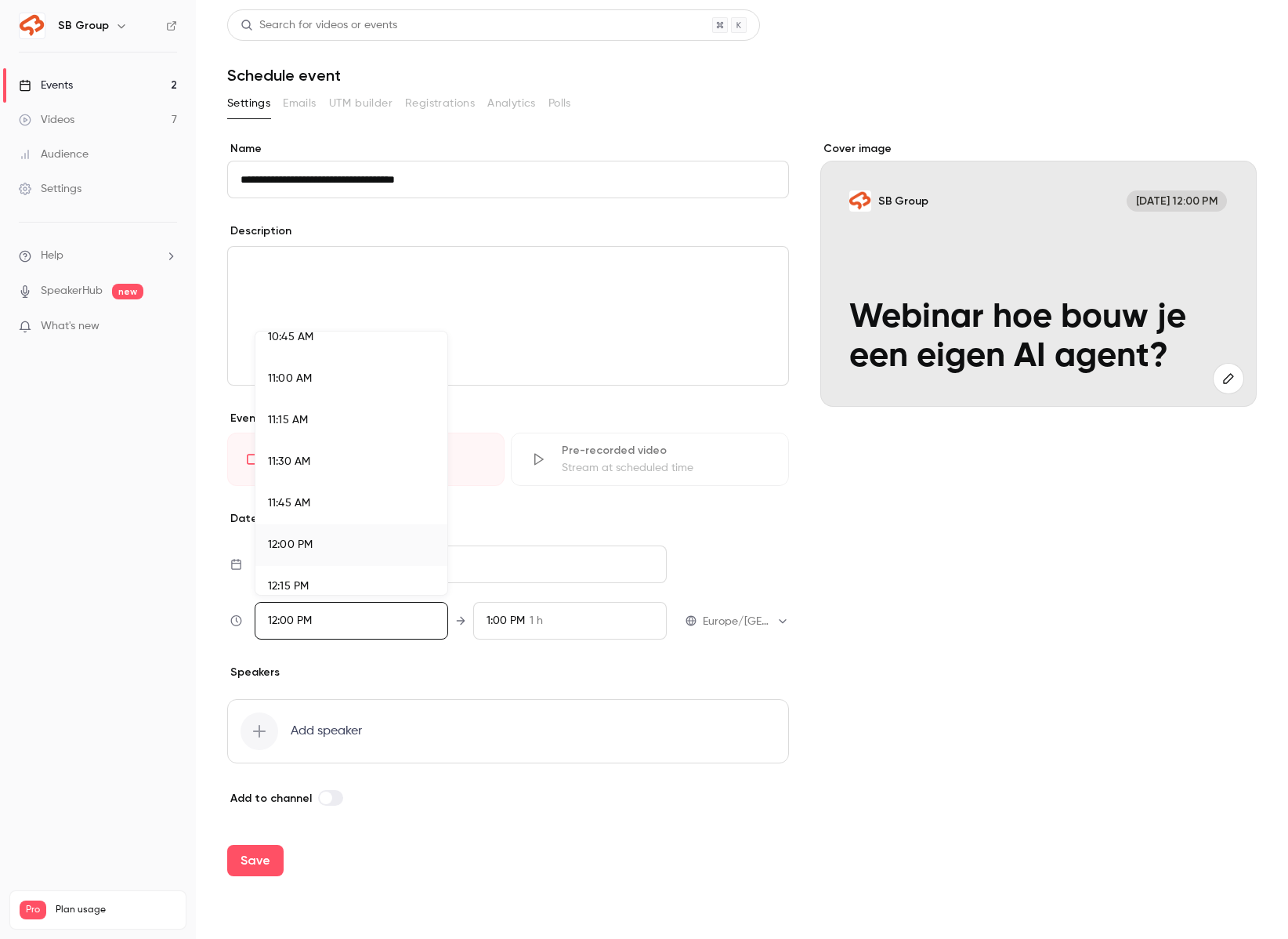 click at bounding box center [644, 470] 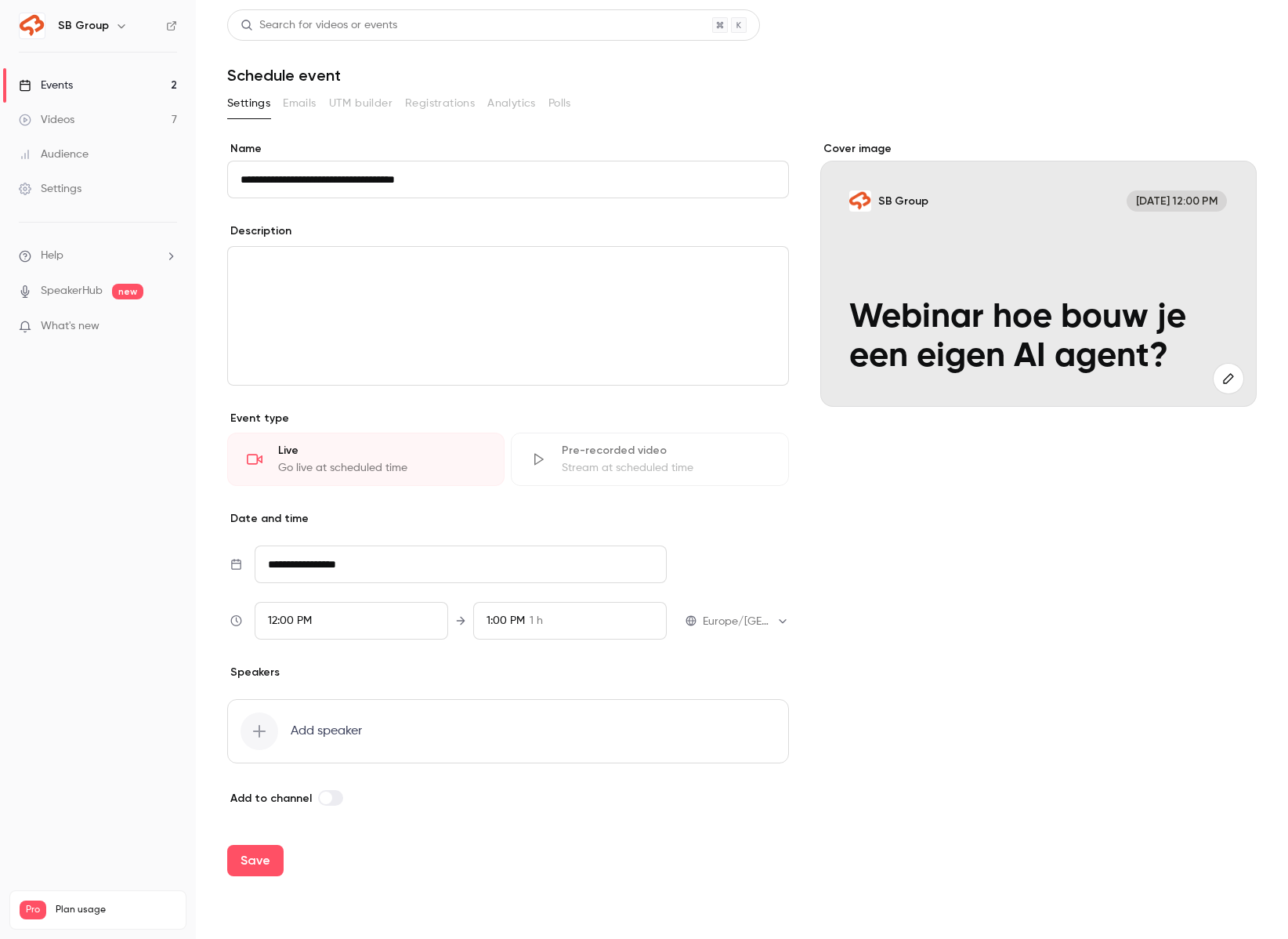 click at bounding box center (259, 731) 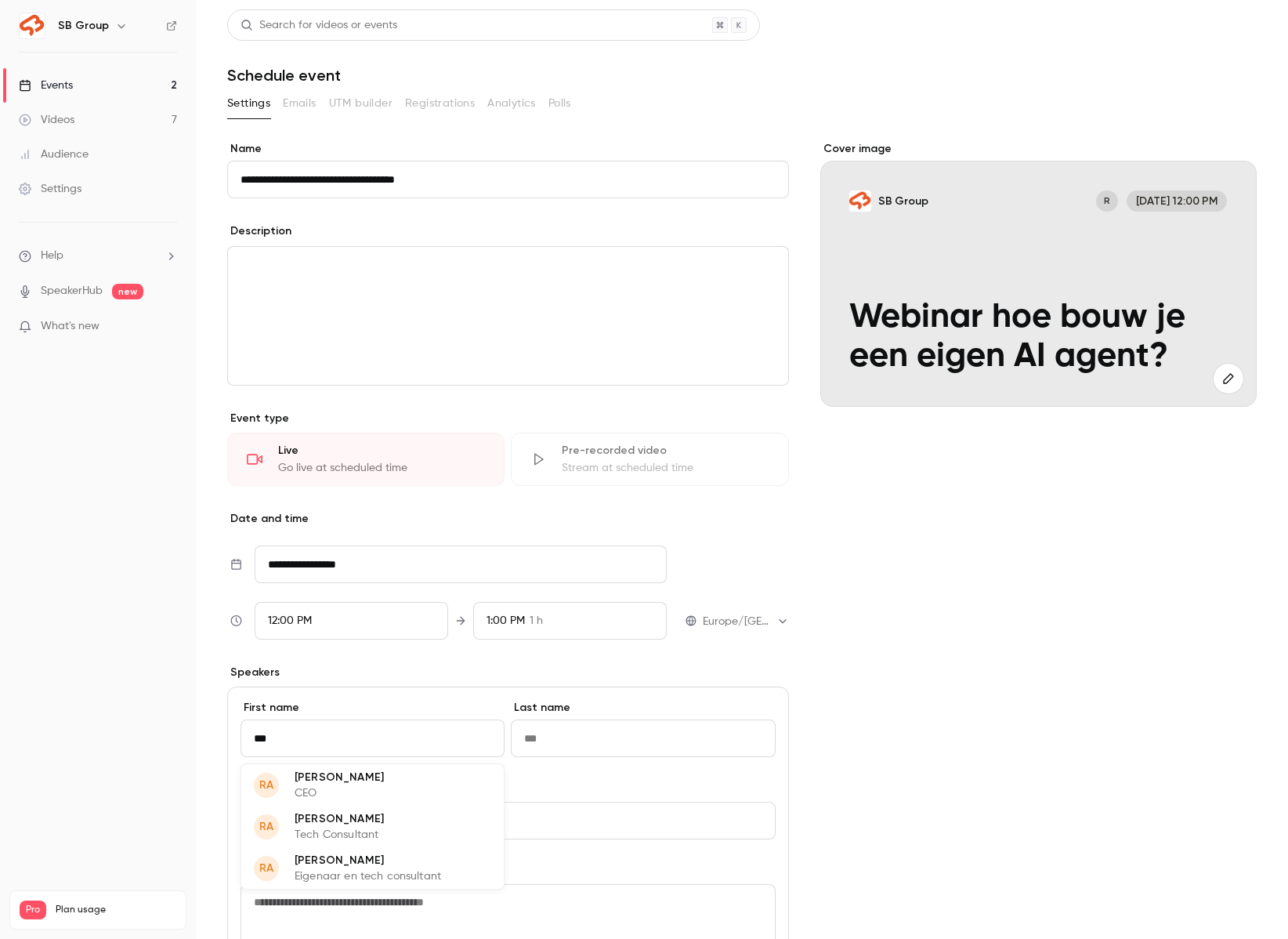 type on "***" 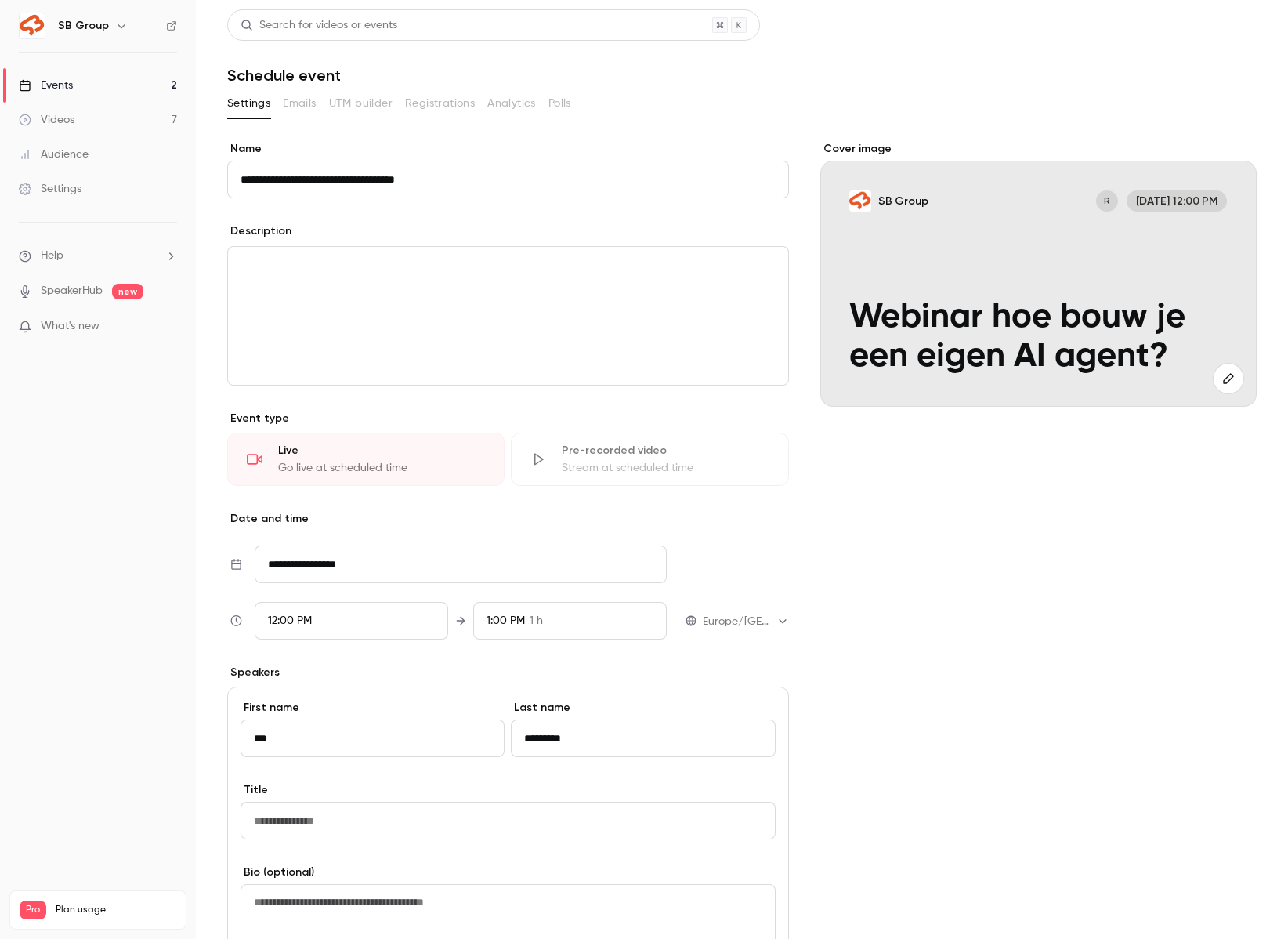 type on "*********" 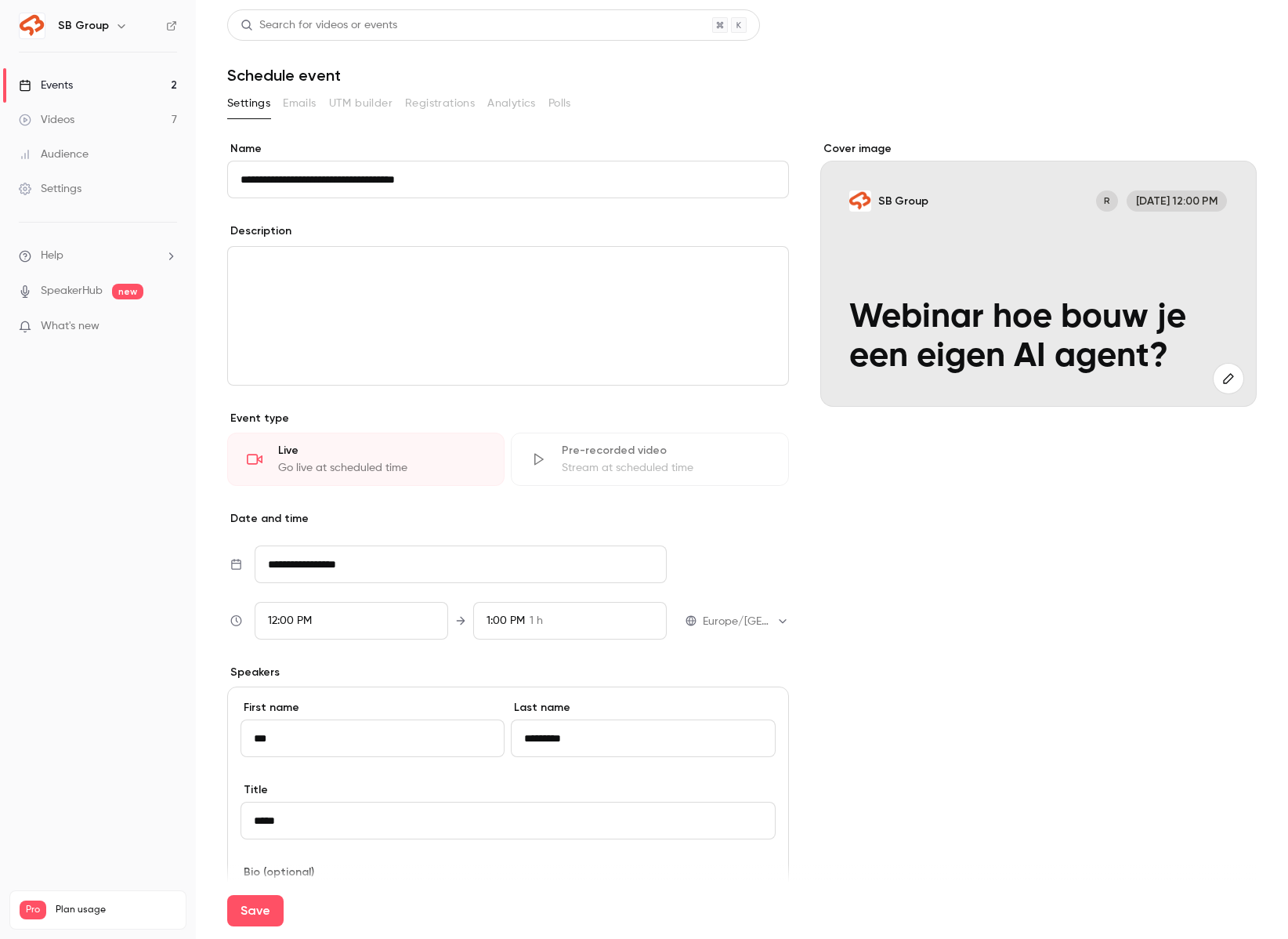 type on "**********" 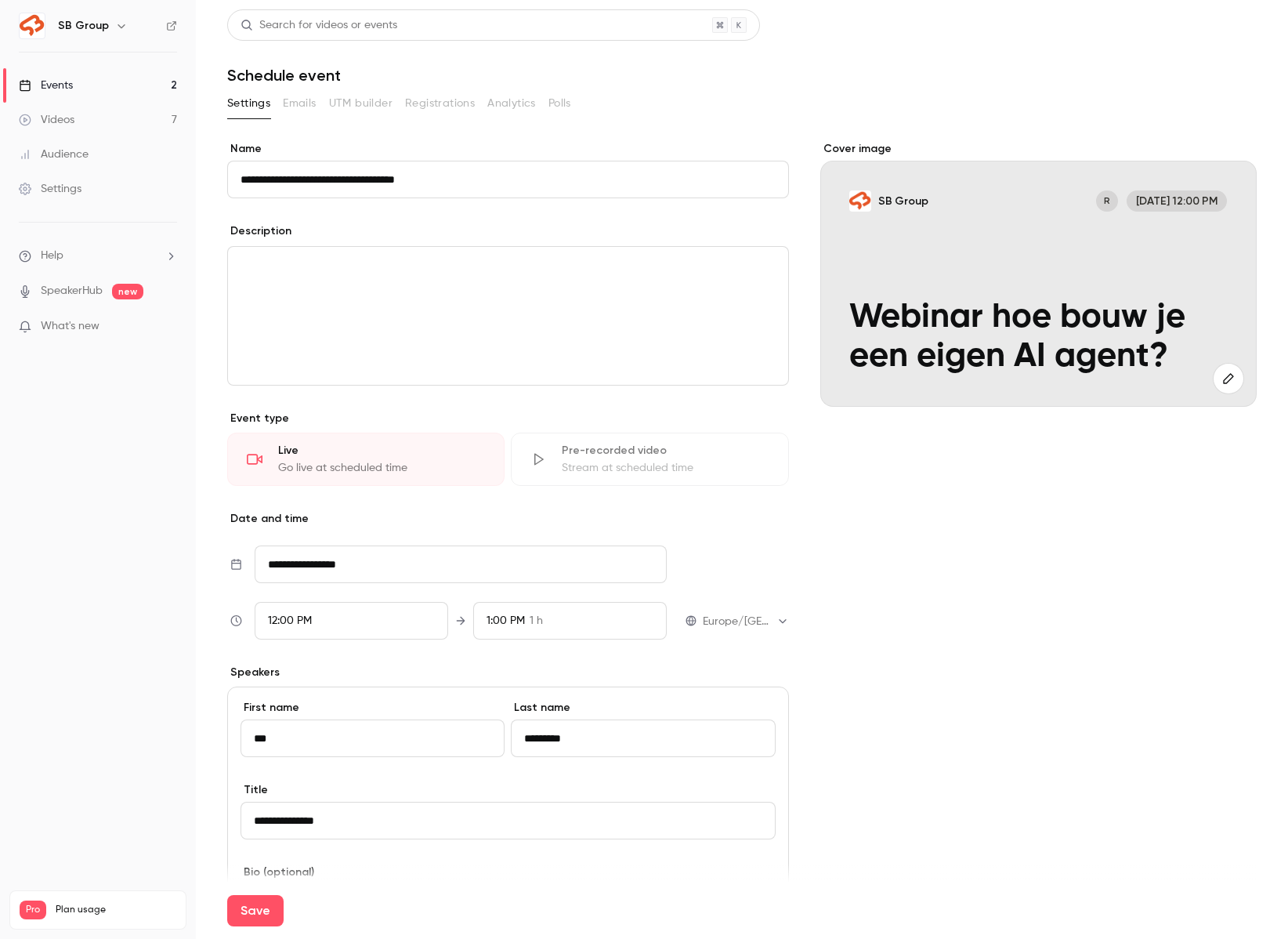 click on "Cover image SB Group R Sep 11, 12:00 PM Webinar hoe bouw je een eigen AI agent?" at bounding box center (1038, 685) 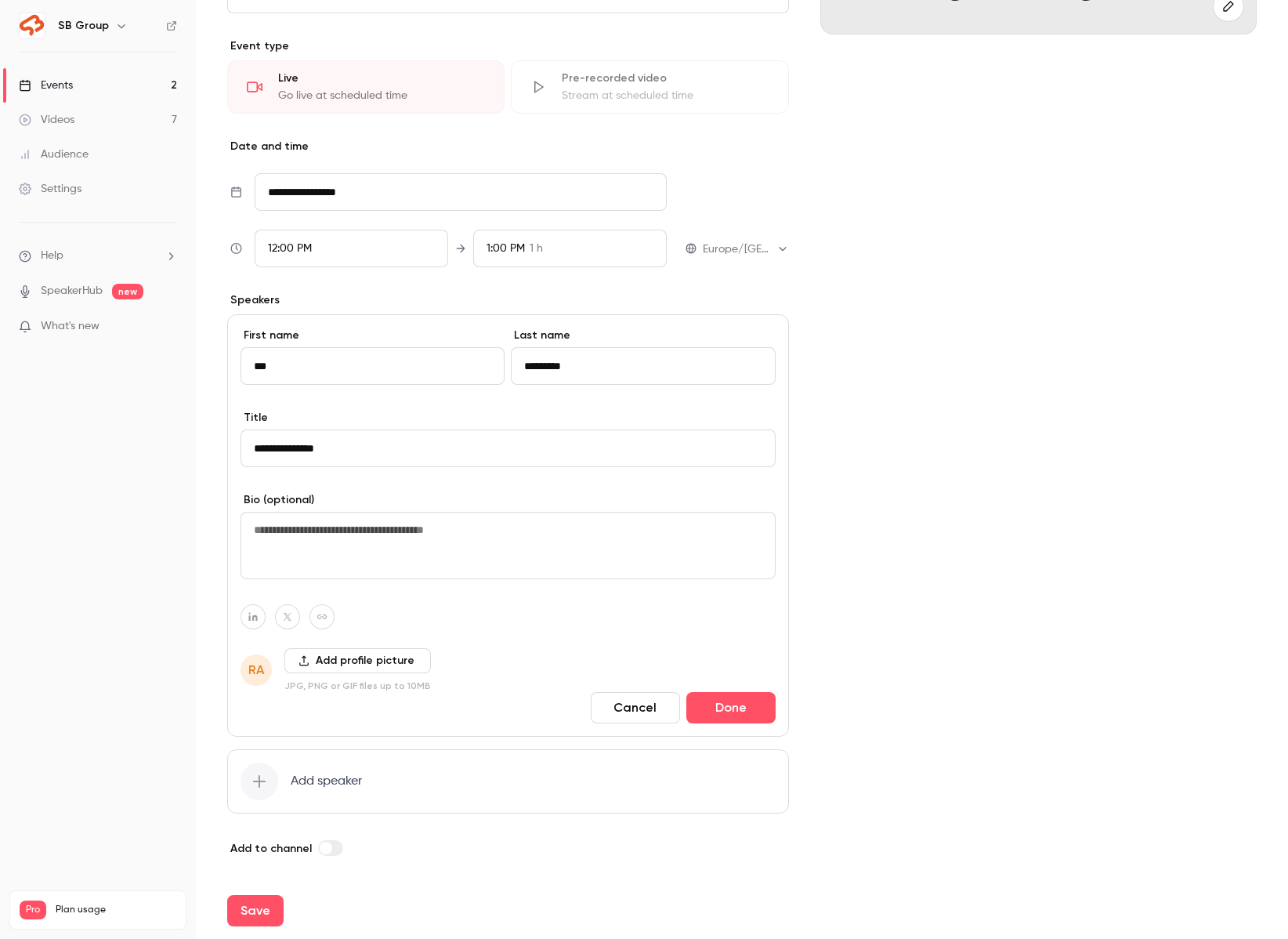 scroll, scrollTop: 0, scrollLeft: 0, axis: both 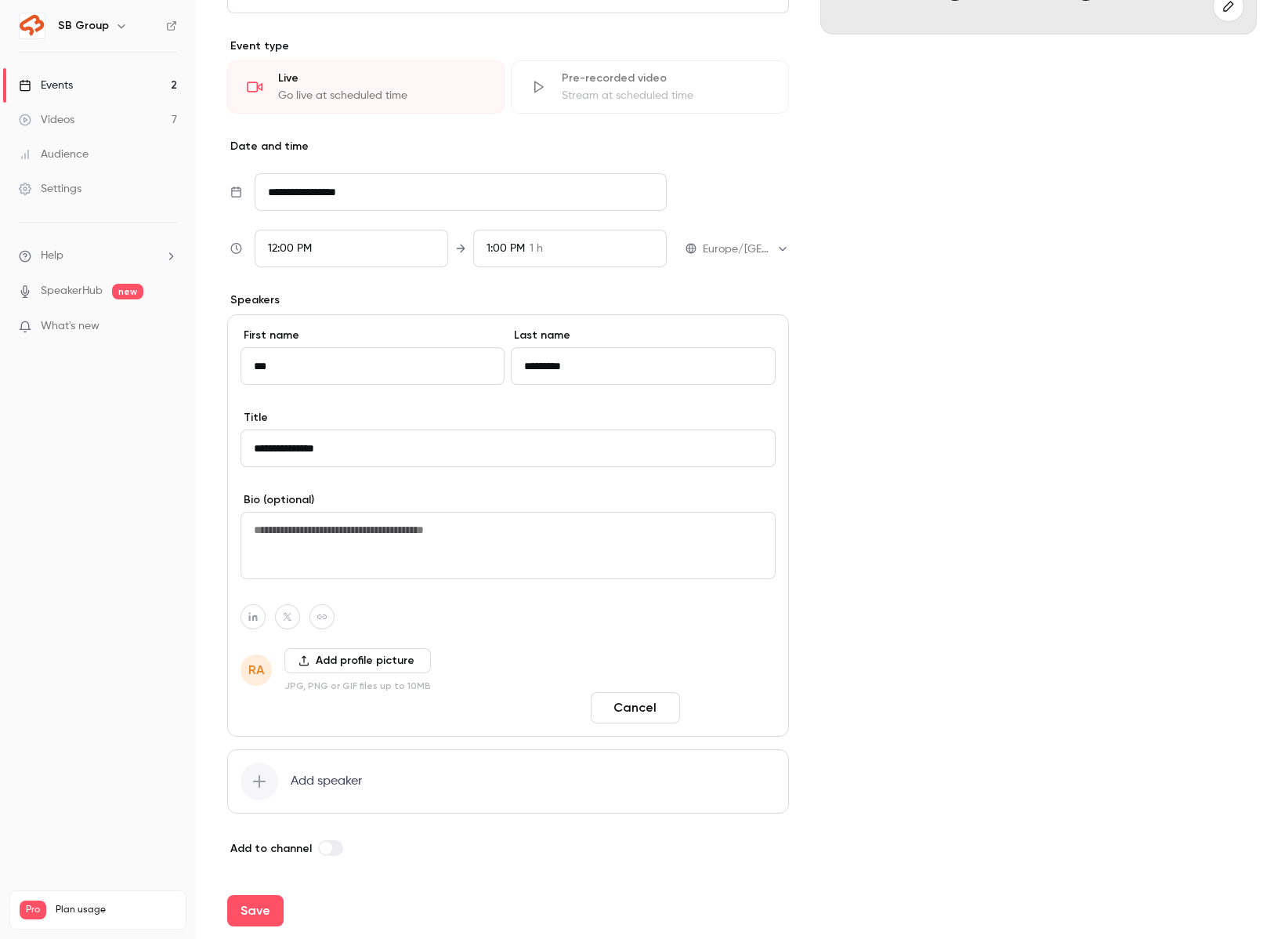 click on "Done" at bounding box center (731, 708) 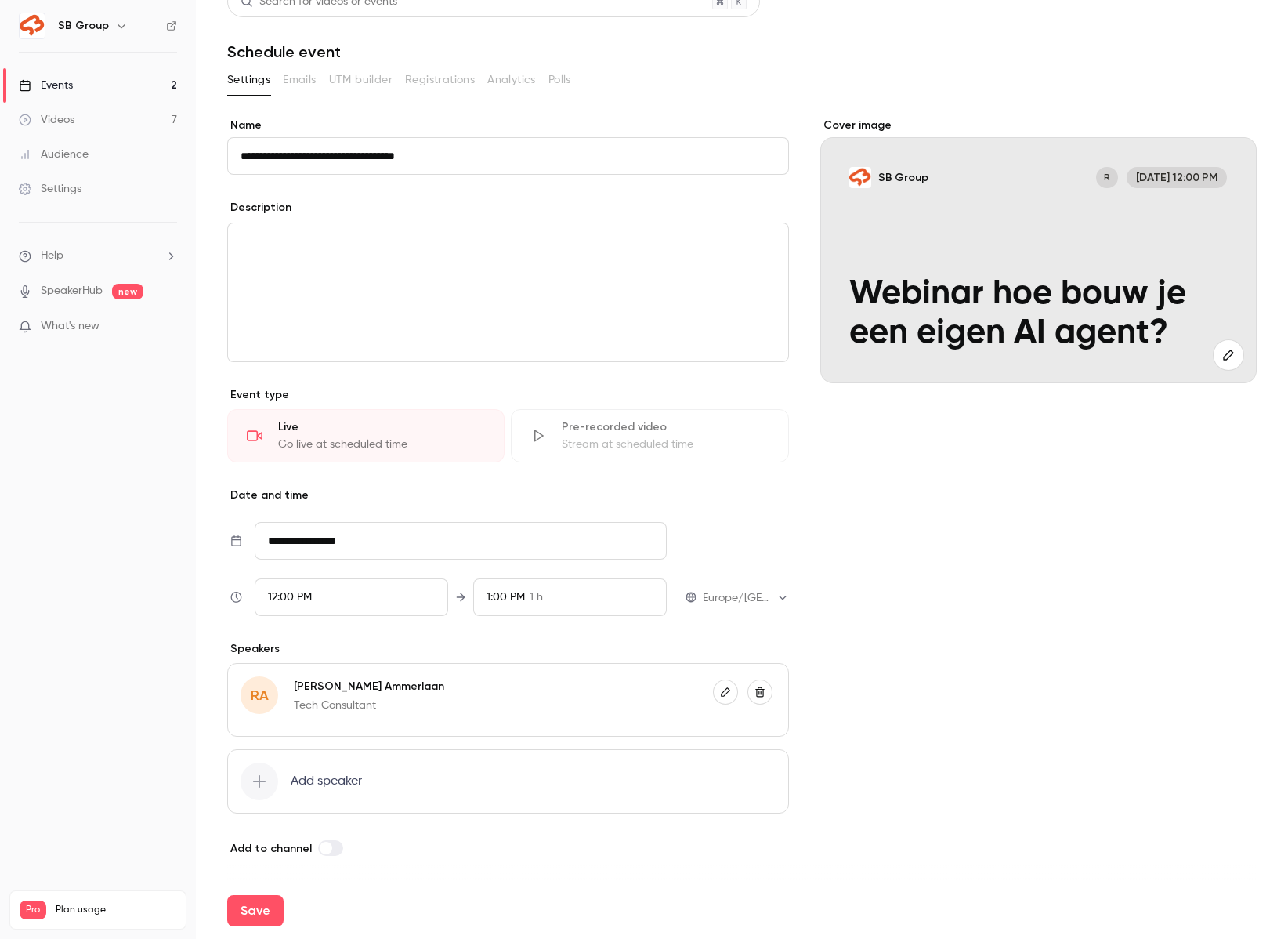 scroll, scrollTop: 0, scrollLeft: 0, axis: both 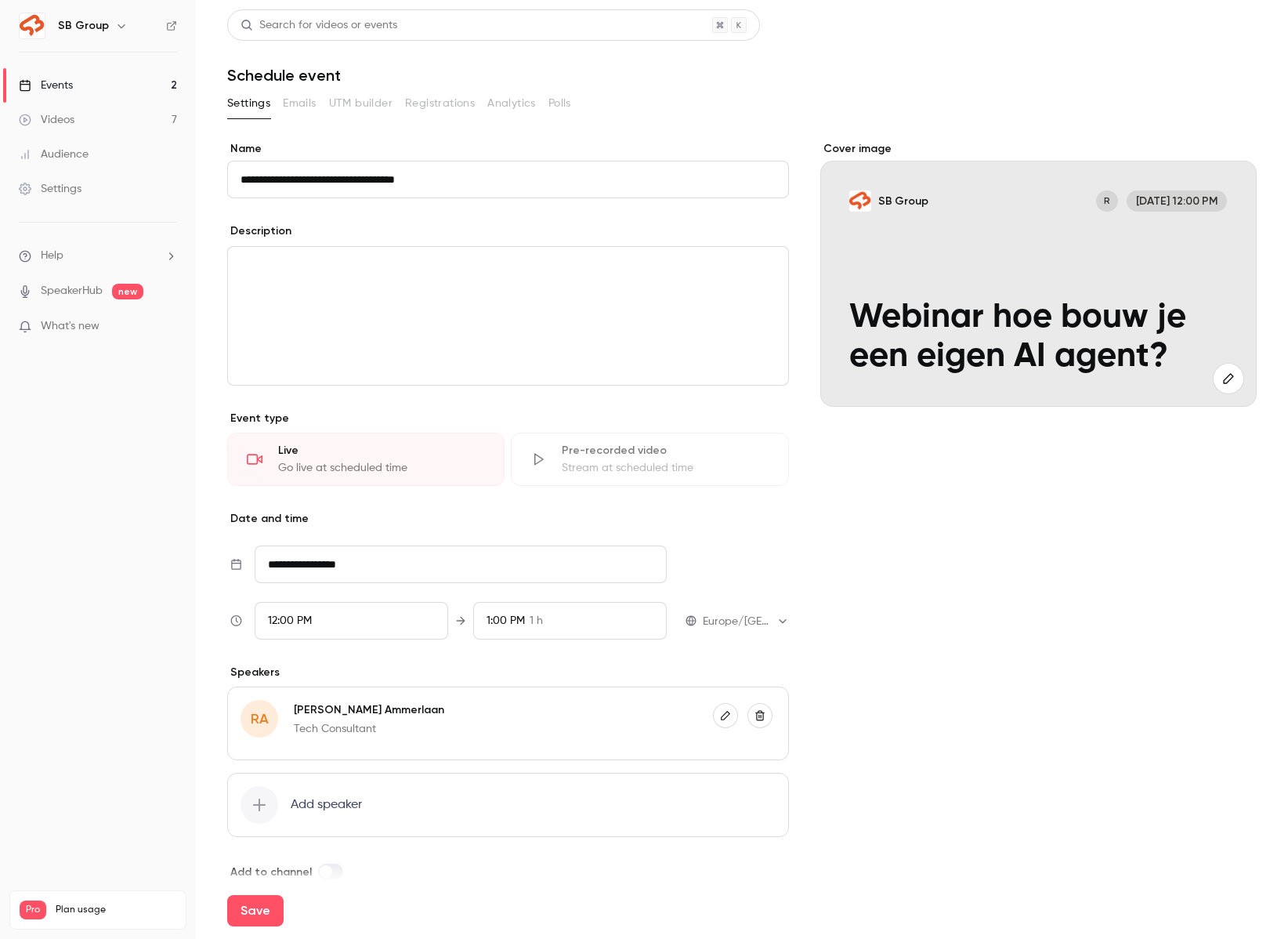 click on "Videos 7" at bounding box center (98, 120) 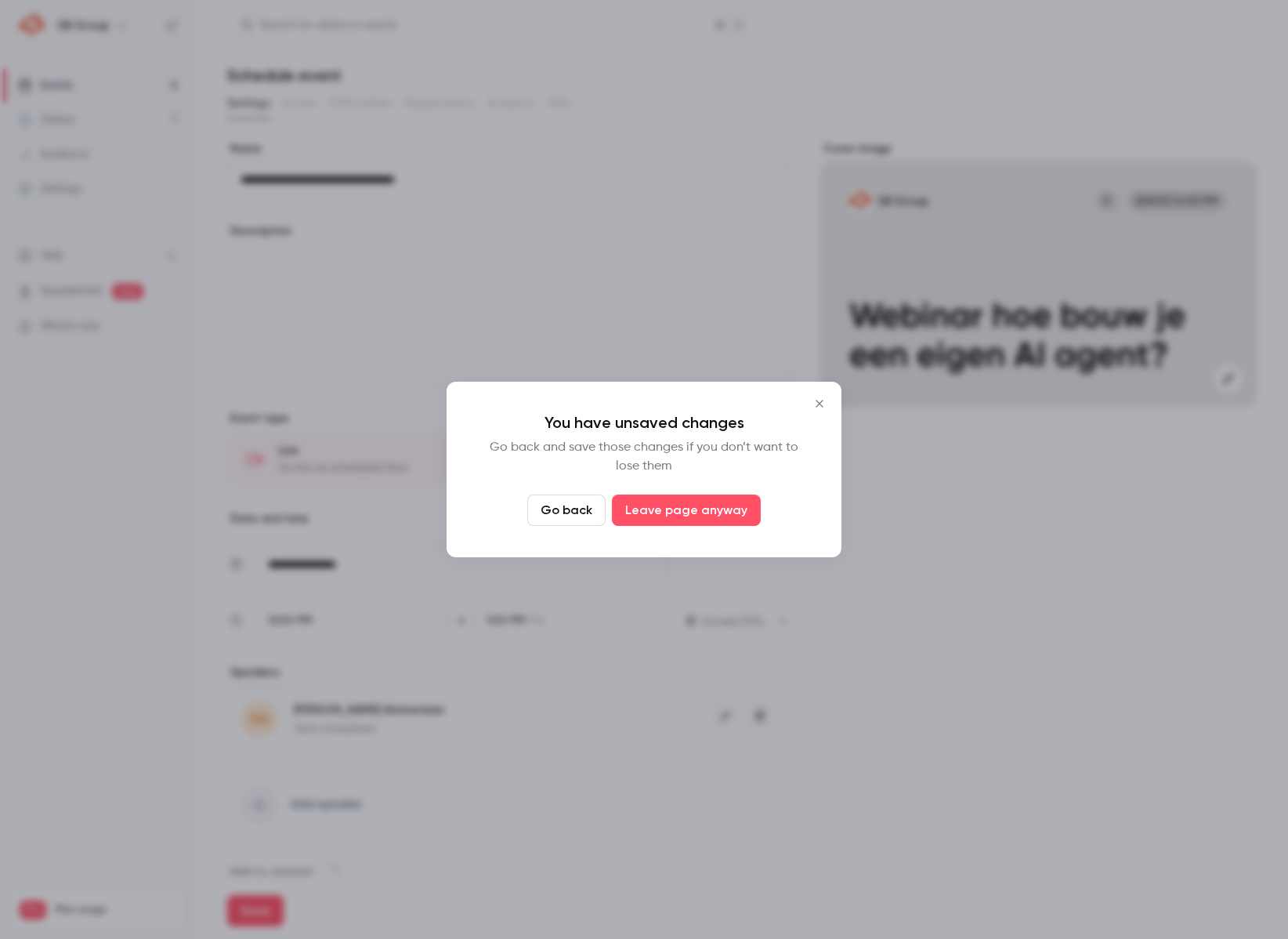 click 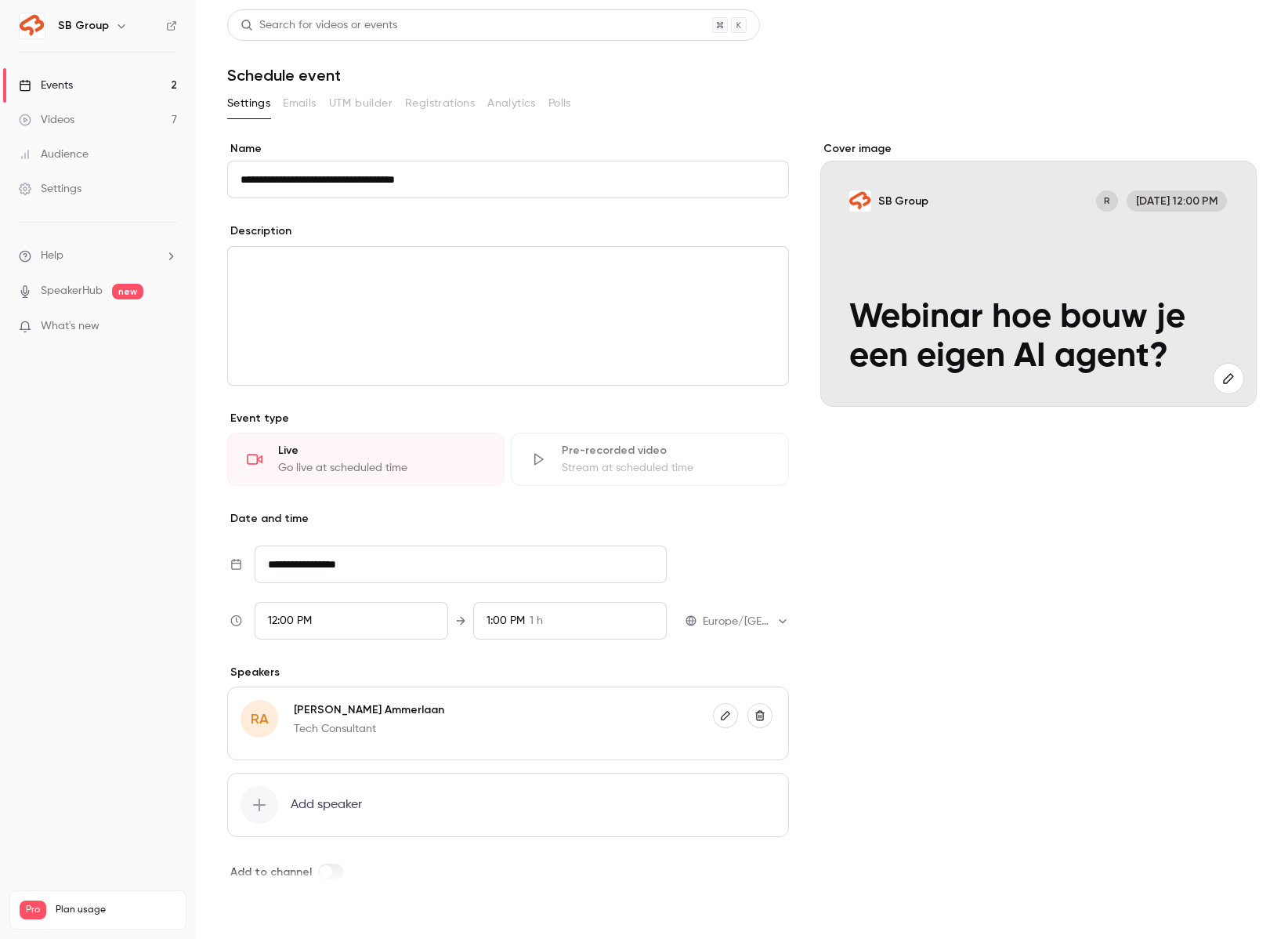 click on "Save" at bounding box center [255, 911] 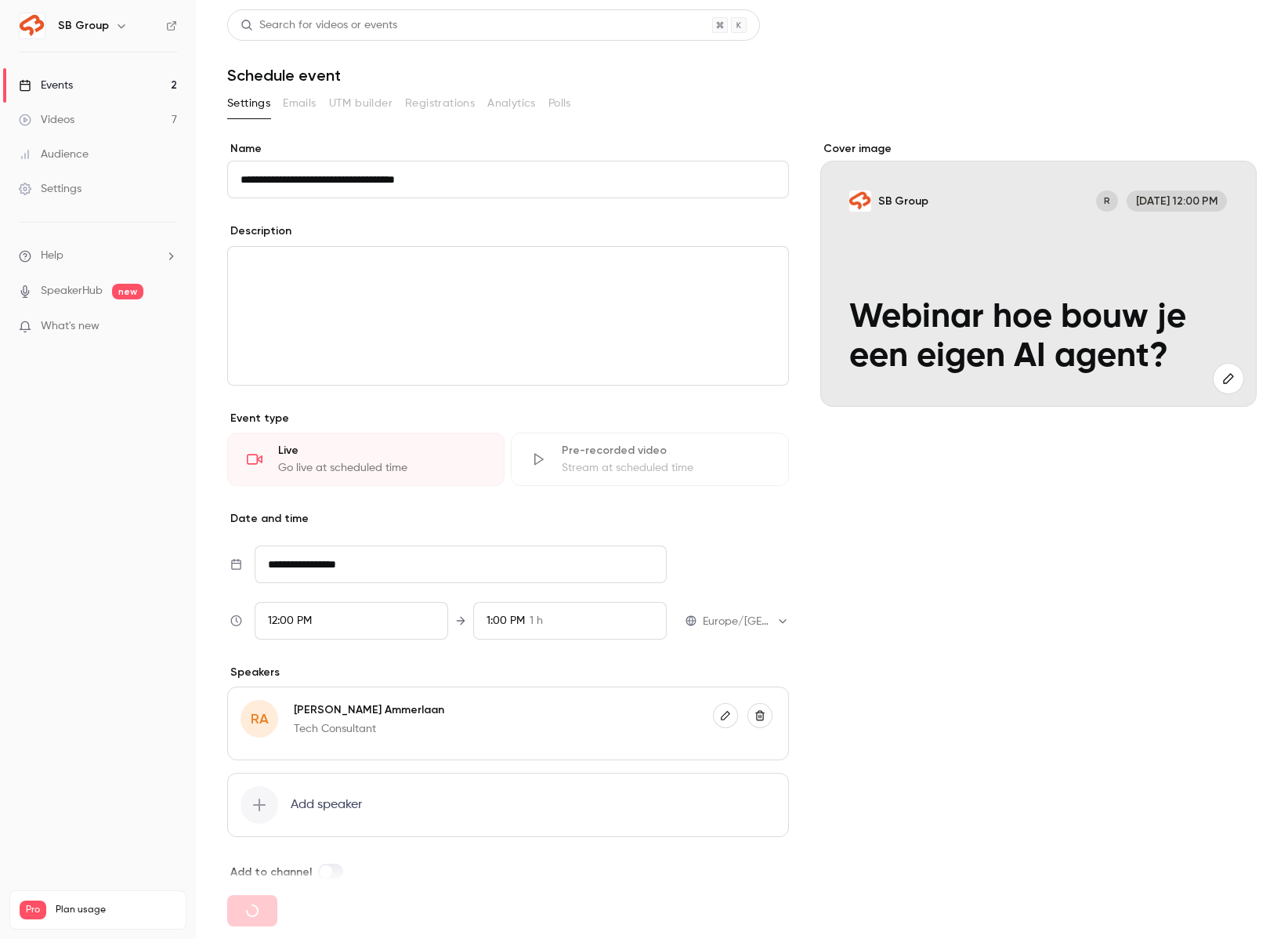 type 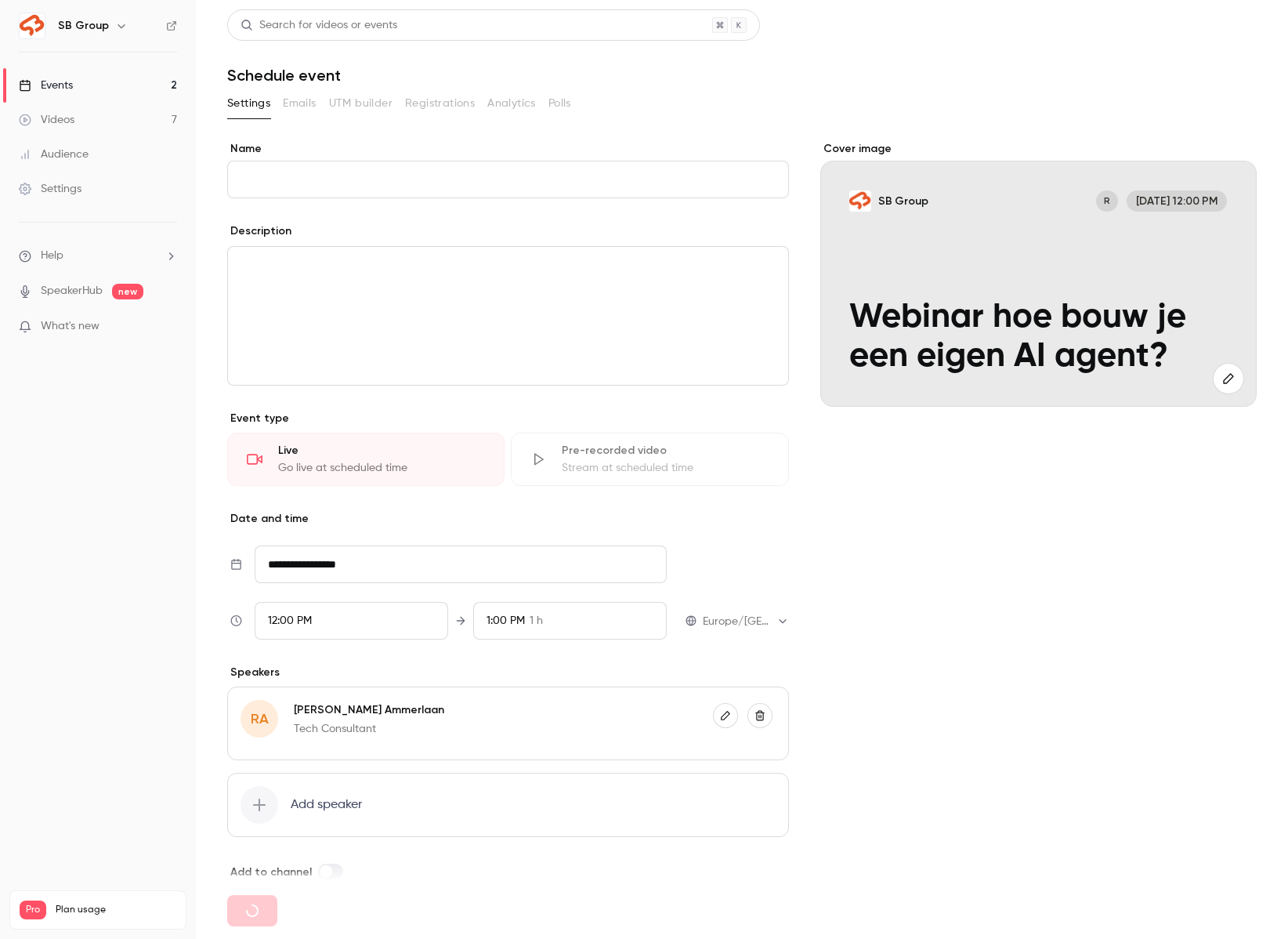 type on "**********" 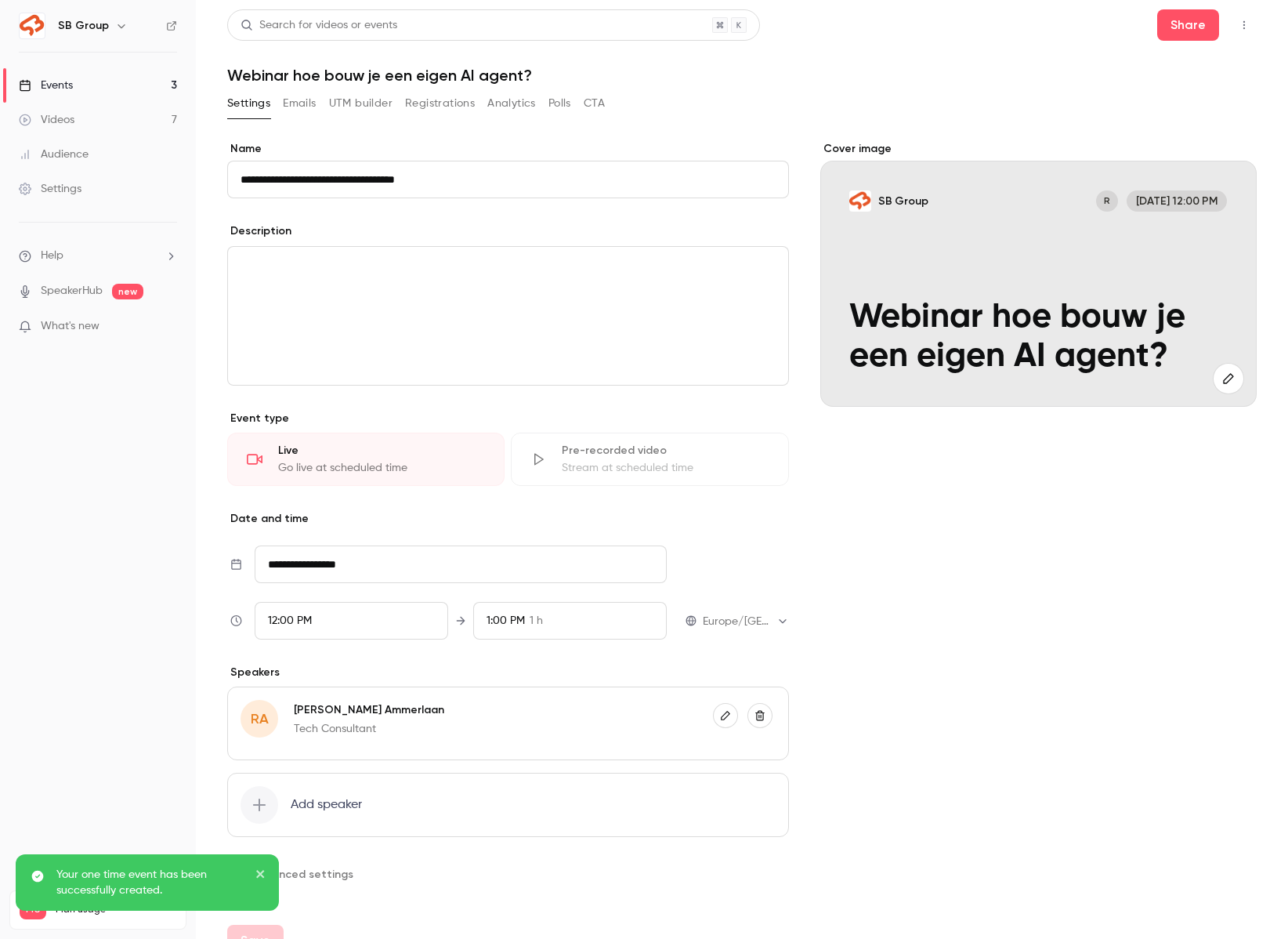 click on "Events 3" at bounding box center [98, 85] 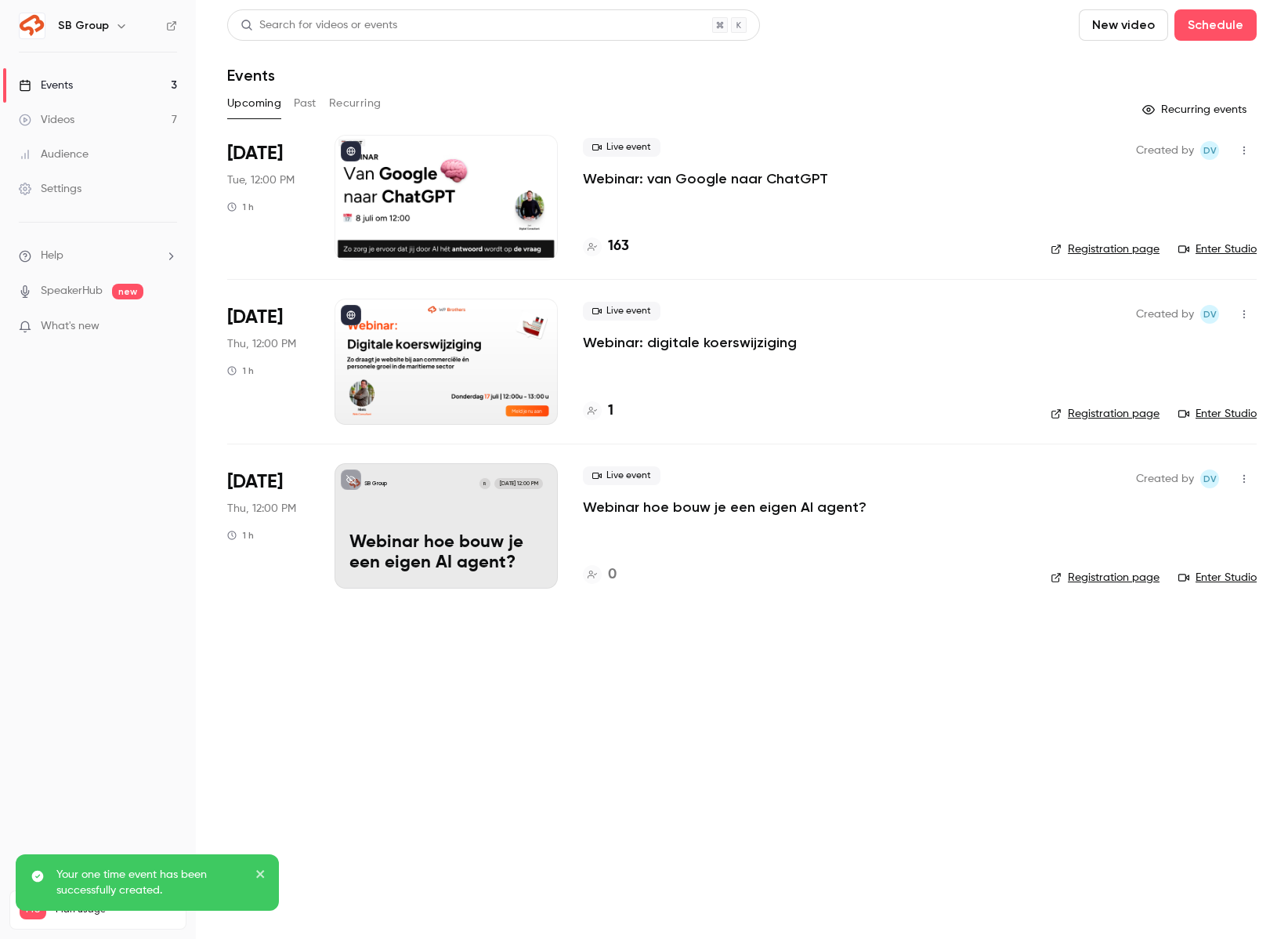 click on "Videos 7" at bounding box center [98, 120] 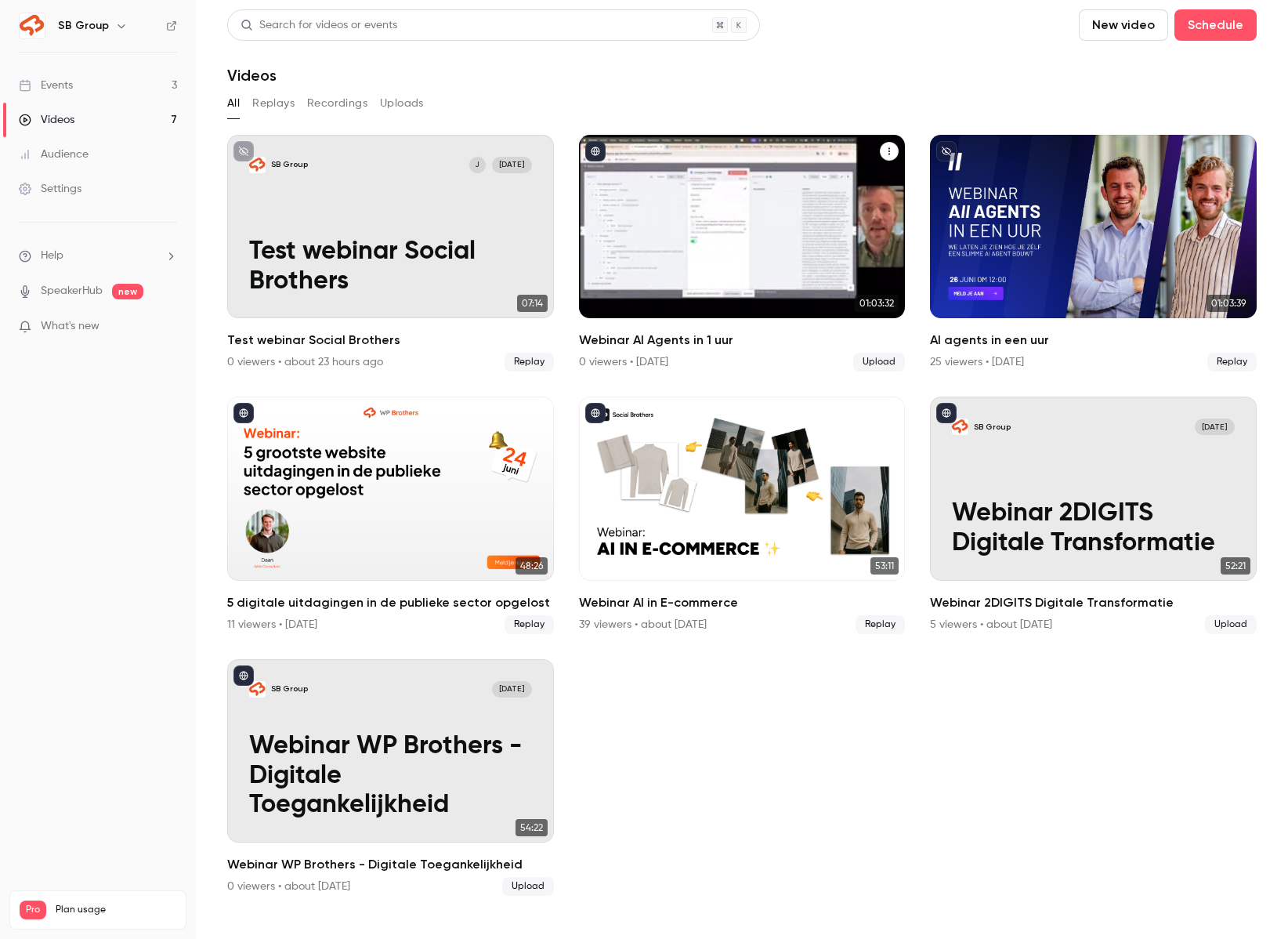 click on "Webinar AI Agents in 1 uur" at bounding box center (742, 267) 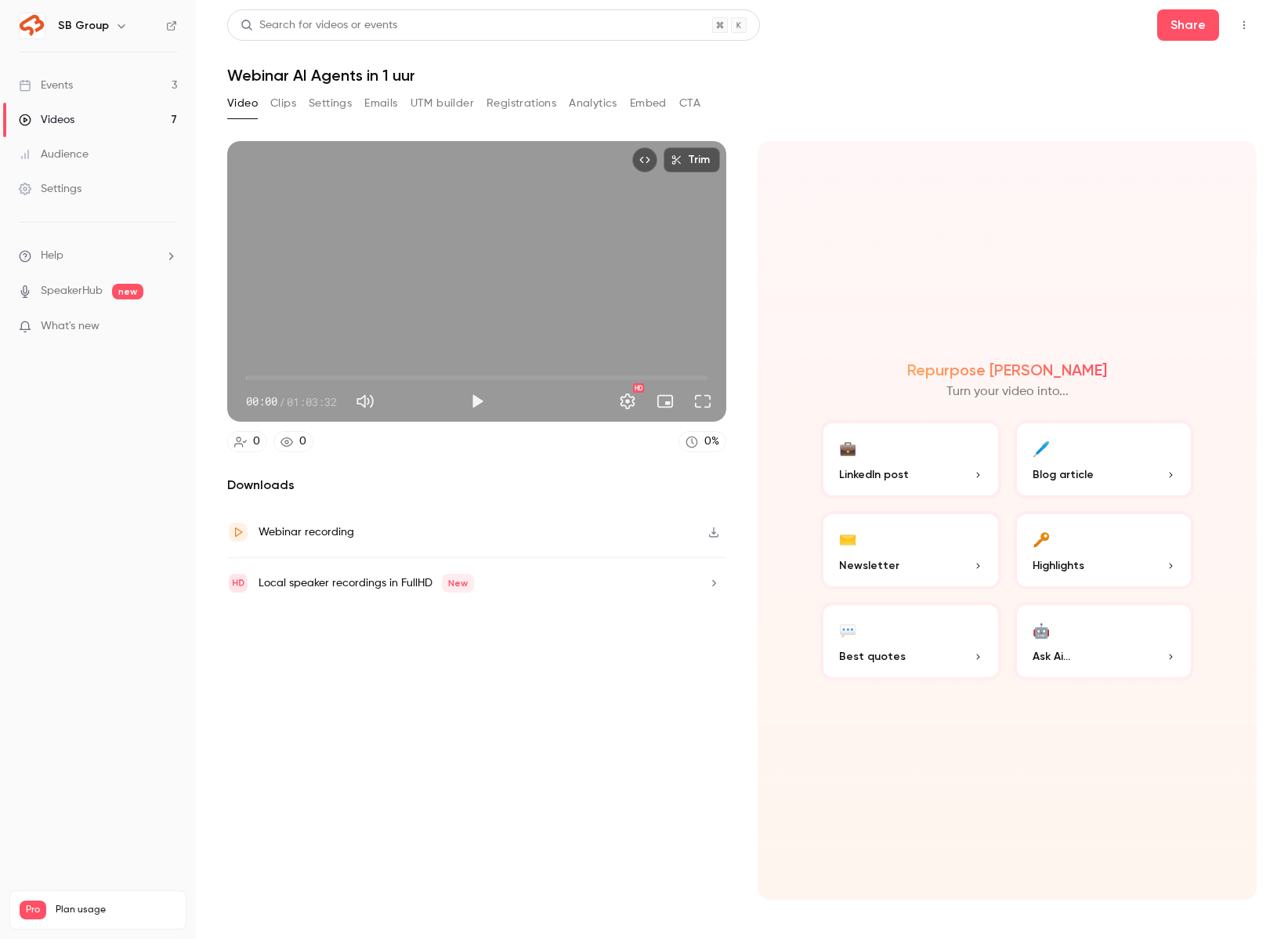 click on "Video Clips Settings Emails UTM builder Registrations Analytics Embed CTA" at bounding box center (464, 103) 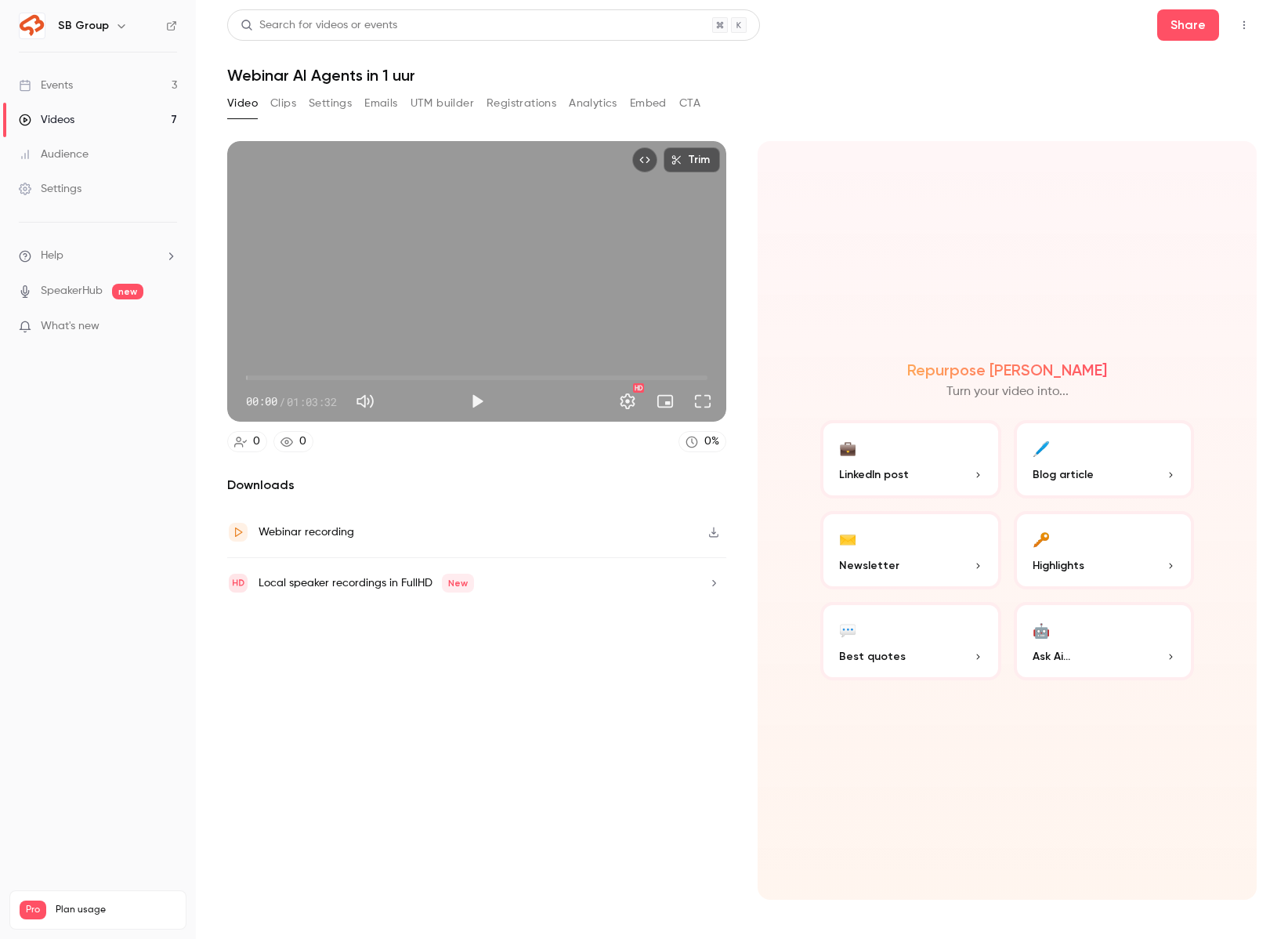 click on "Emails" at bounding box center [381, 103] 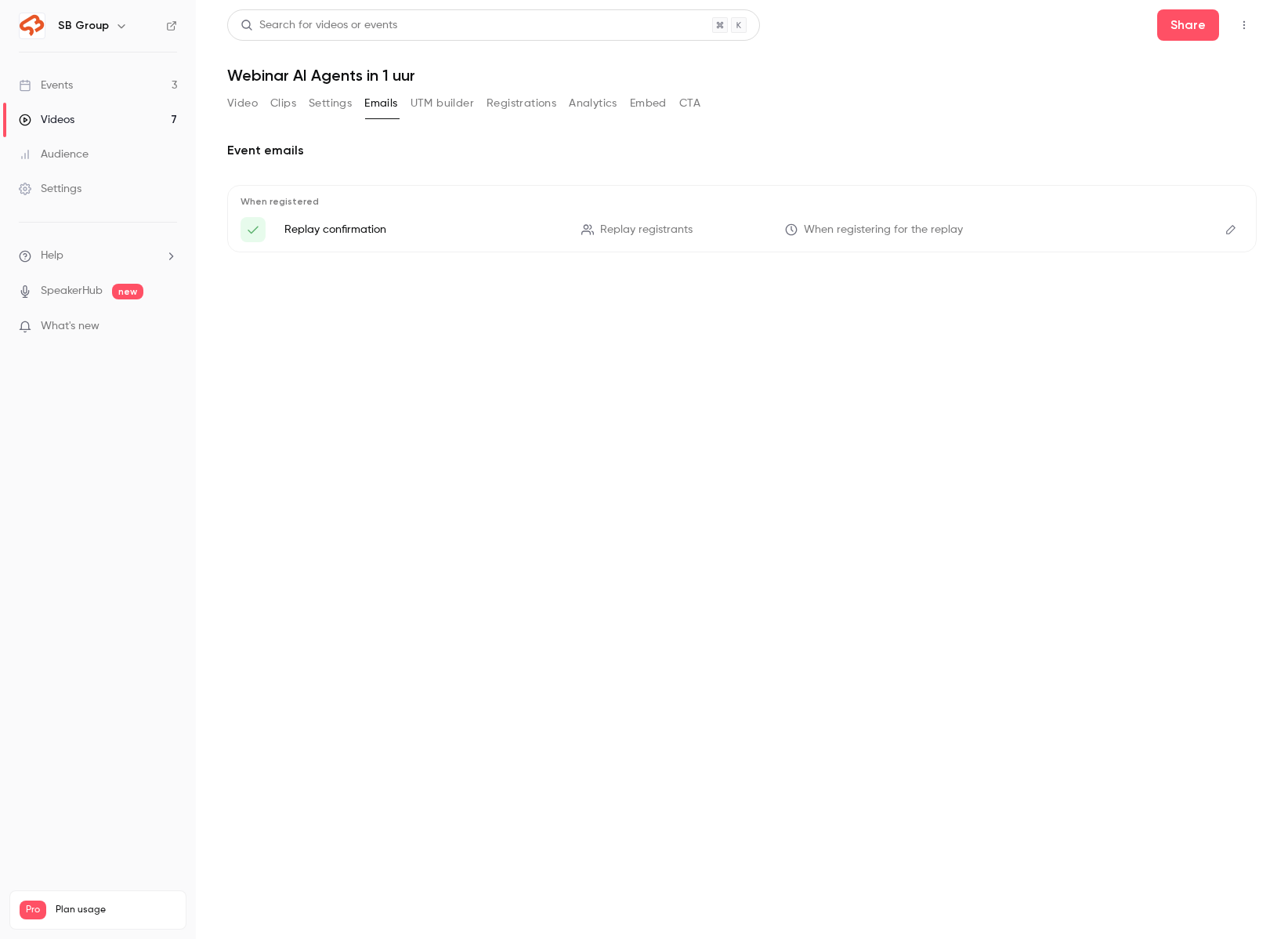 click on "Settings" at bounding box center (330, 103) 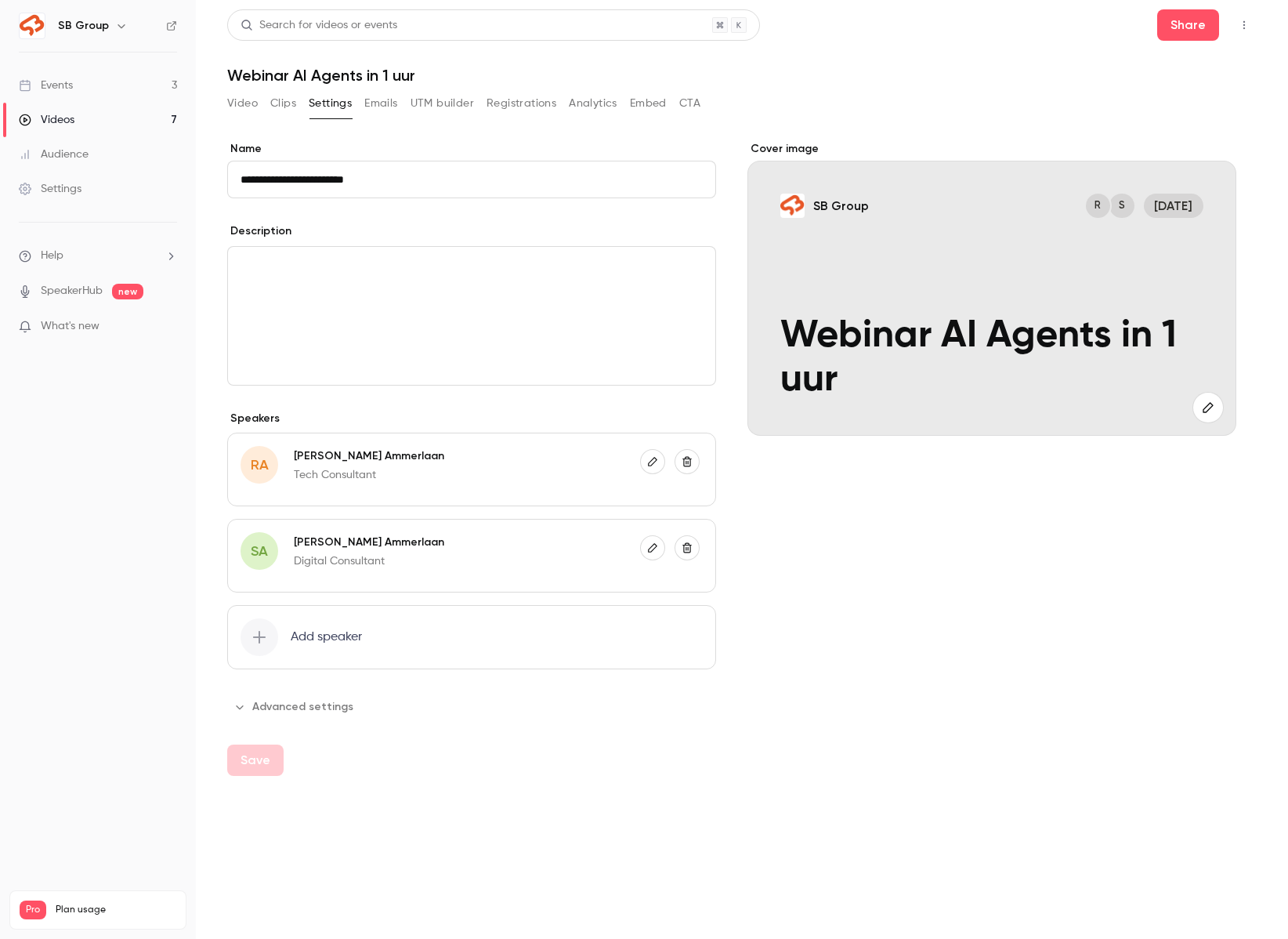 click on "Clips" at bounding box center [283, 103] 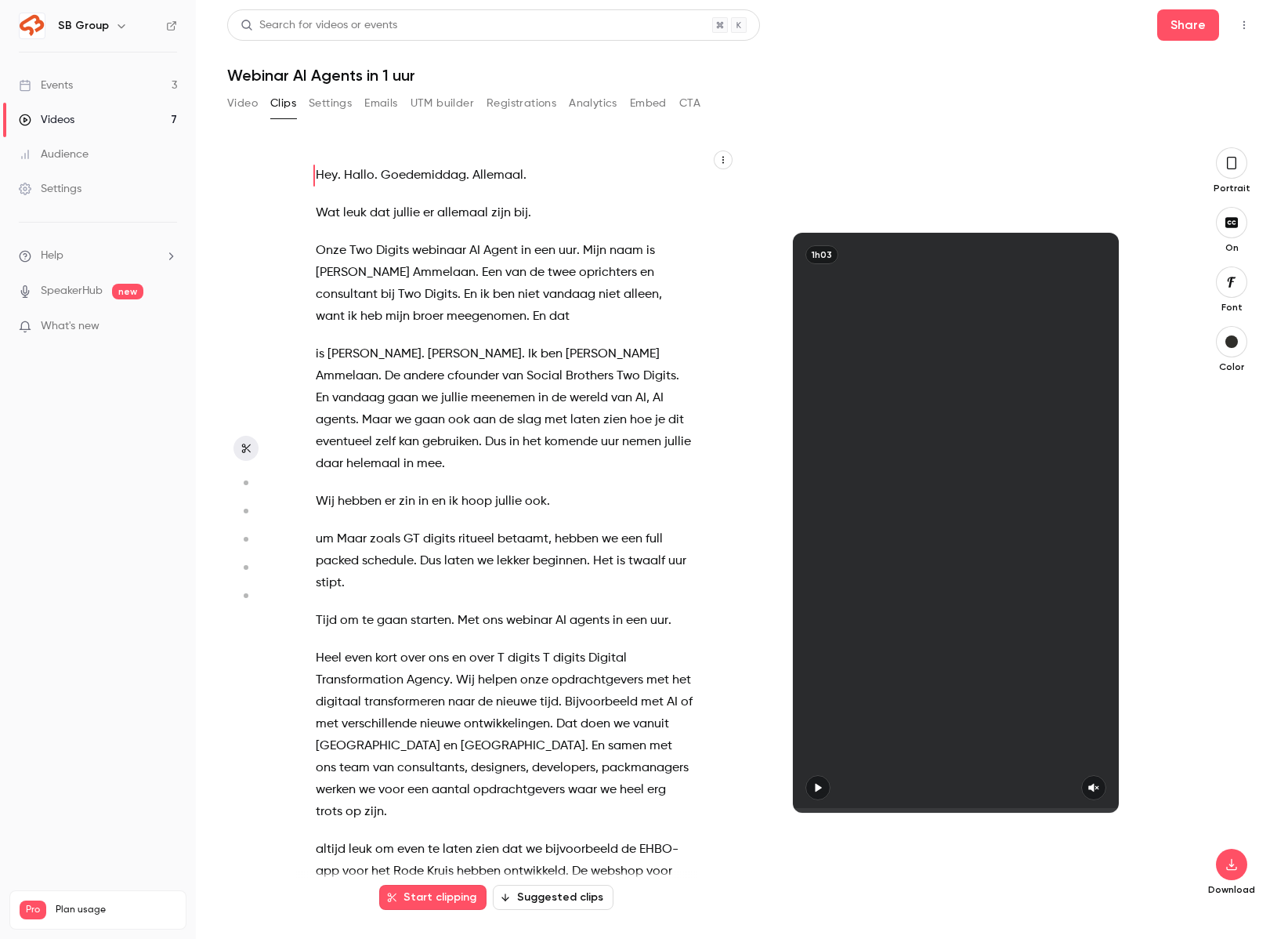 click on "Events 3" at bounding box center (98, 85) 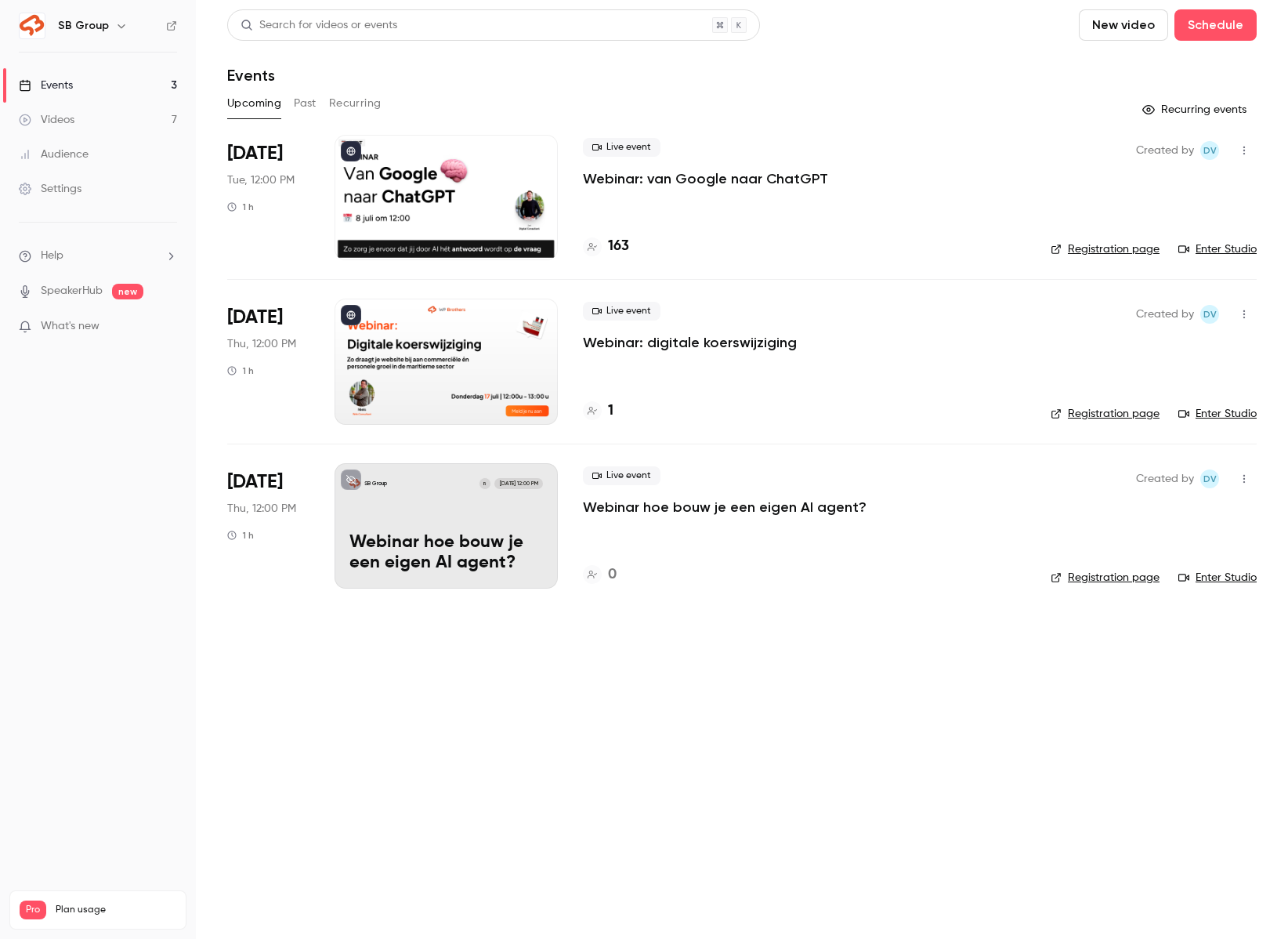 click on "Videos 7" at bounding box center [98, 120] 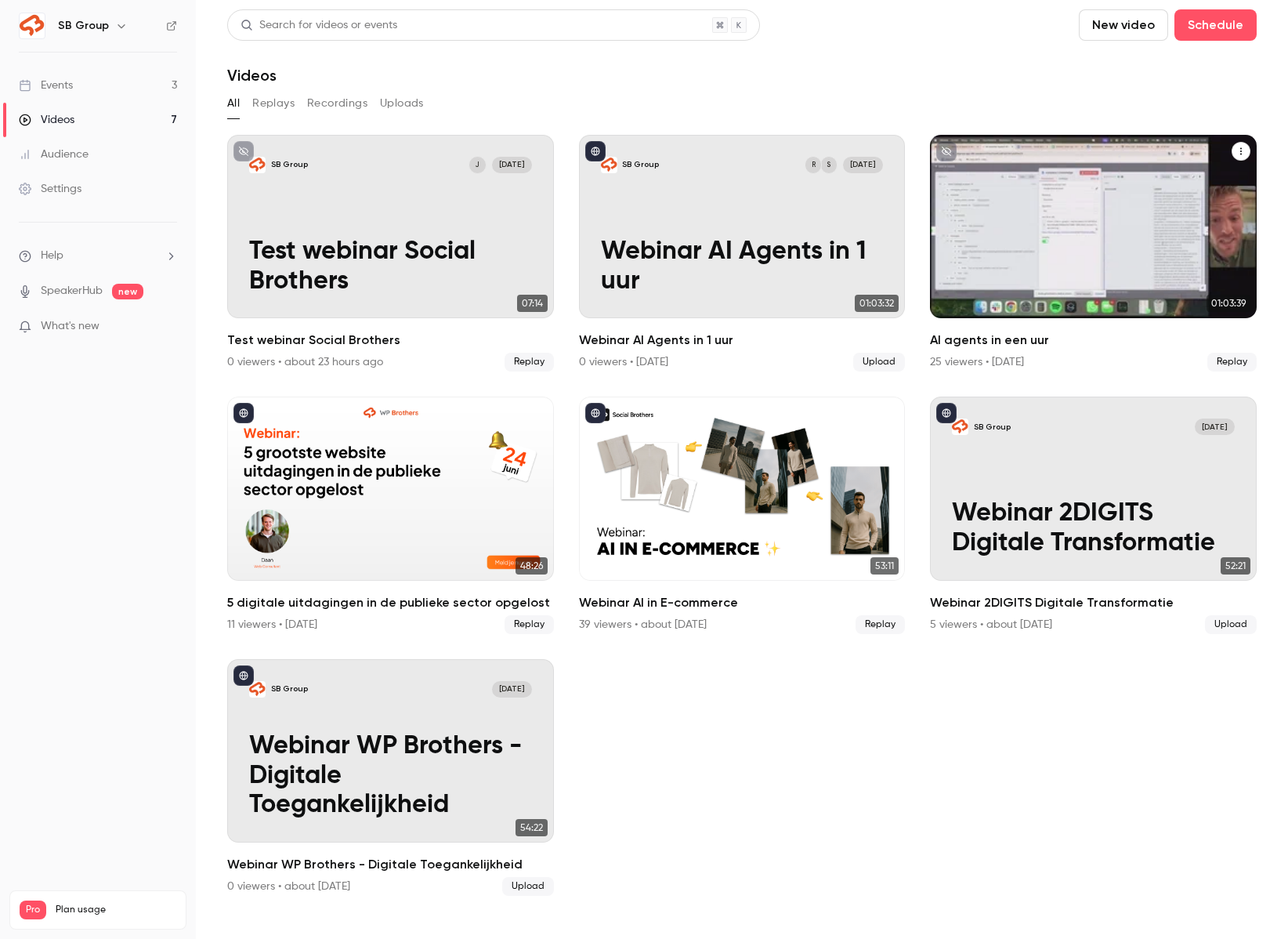 click at bounding box center [1093, 227] 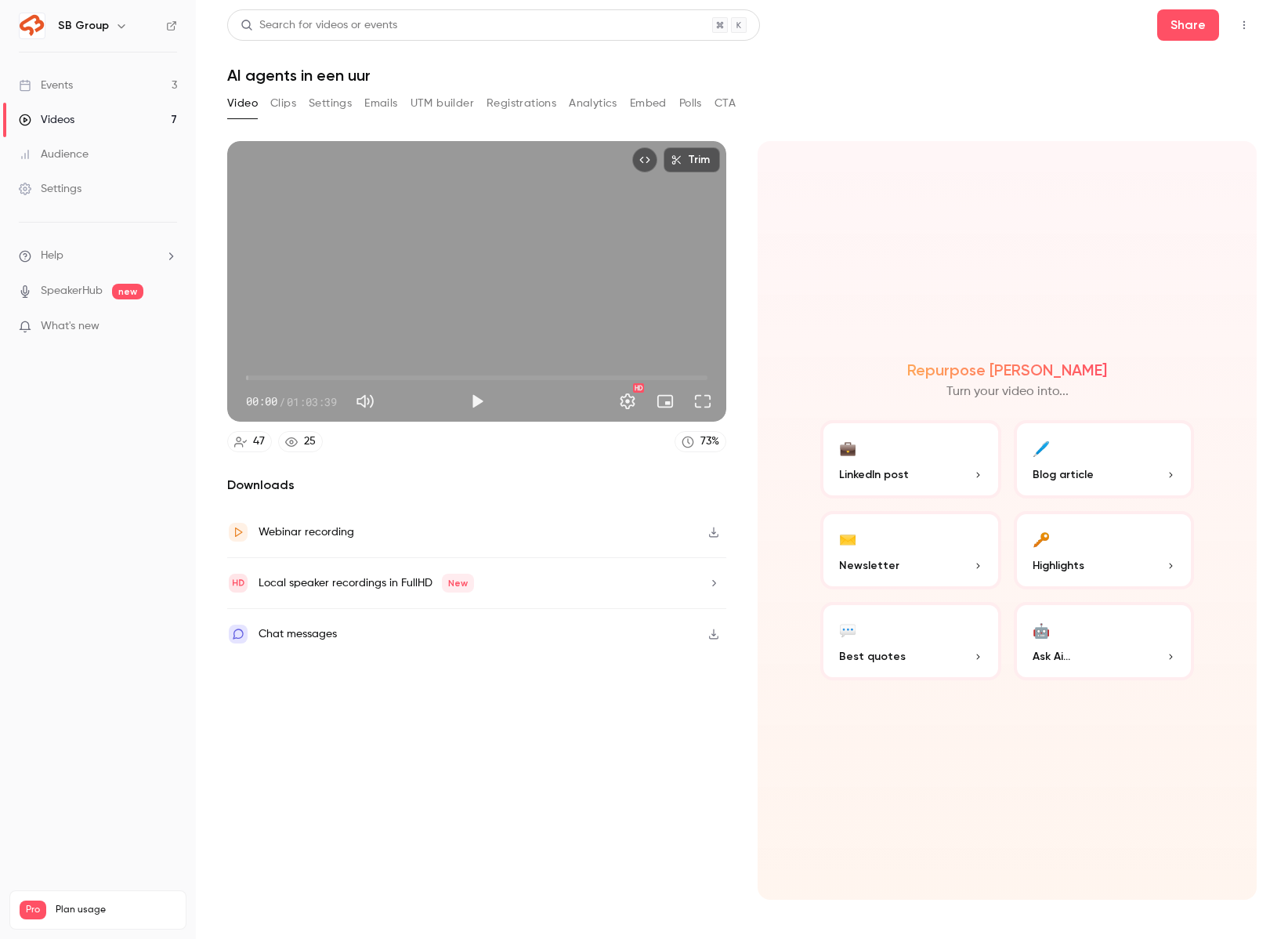 click on "Settings" at bounding box center [330, 103] 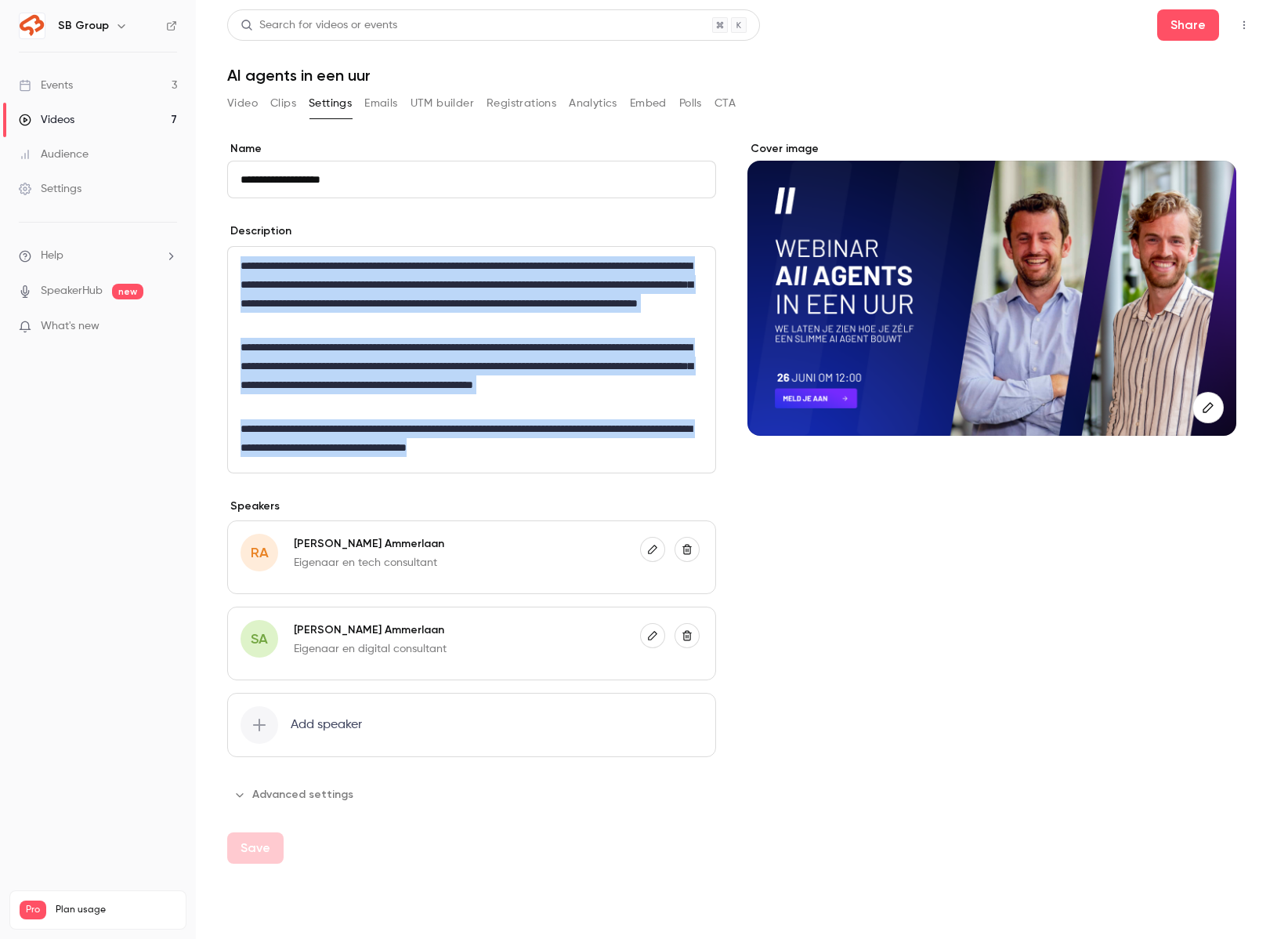 drag, startPoint x: 581, startPoint y: 447, endPoint x: 218, endPoint y: 220, distance: 428.13316 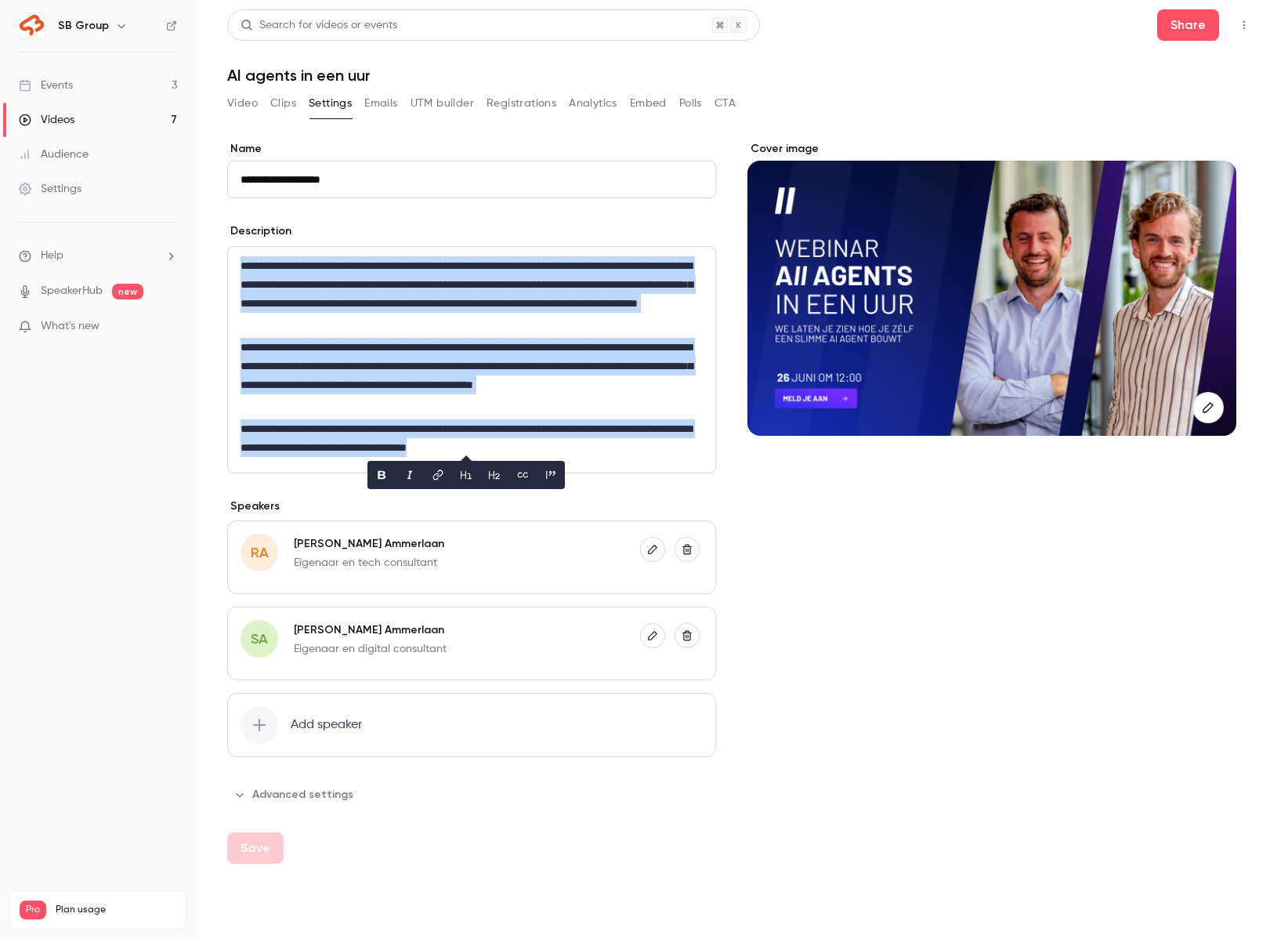 copy on "**********" 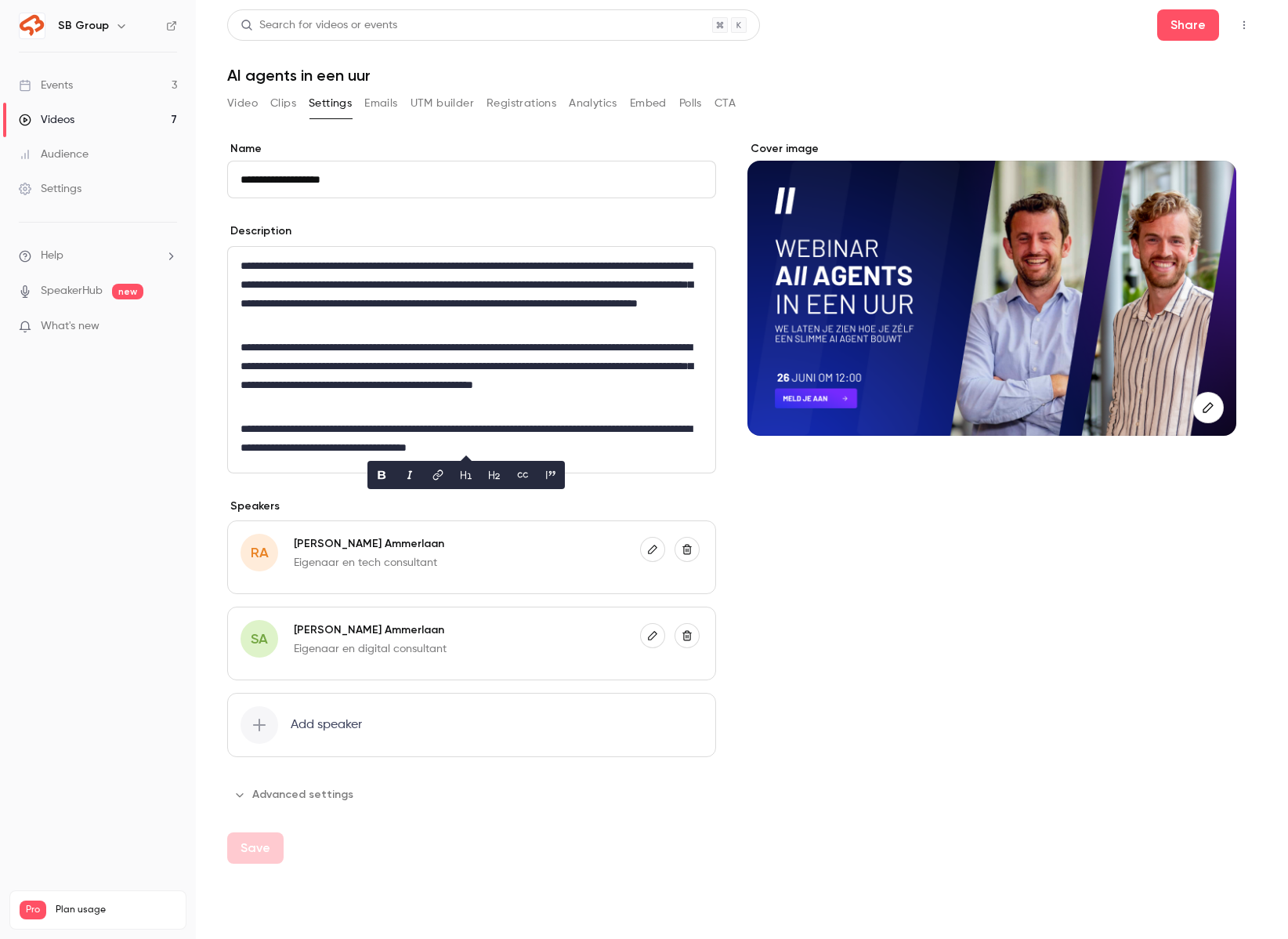 click on "Cover image" at bounding box center [992, 487] 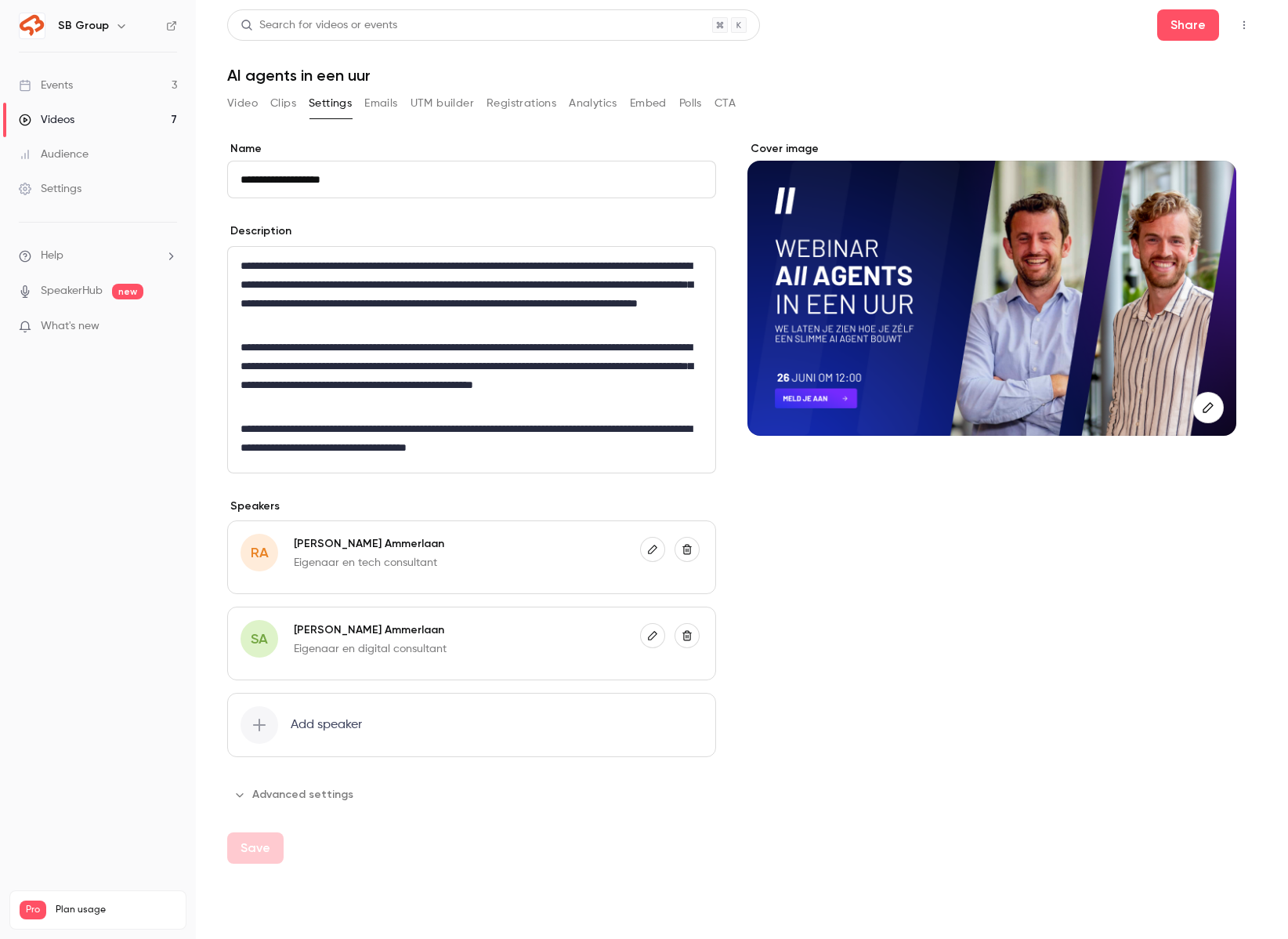 click on "Events 3" at bounding box center [98, 85] 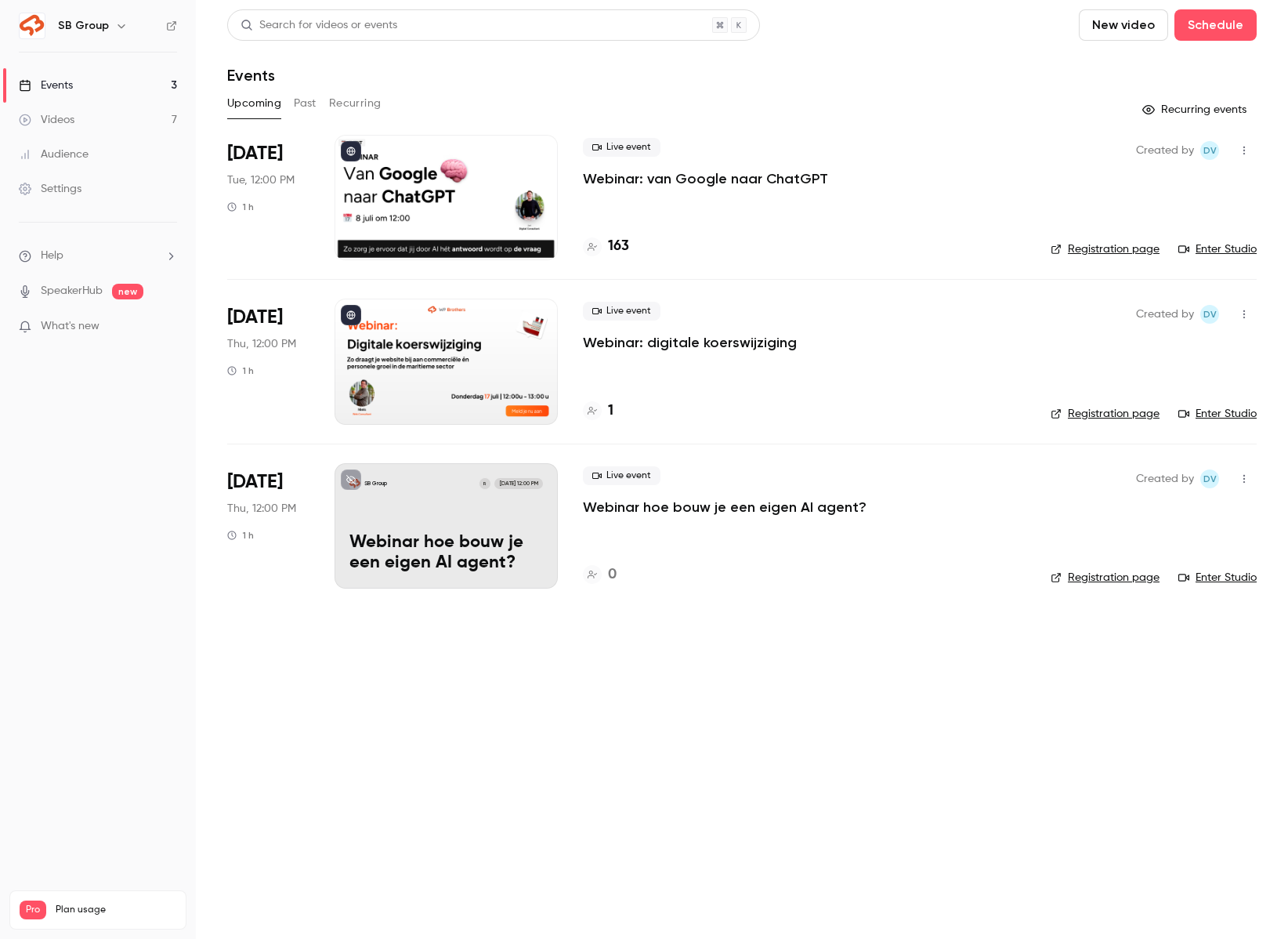 click on "Webinar hoe bouw je een eigen AI agent?" at bounding box center (725, 507) 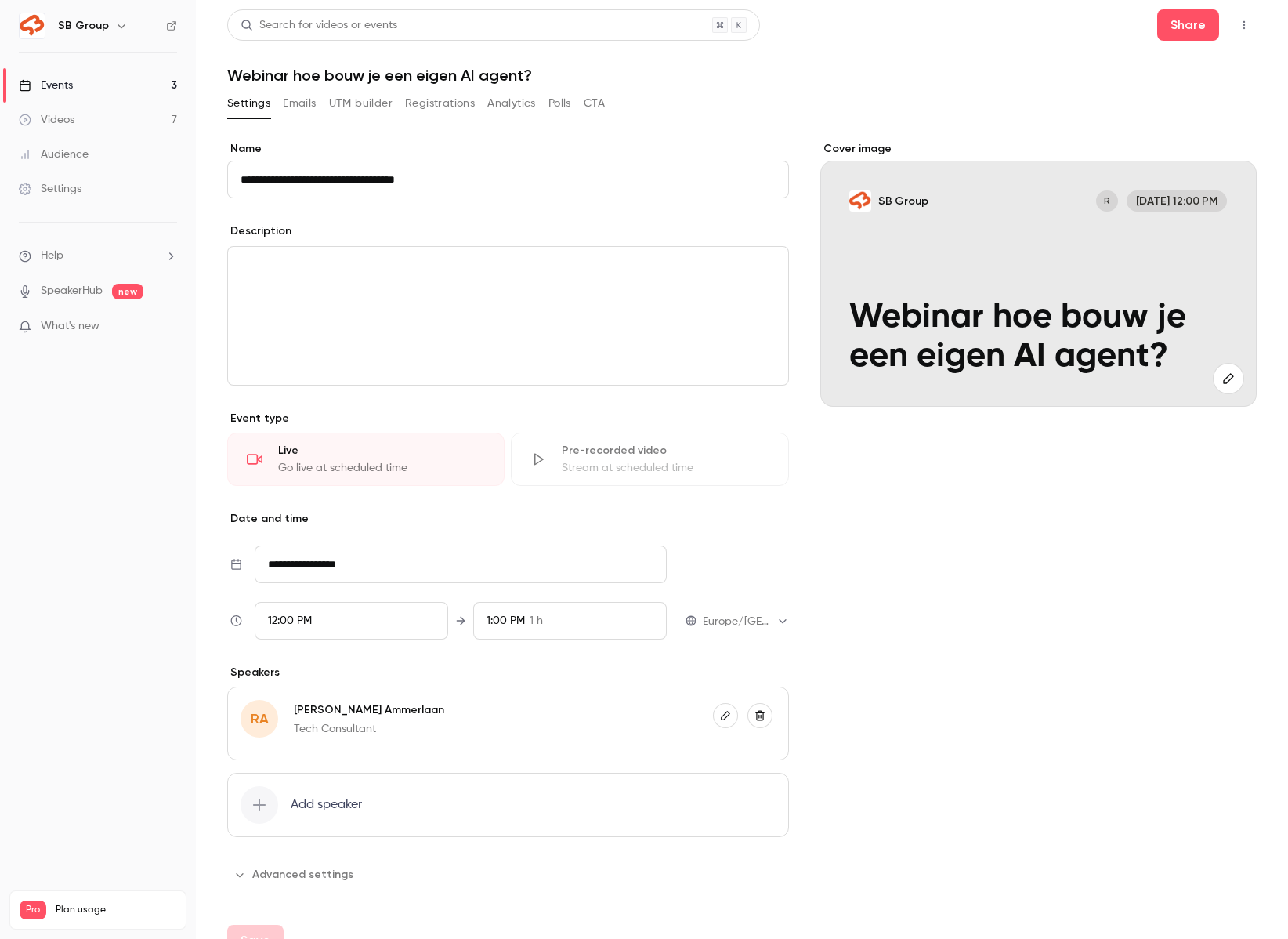 click at bounding box center (508, 316) 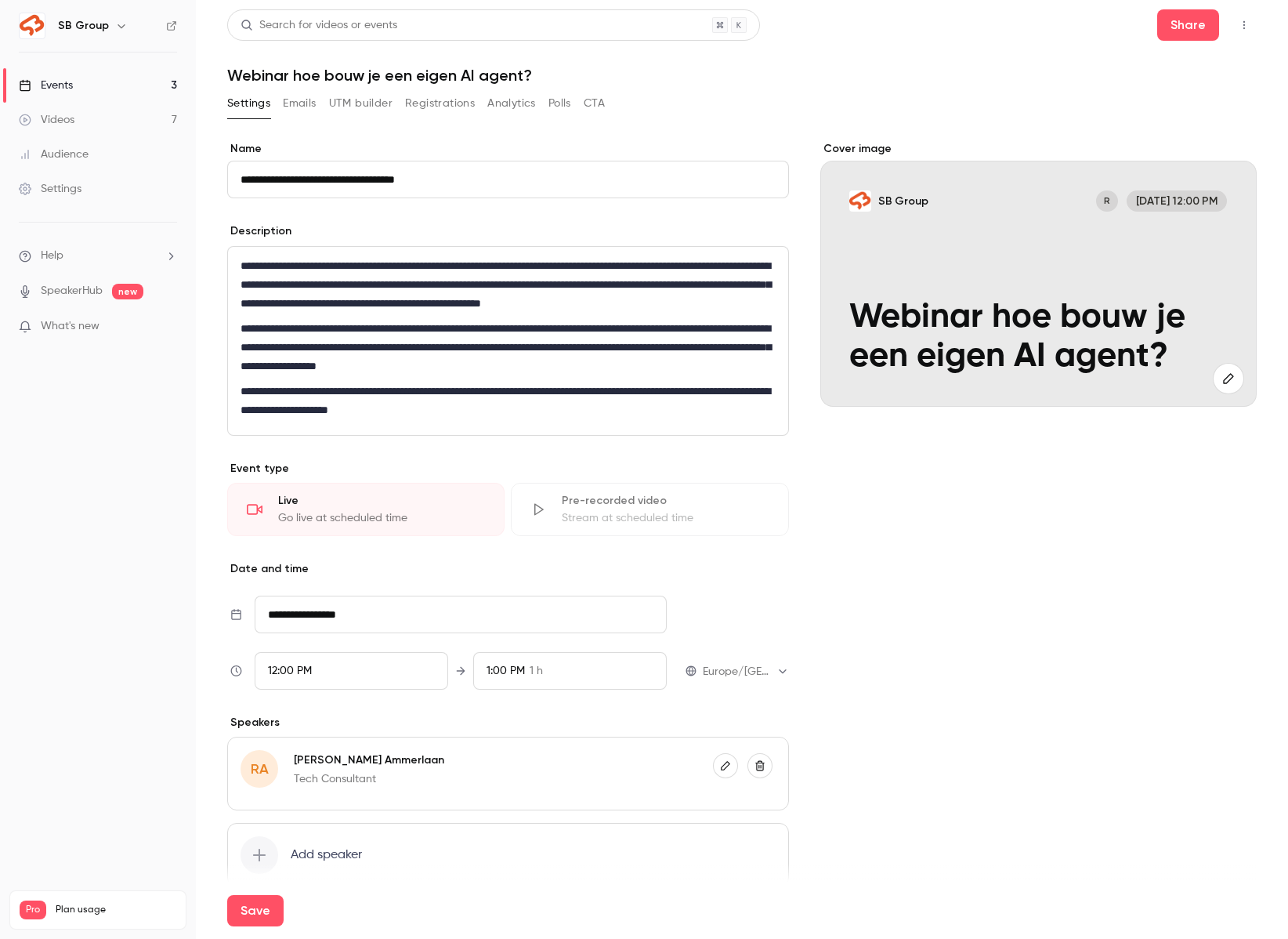 scroll, scrollTop: 0, scrollLeft: 0, axis: both 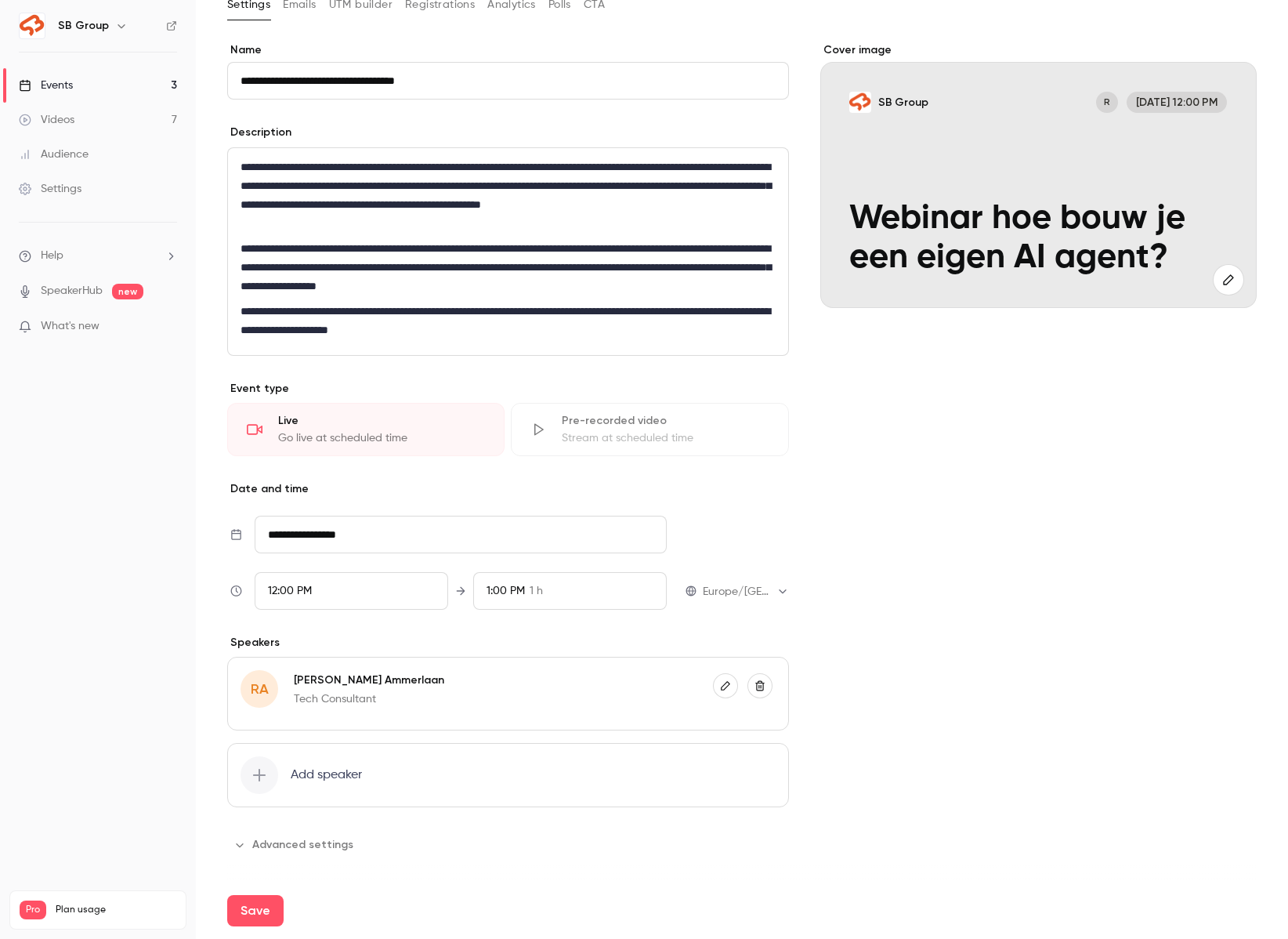 click on "Add speaker" at bounding box center (508, 775) 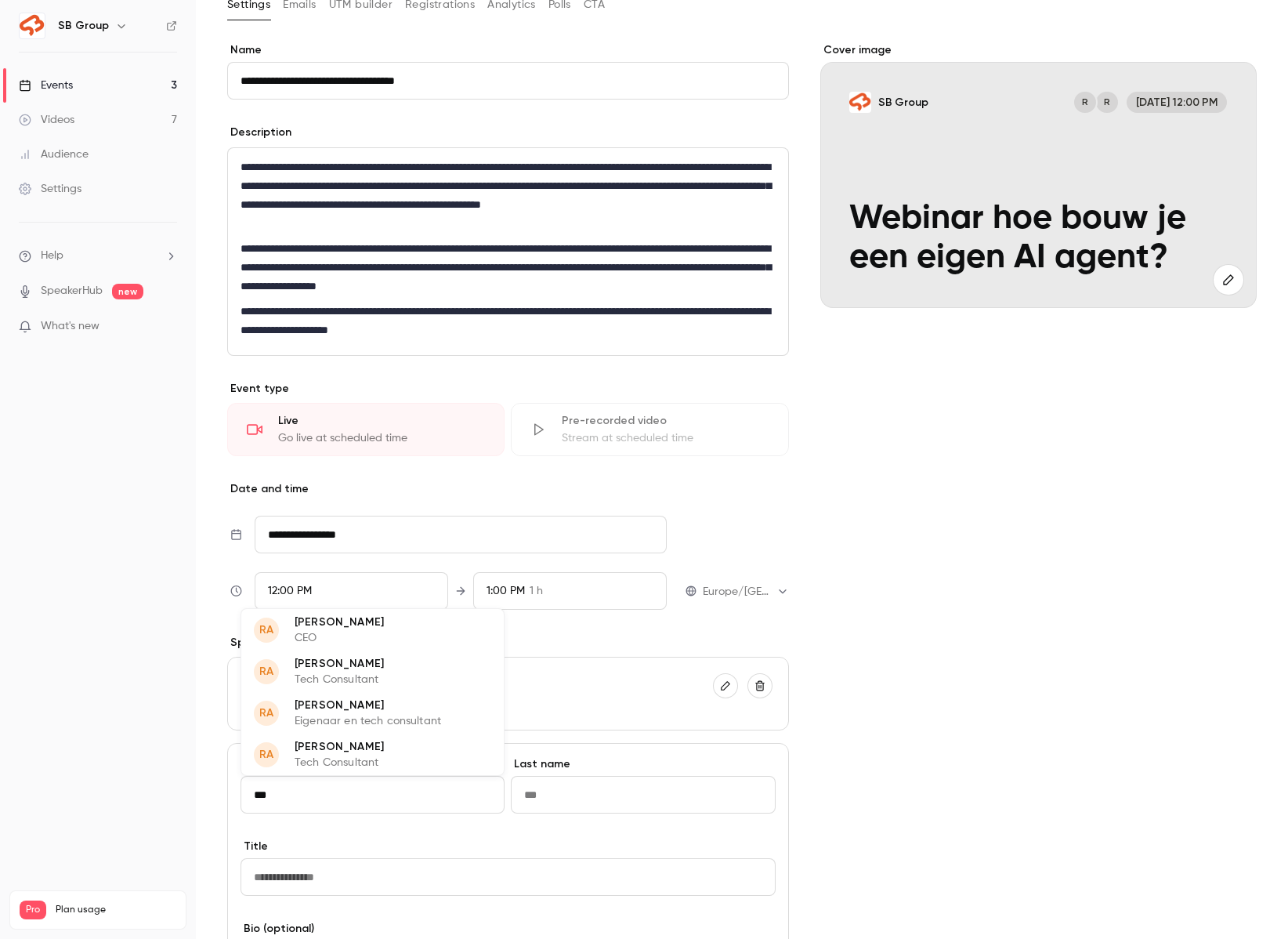 drag, startPoint x: 287, startPoint y: 796, endPoint x: 189, endPoint y: 795, distance: 98.005 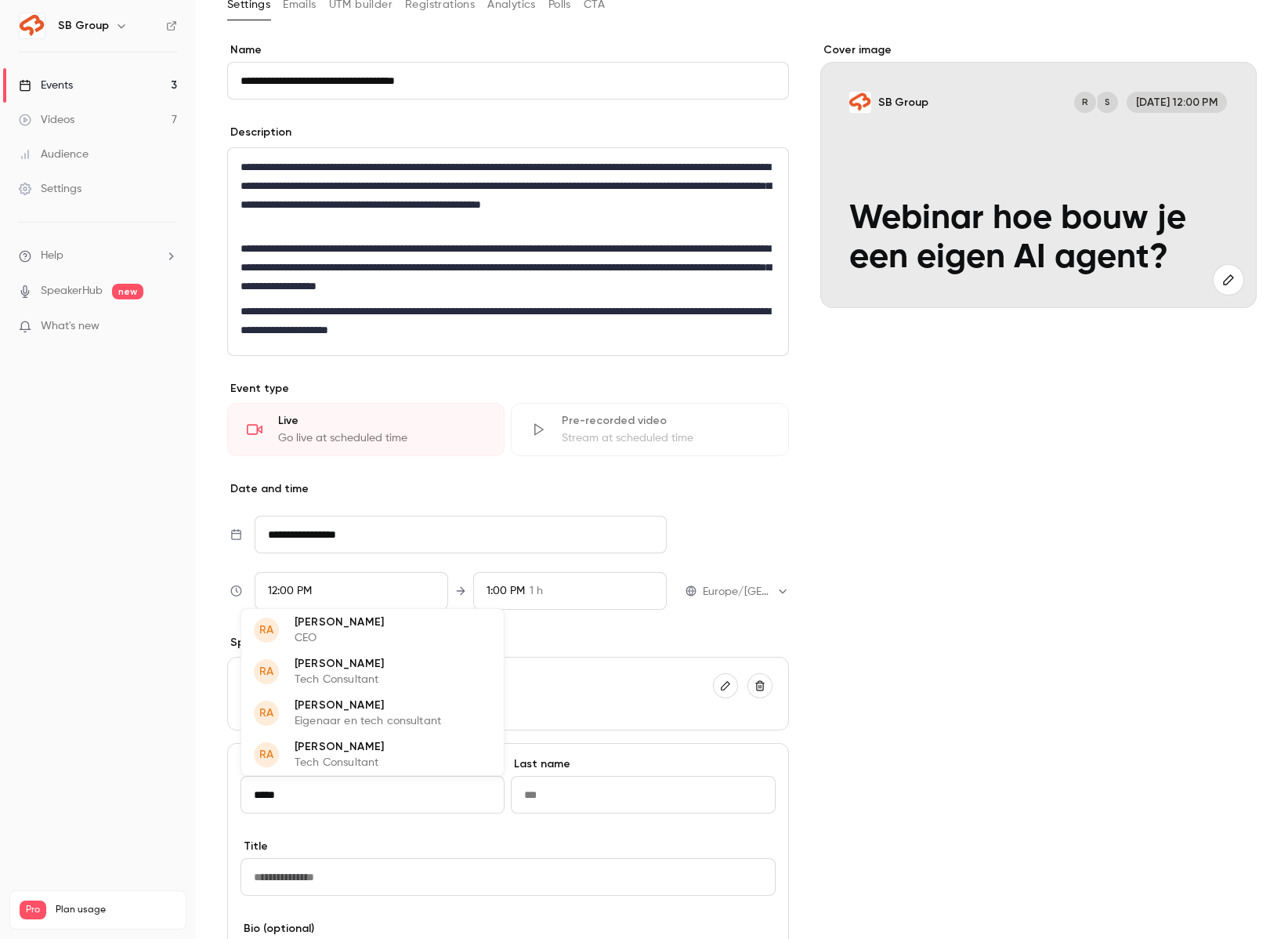 type on "******" 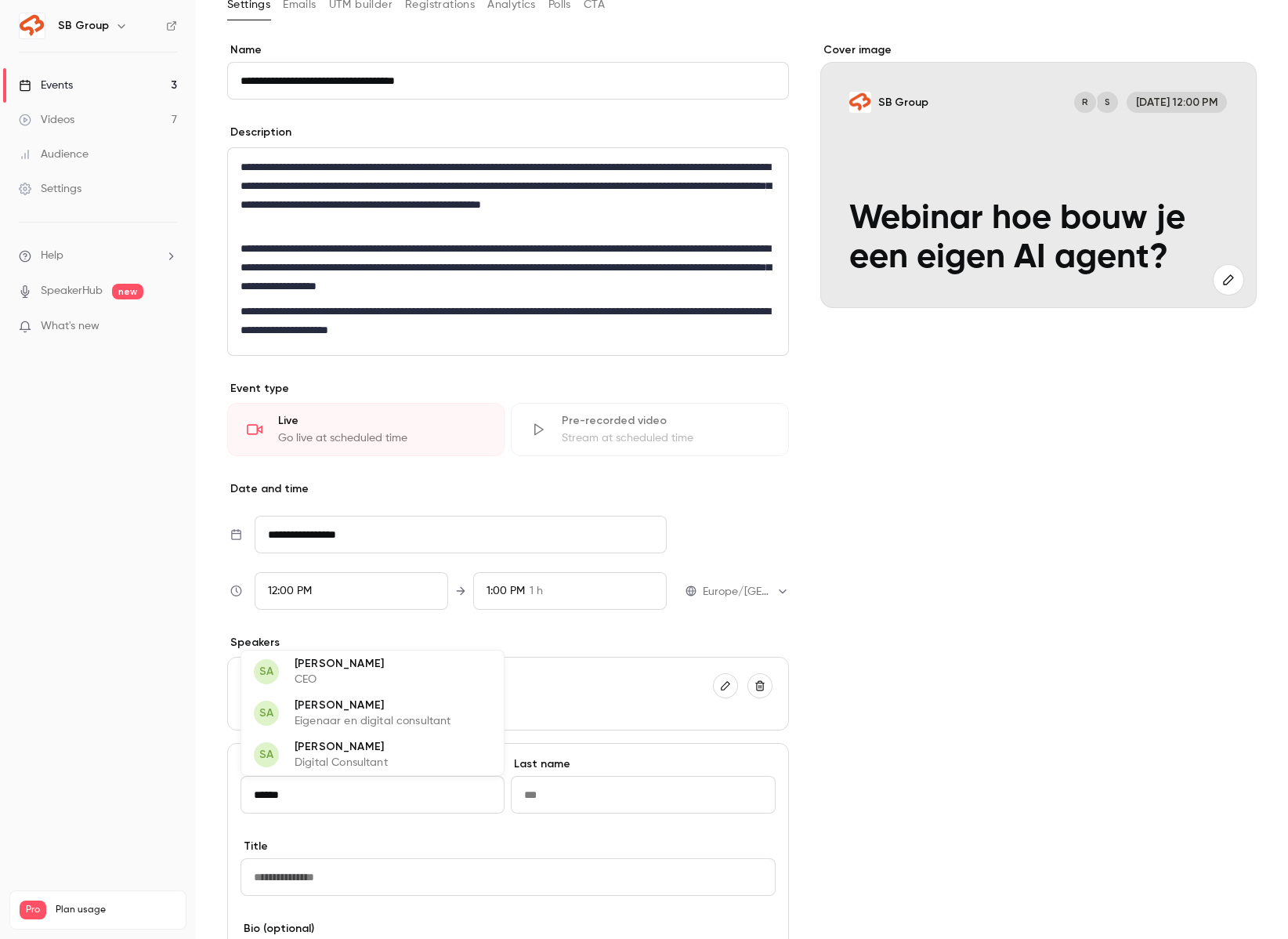 click on "SA Steven Ammerlaan Digital Consultant" at bounding box center (372, 754) 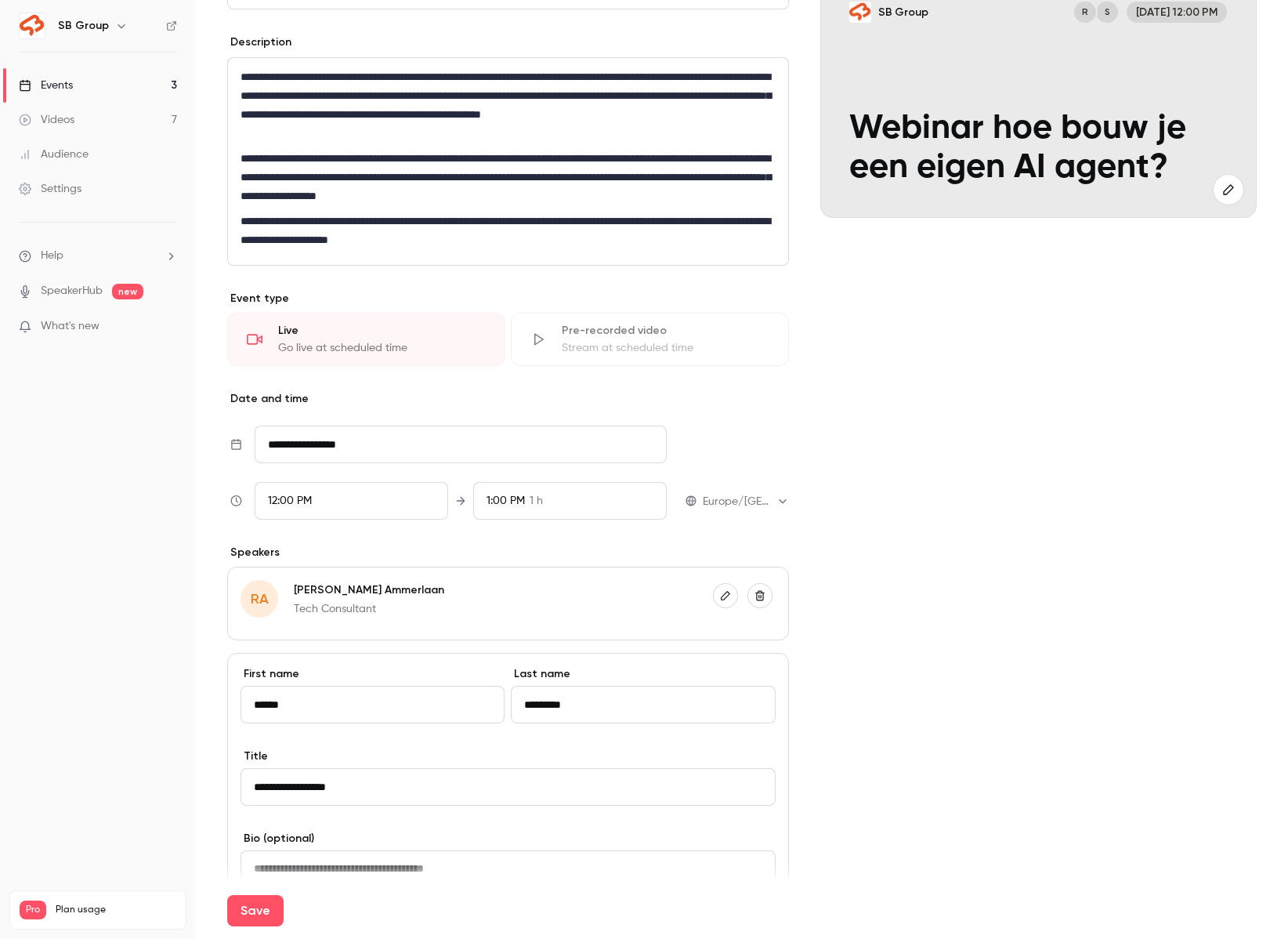 scroll, scrollTop: 207, scrollLeft: 0, axis: vertical 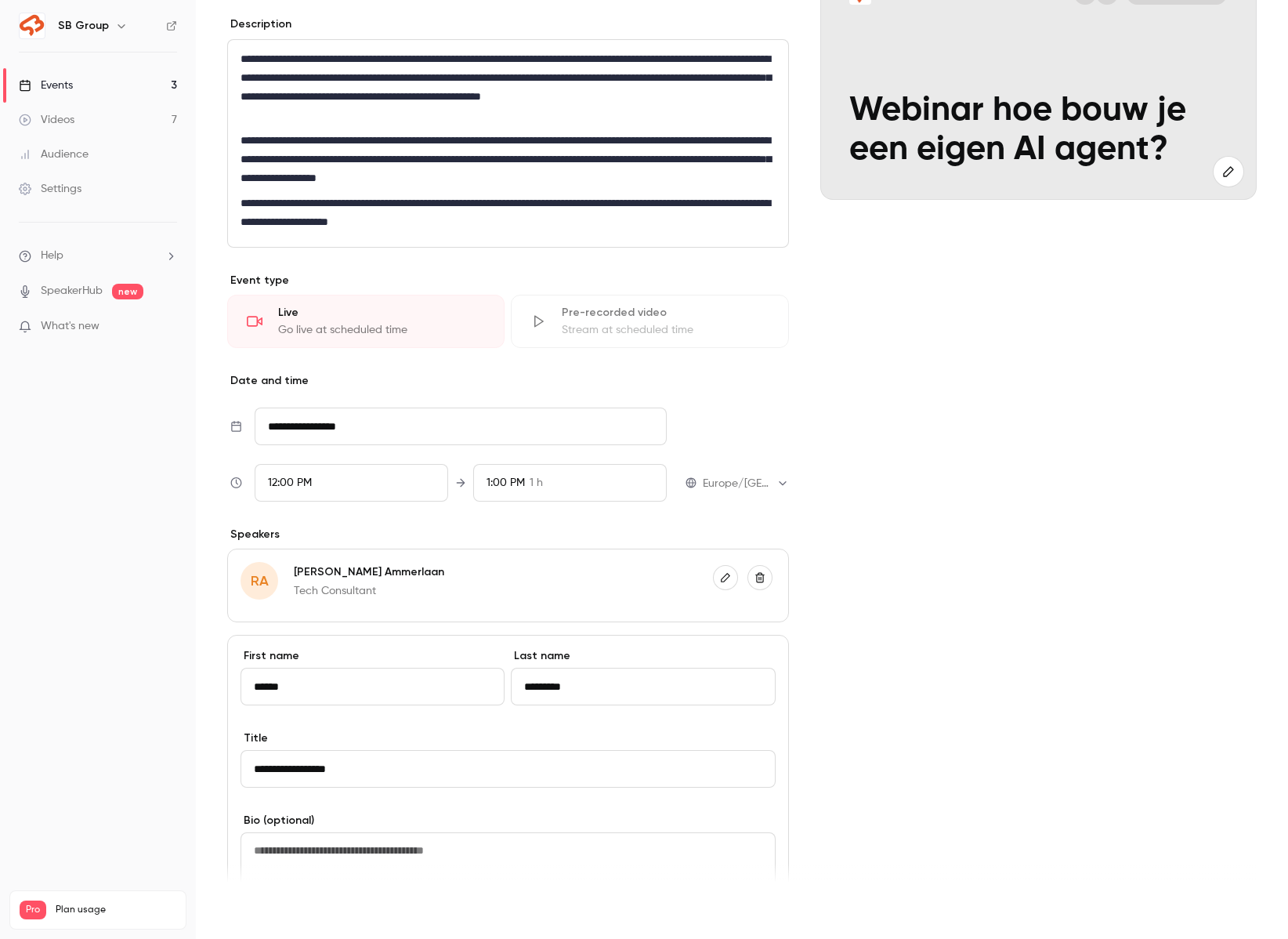type on "******" 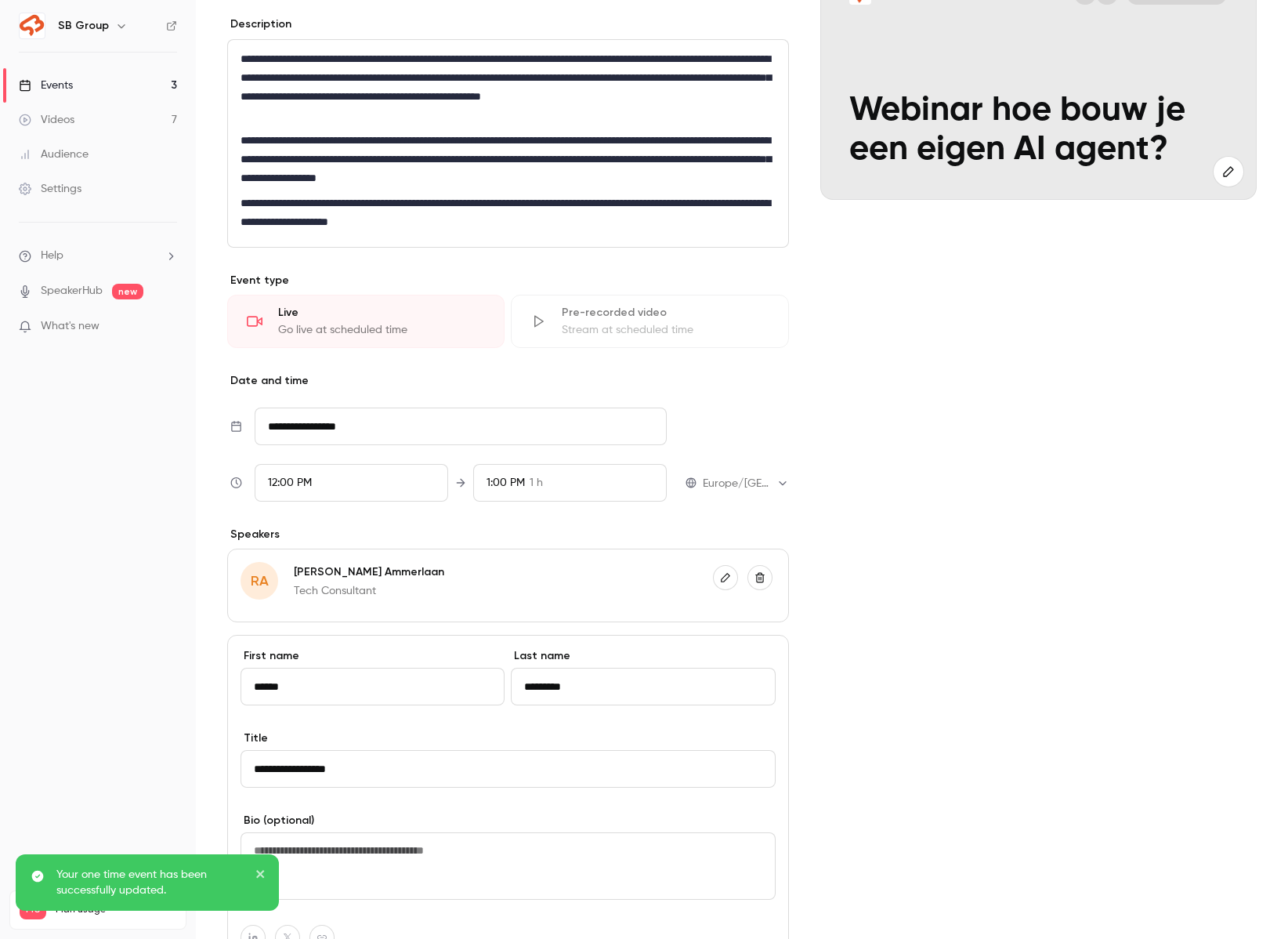 scroll, scrollTop: 534, scrollLeft: 0, axis: vertical 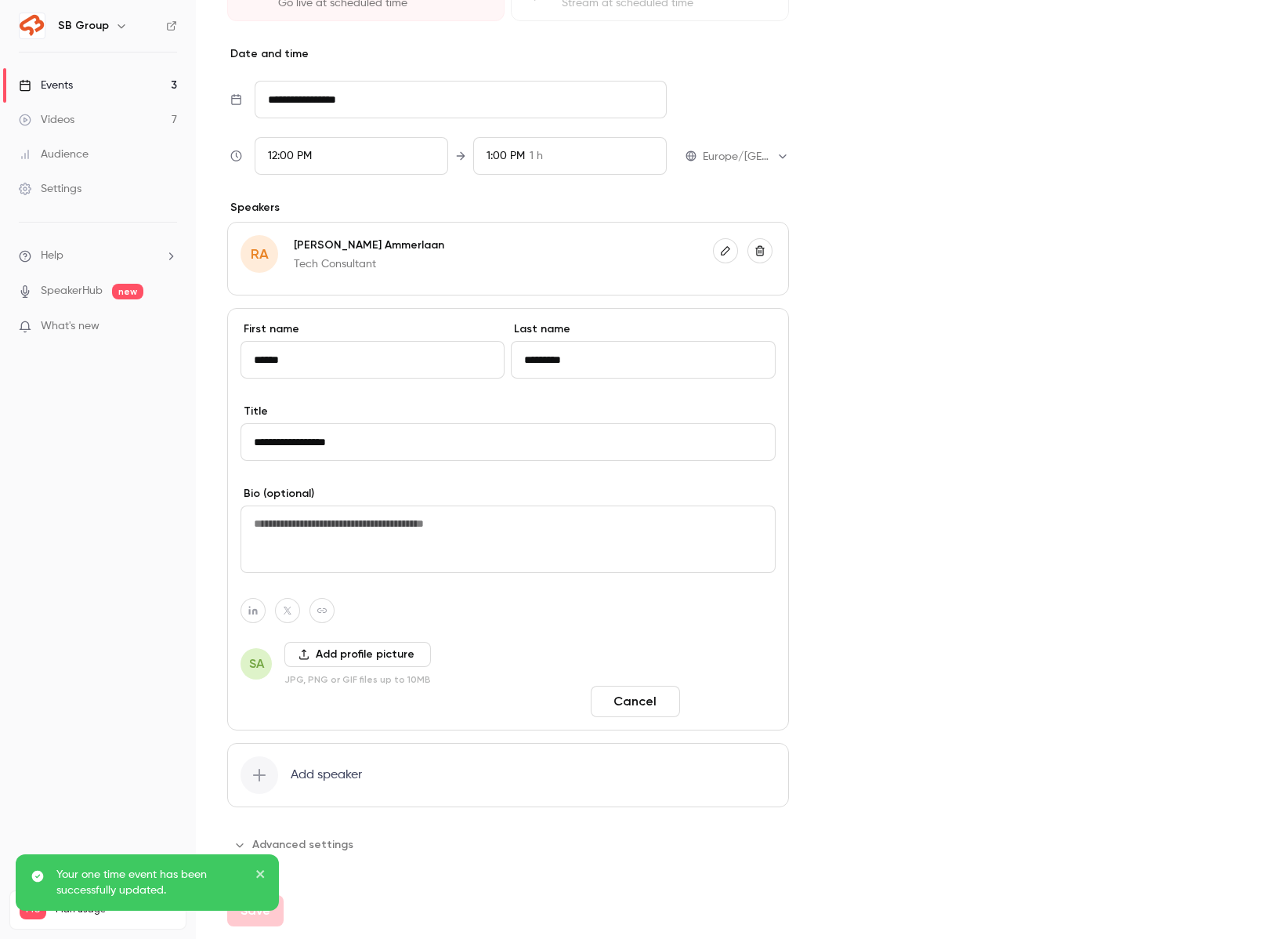 click on "Done" at bounding box center [731, 702] 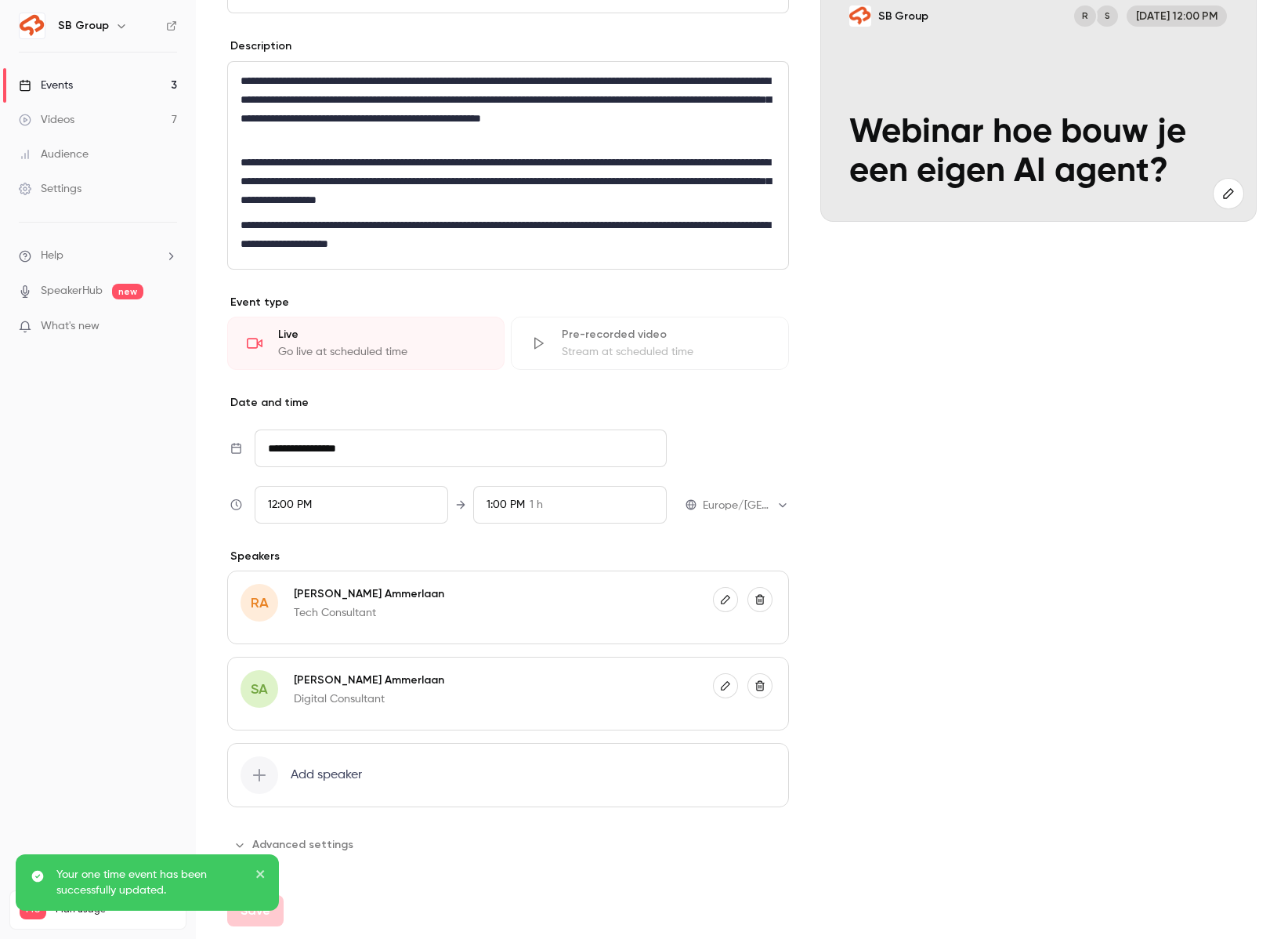 click on "Advanced settings" at bounding box center [508, 845] 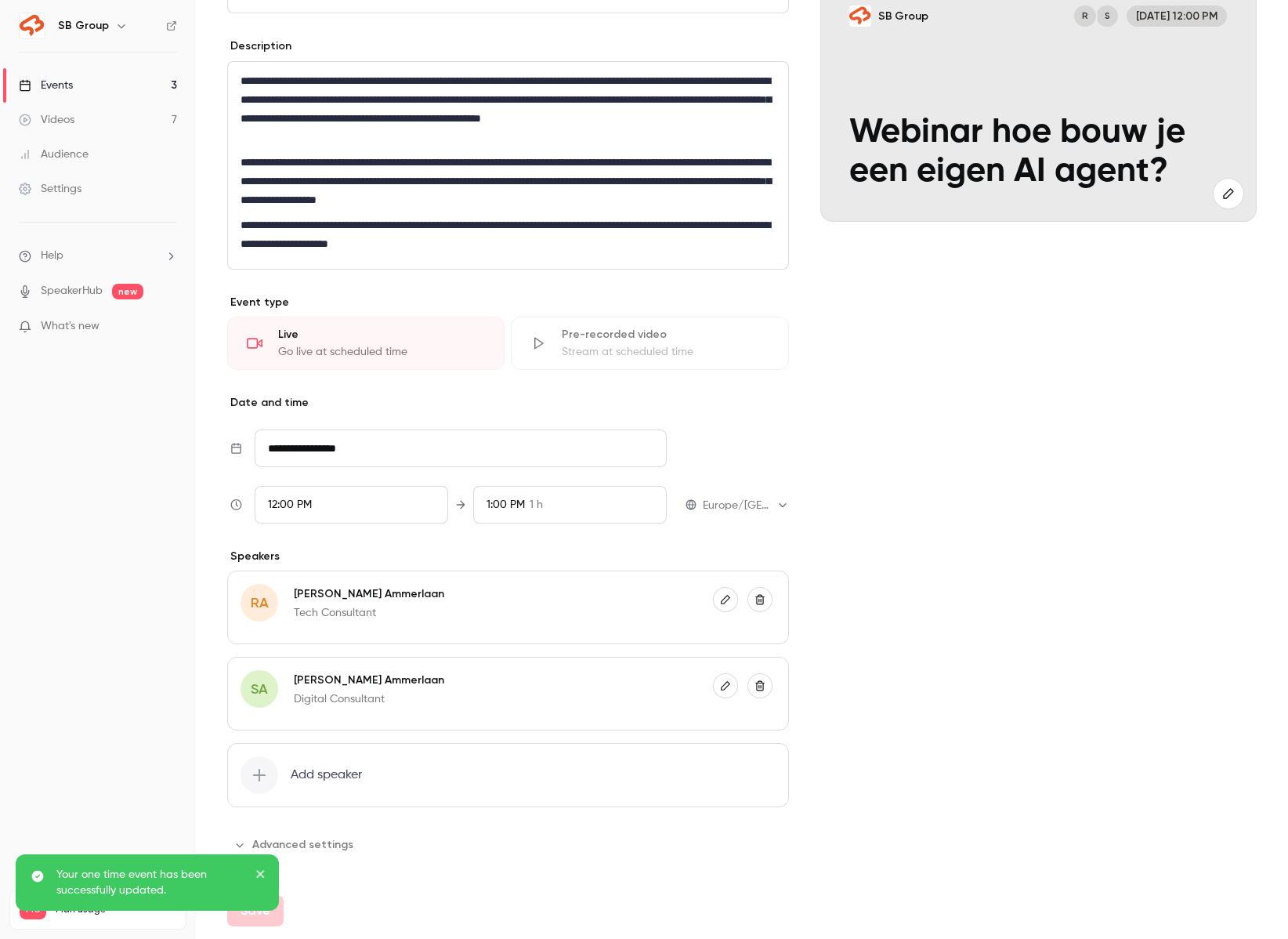 scroll, scrollTop: 0, scrollLeft: 0, axis: both 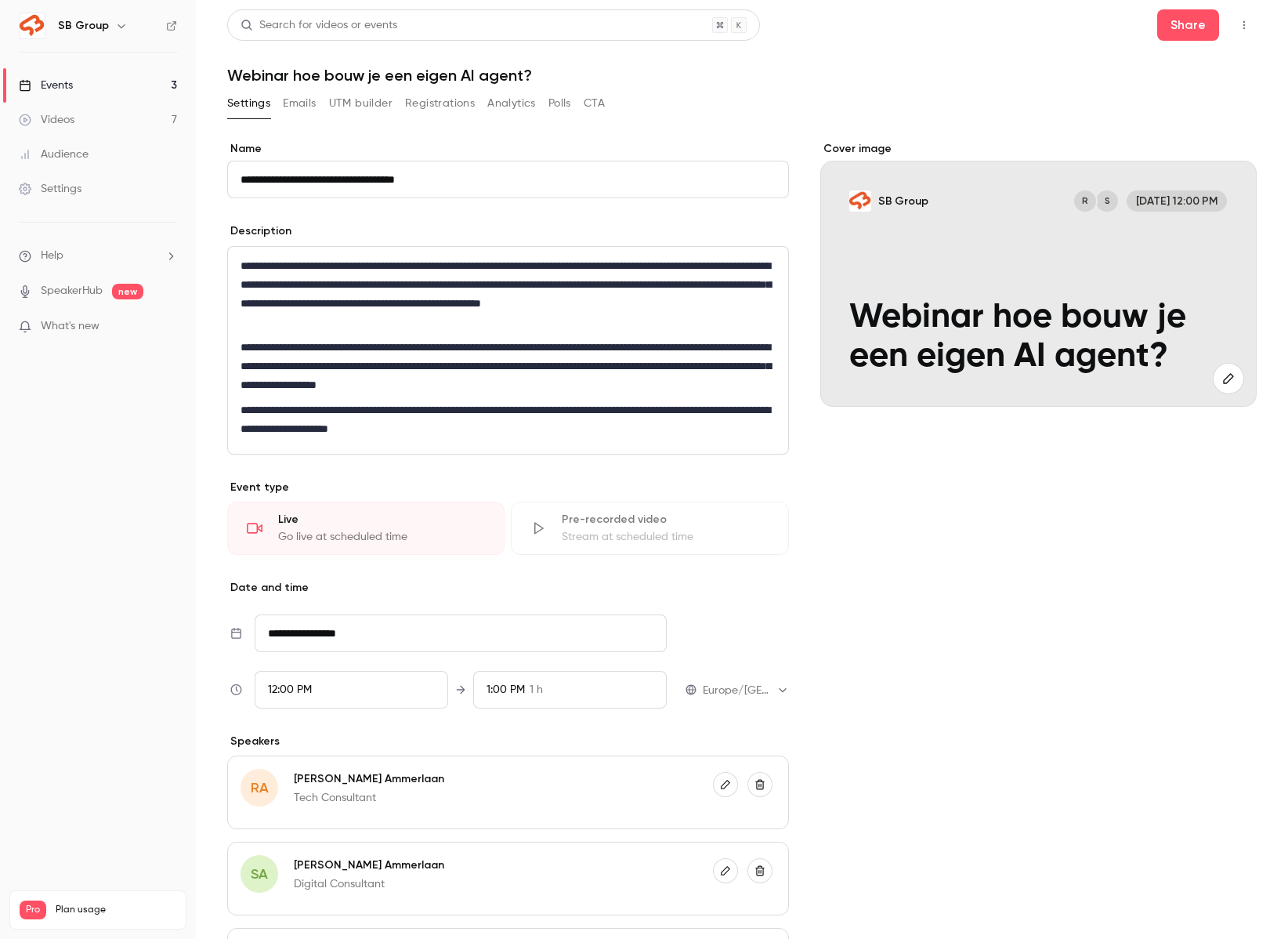 click on "Emails" at bounding box center (299, 103) 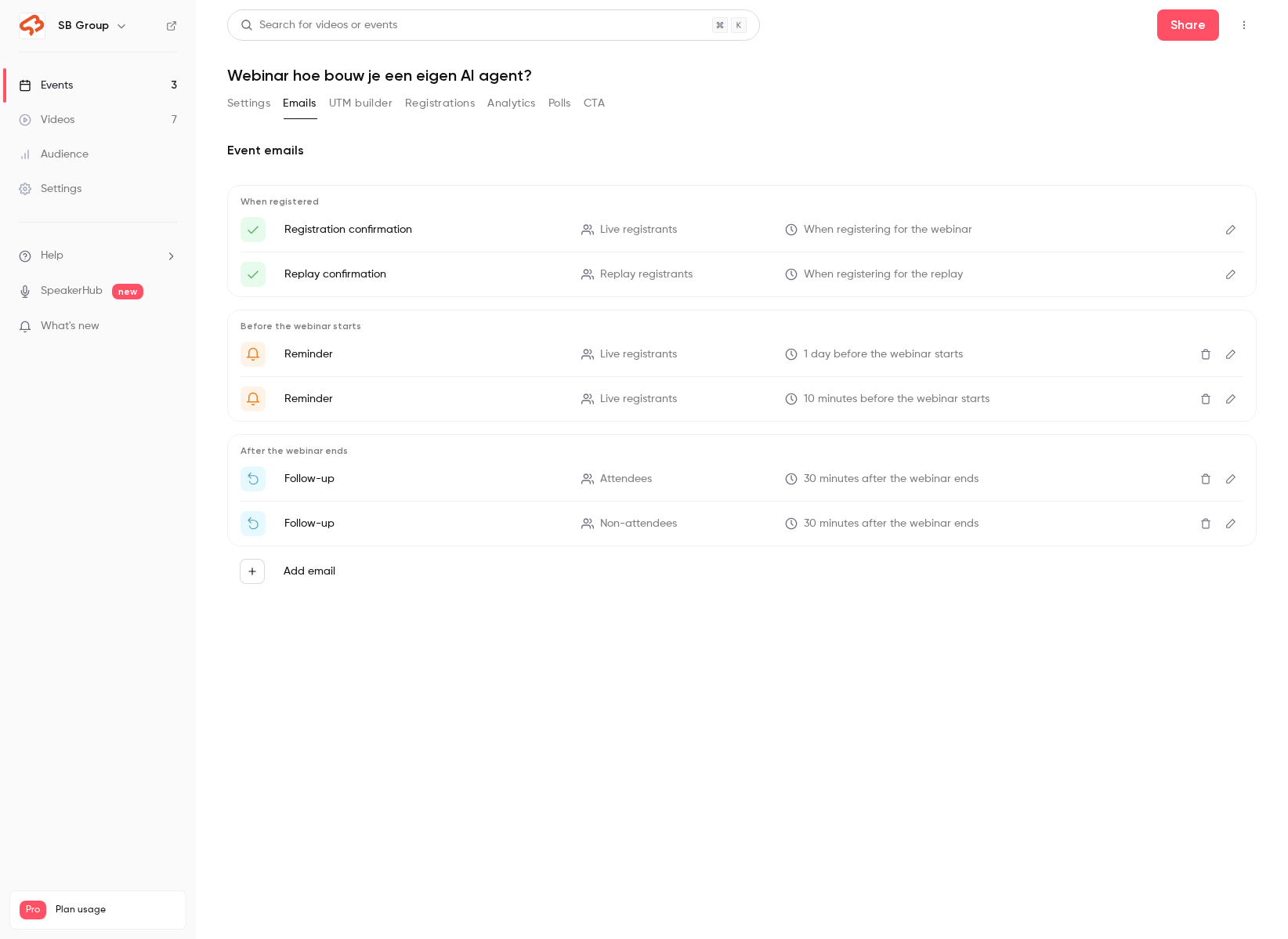 click on "UTM builder" at bounding box center (360, 103) 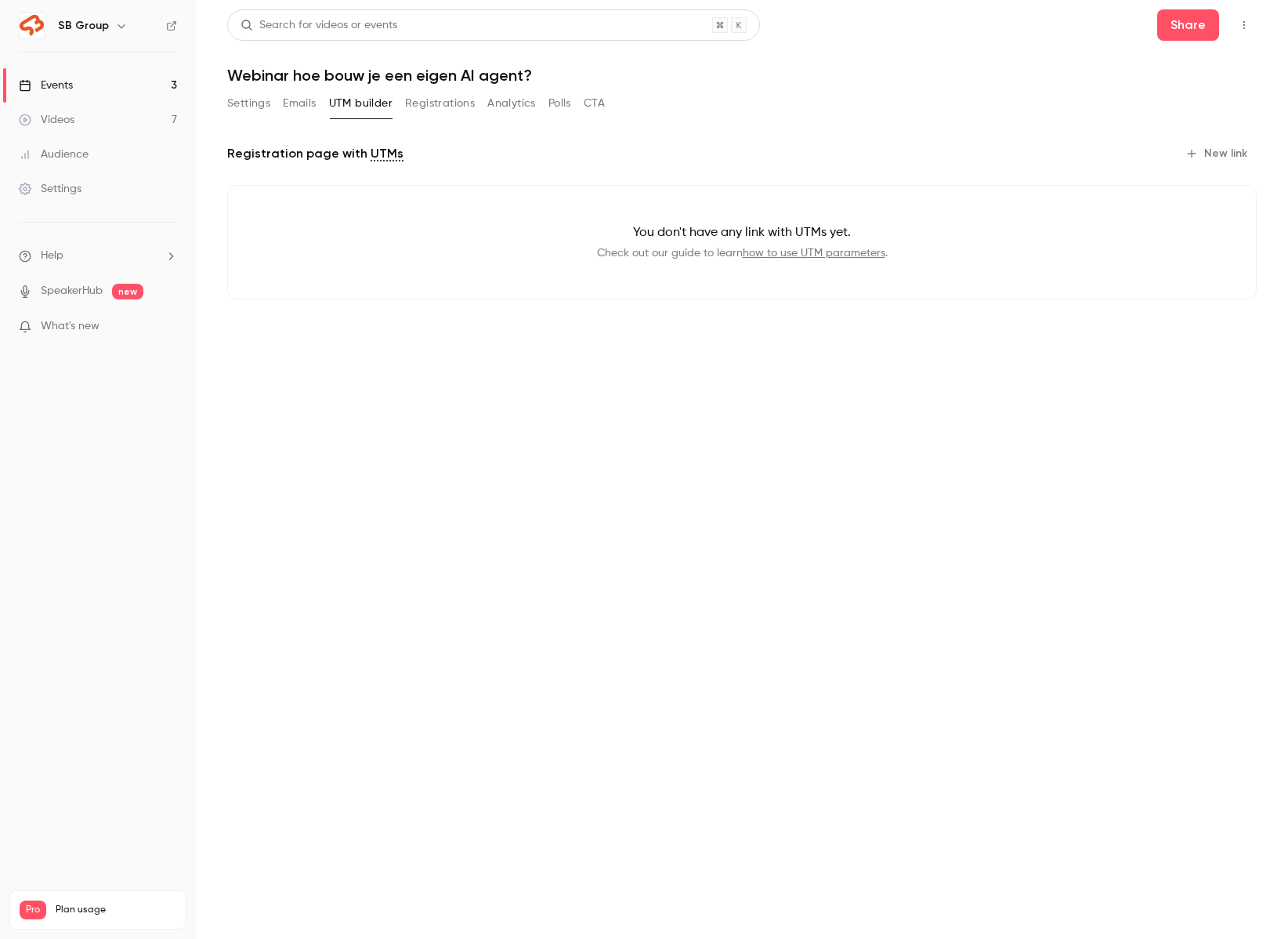 click on "Registrations" at bounding box center [440, 103] 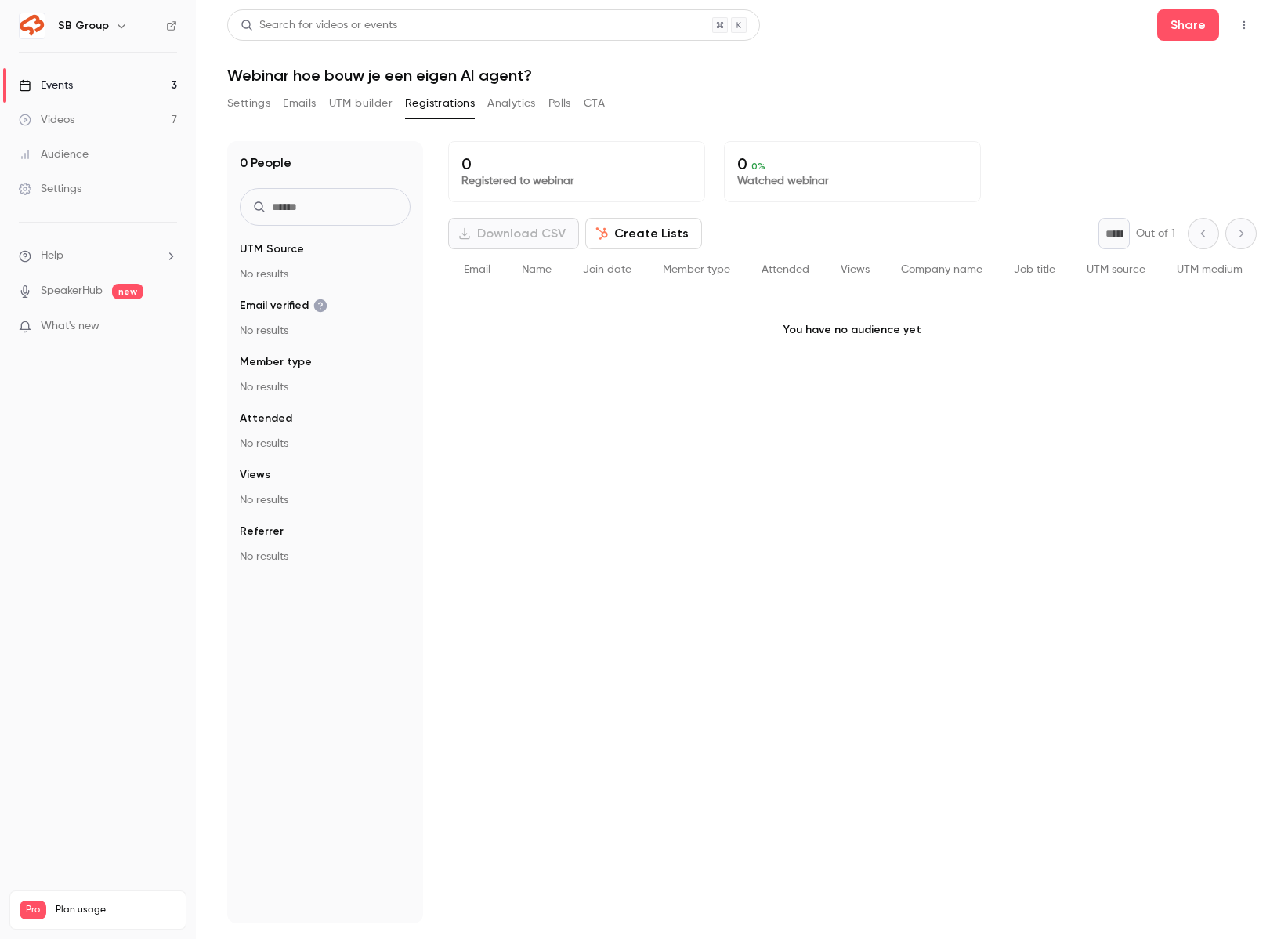 click on "Settings" at bounding box center (248, 103) 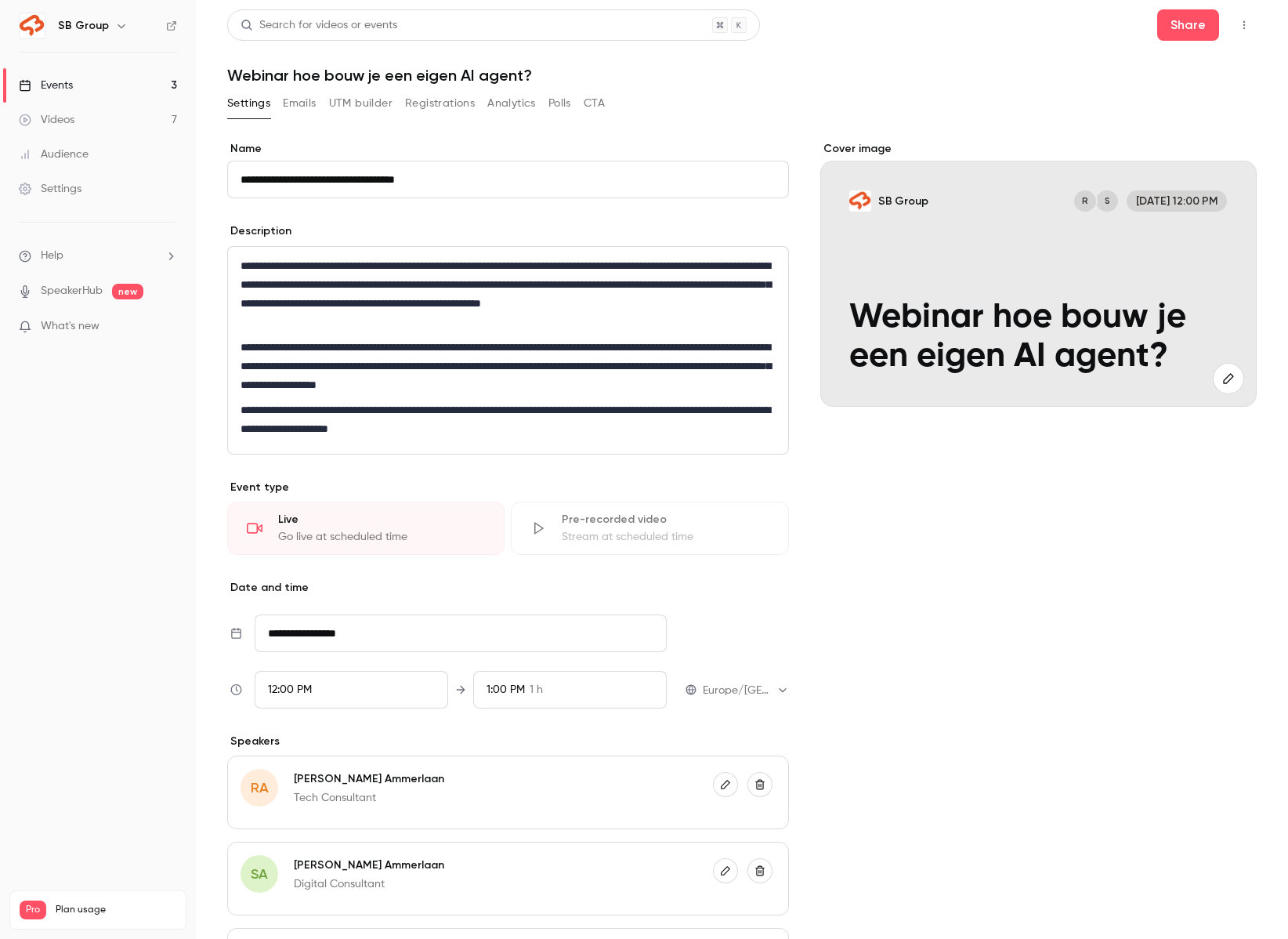 click on "Events 3" at bounding box center (98, 85) 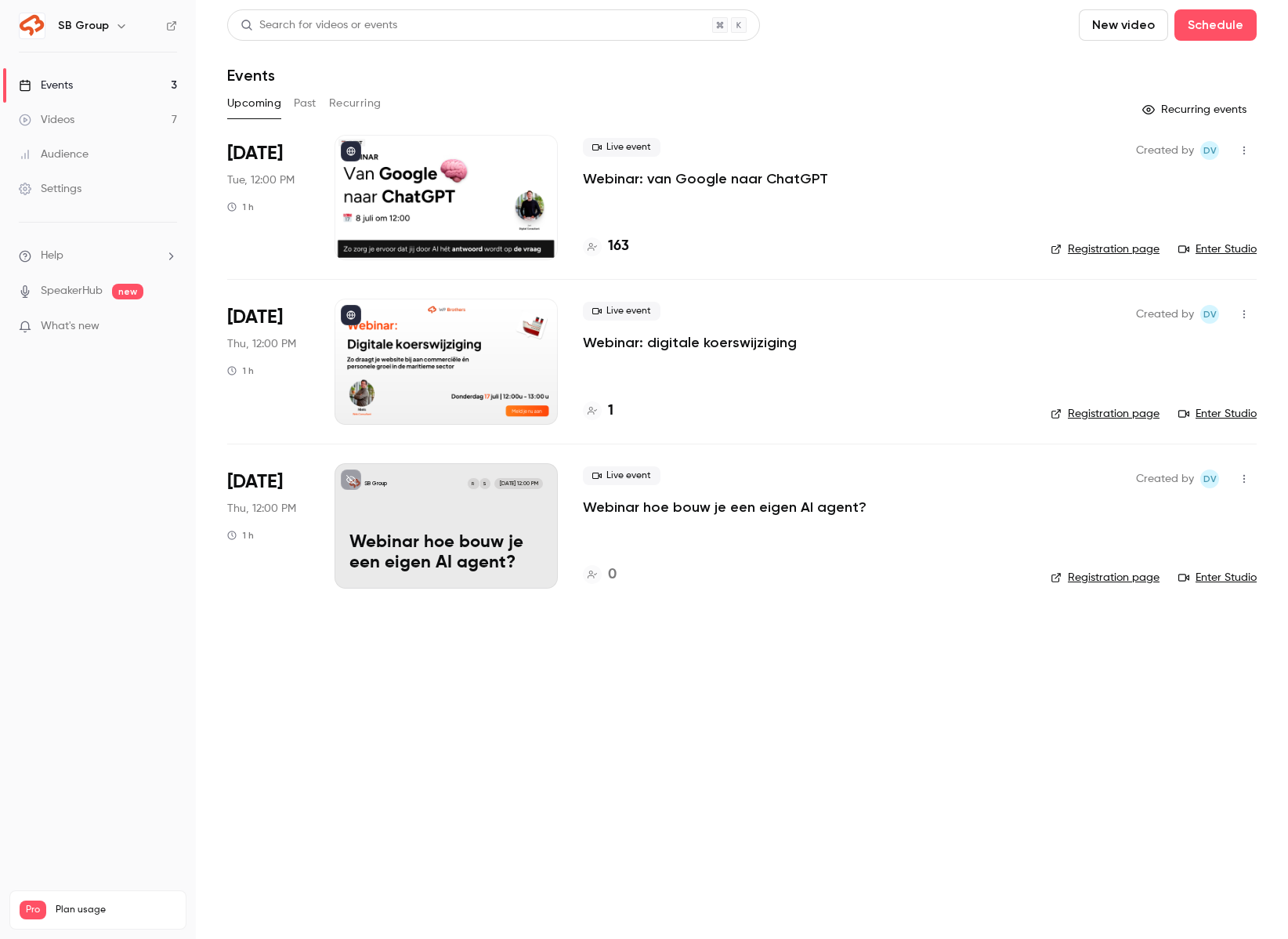 click at bounding box center (351, 480) 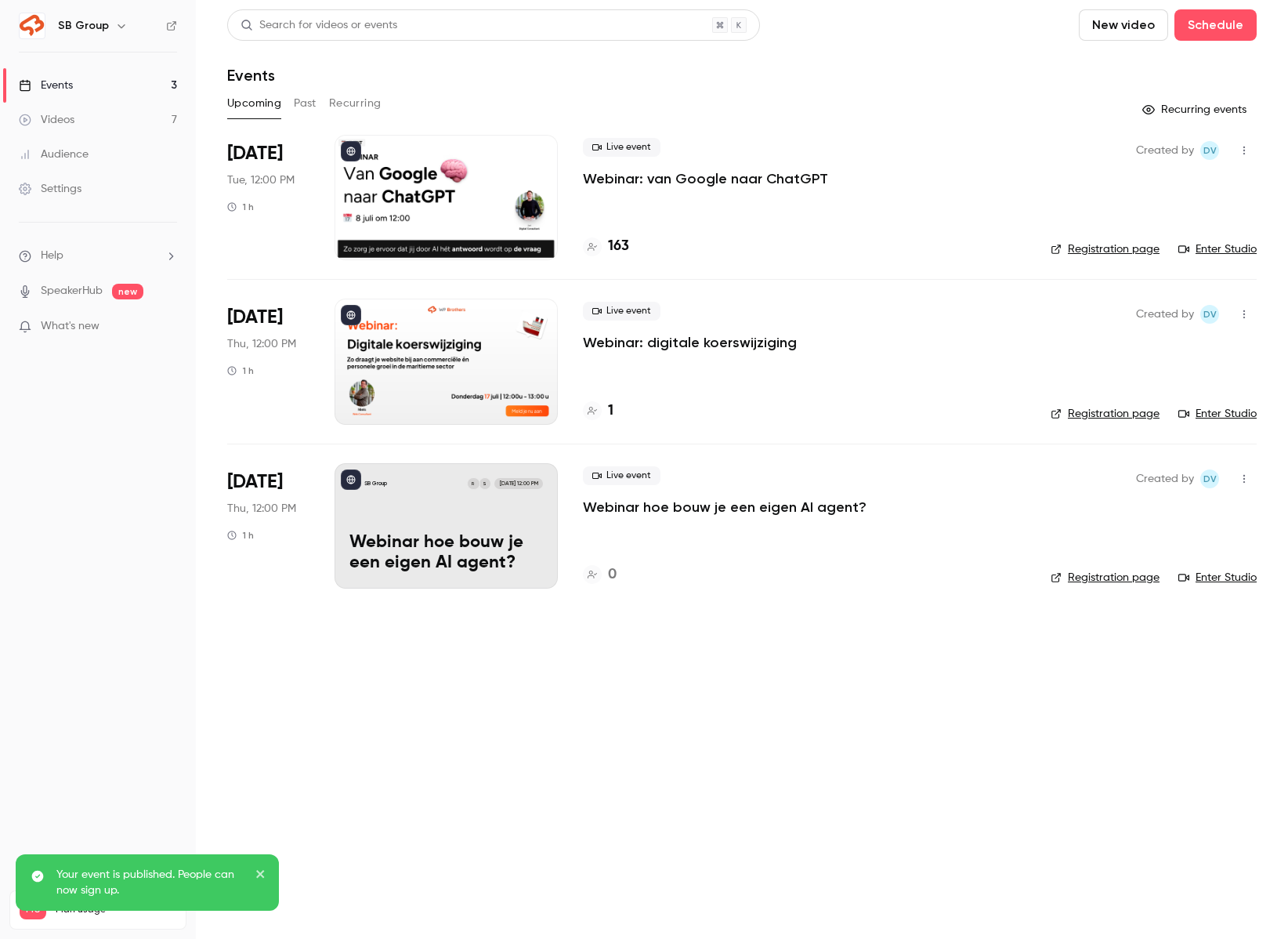 click on "Search for videos or events New video Schedule Events Upcoming Past Recurring Recurring events Jul 8 Tue, 12:00 PM 1 h Live event Webinar: van Google naar ChatGPT 163 Created by Dv Registration page Enter Studio Jul 17 Thu, 12:00 PM 1 h Live event Webinar: digitale koerswijziging 1 Created by Dv Registration page Enter Studio Sep 11 Thu, 12:00 PM 1 h SB Group S R Sep 11, 12:00 PM Webinar hoe bouw je een eigen AI agent? Live event Webinar hoe bouw je een eigen AI agent? 0 Created by Dv Registration page Enter Studio" at bounding box center [742, 470] 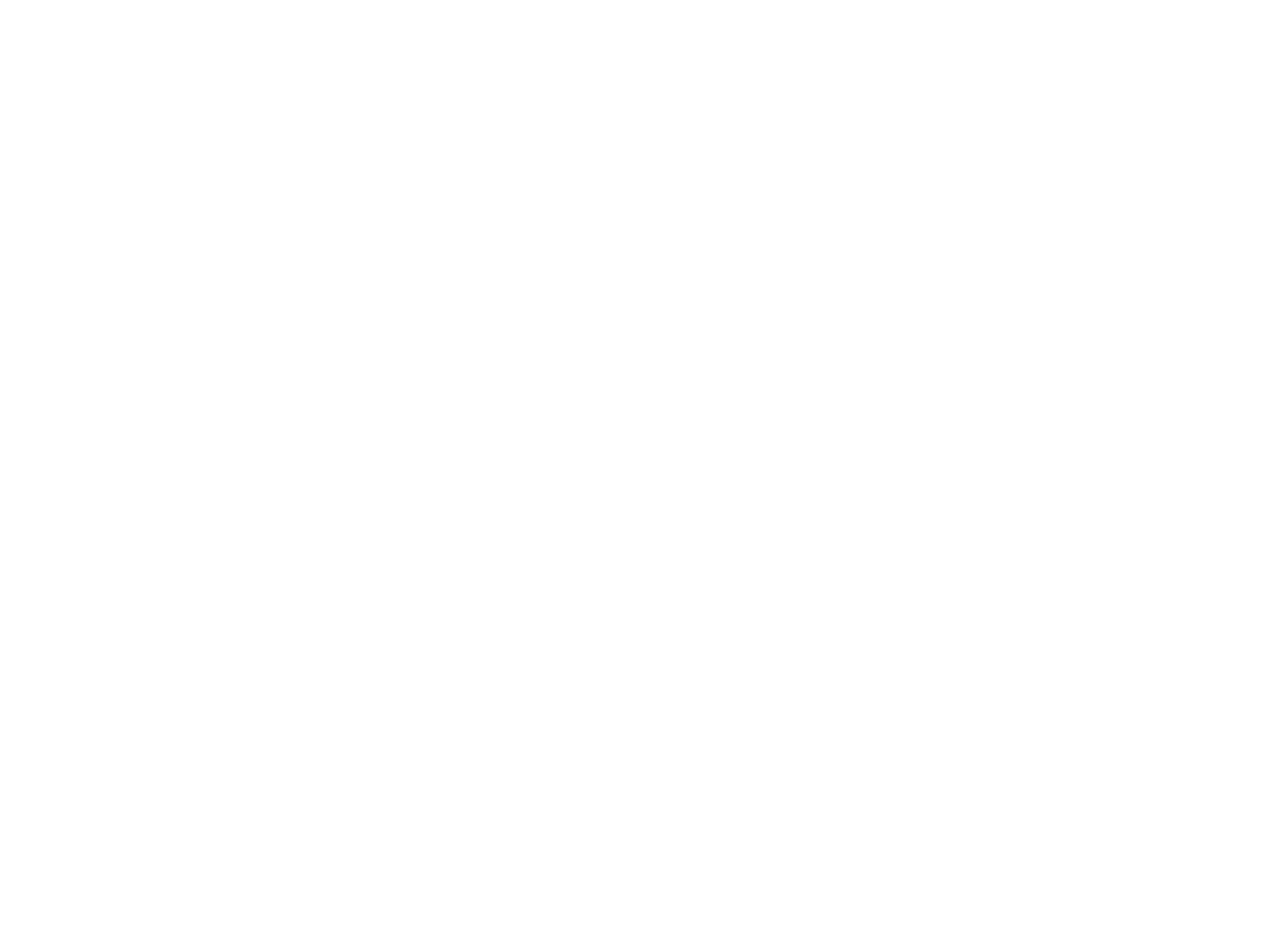 scroll, scrollTop: 0, scrollLeft: 0, axis: both 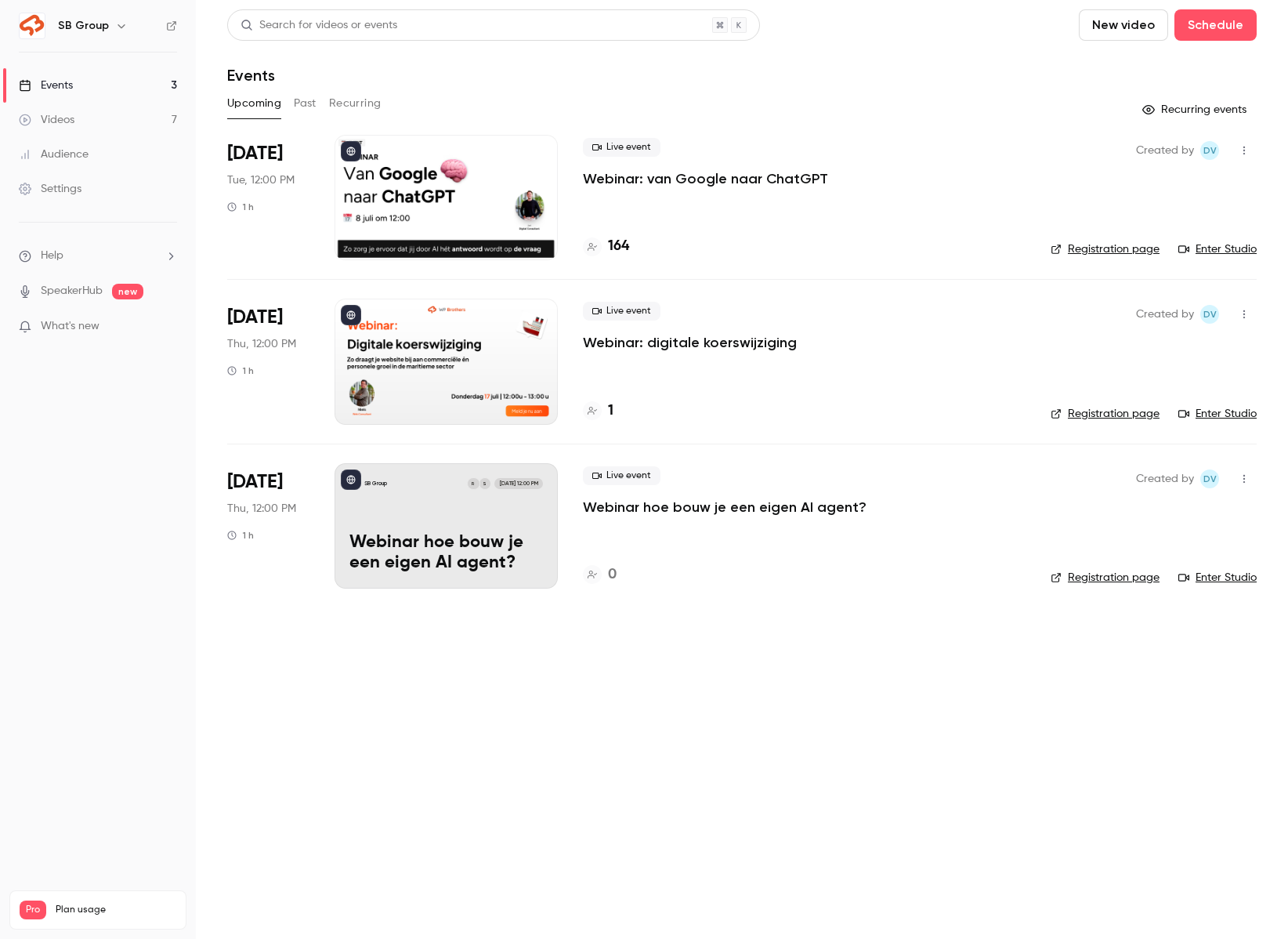 click on "Webinar: van Google naar ChatGPT" at bounding box center (705, 179) 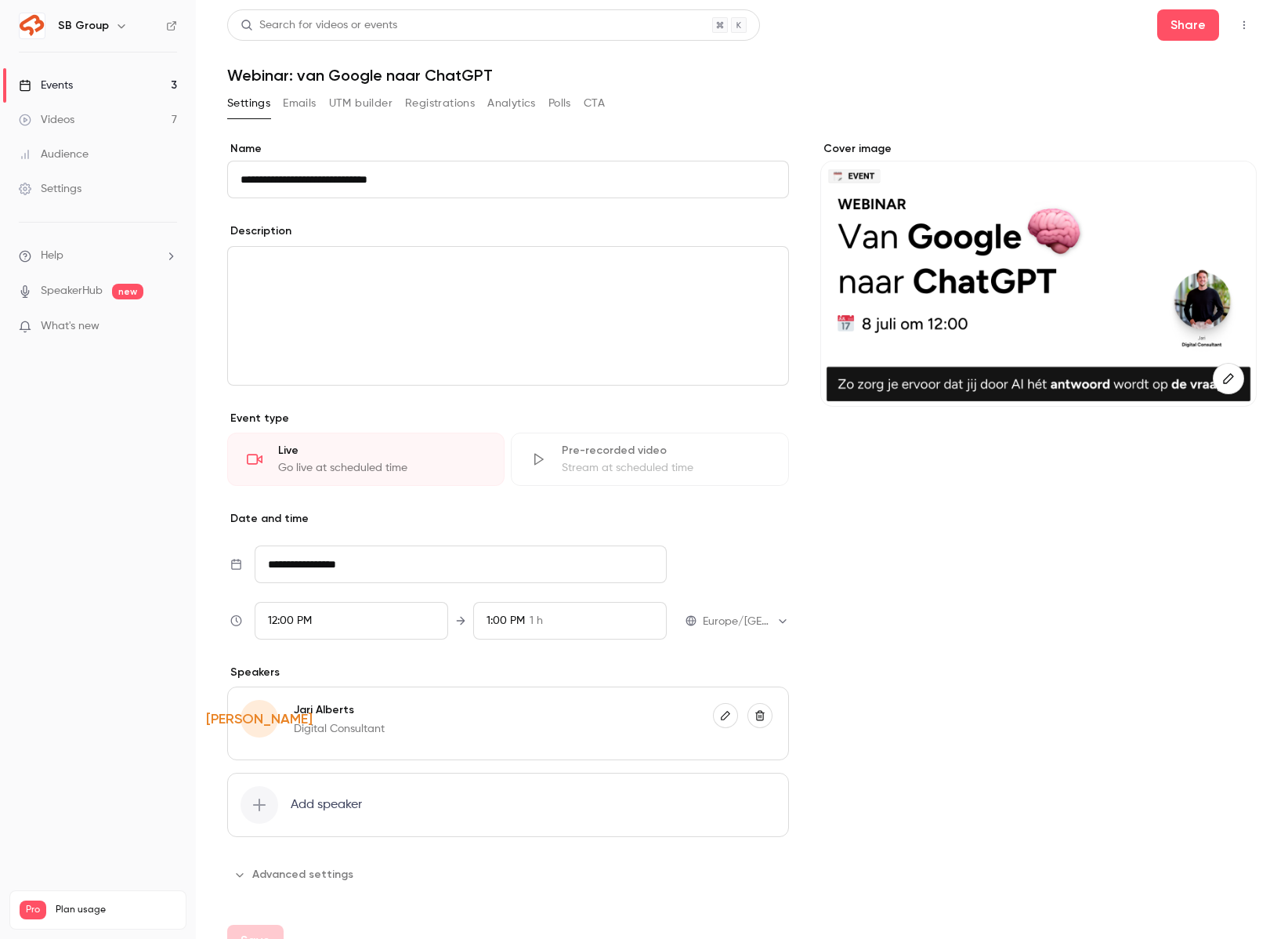 click on "Registrations" at bounding box center (440, 103) 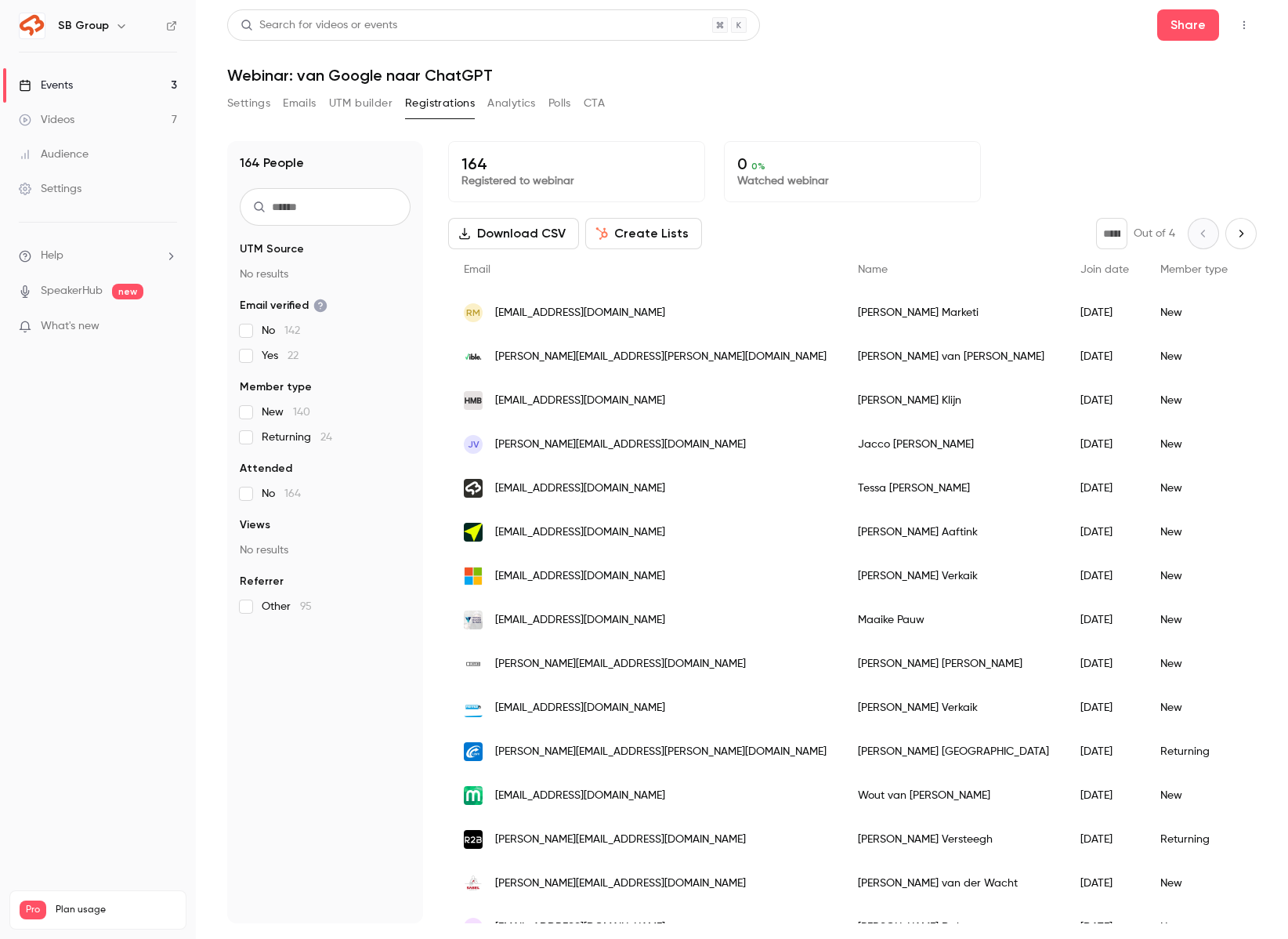 click on "Videos 7" at bounding box center [98, 120] 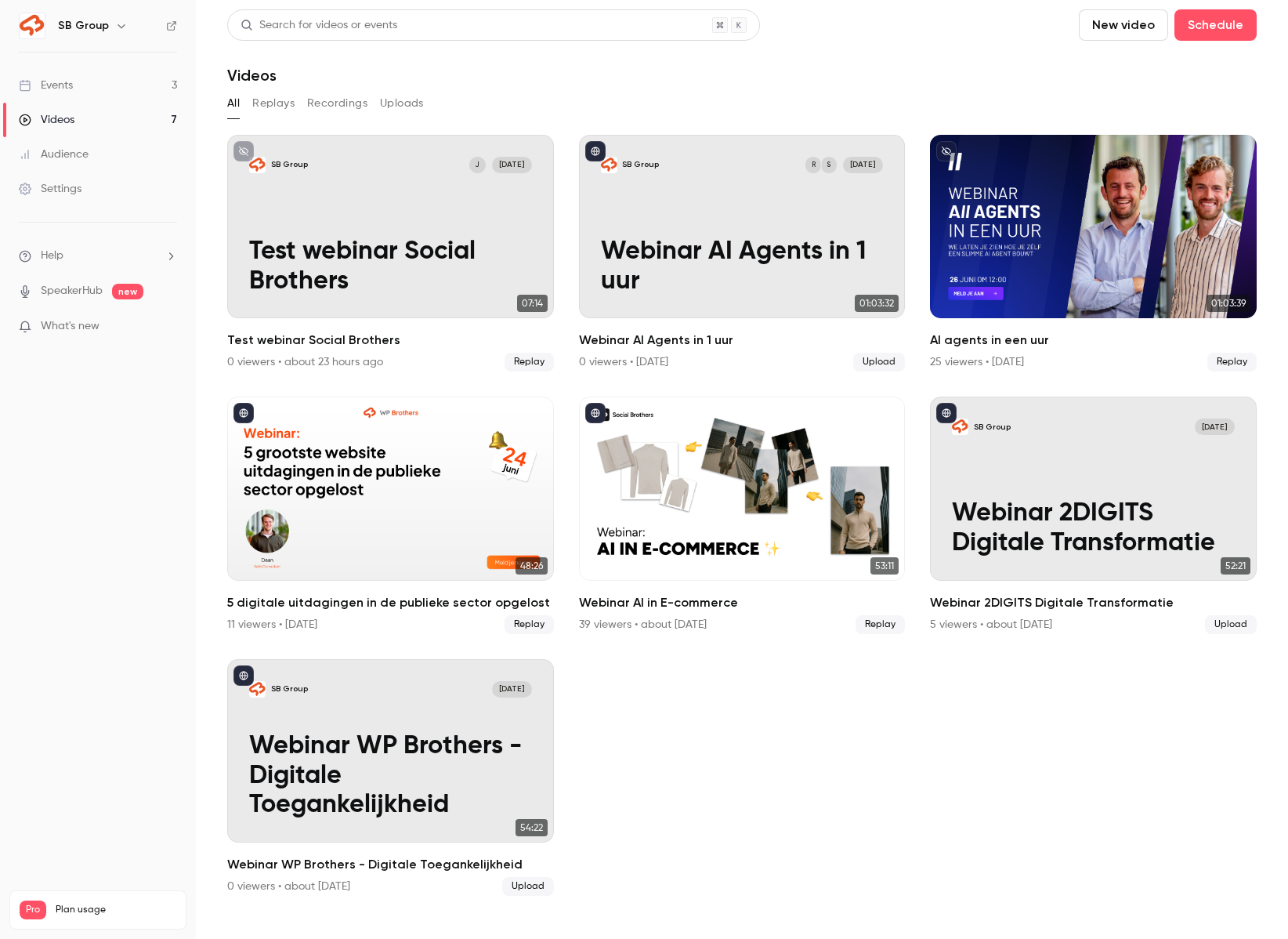 click on "Events 3" at bounding box center (98, 85) 